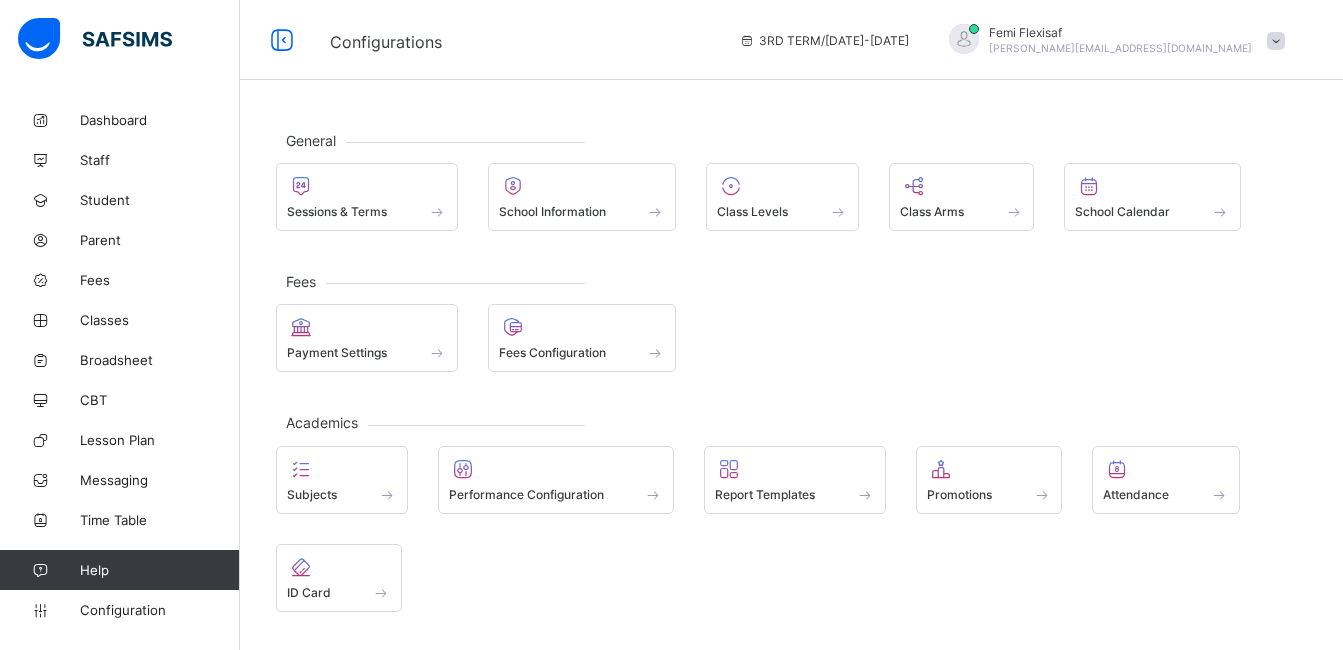 scroll, scrollTop: 0, scrollLeft: 0, axis: both 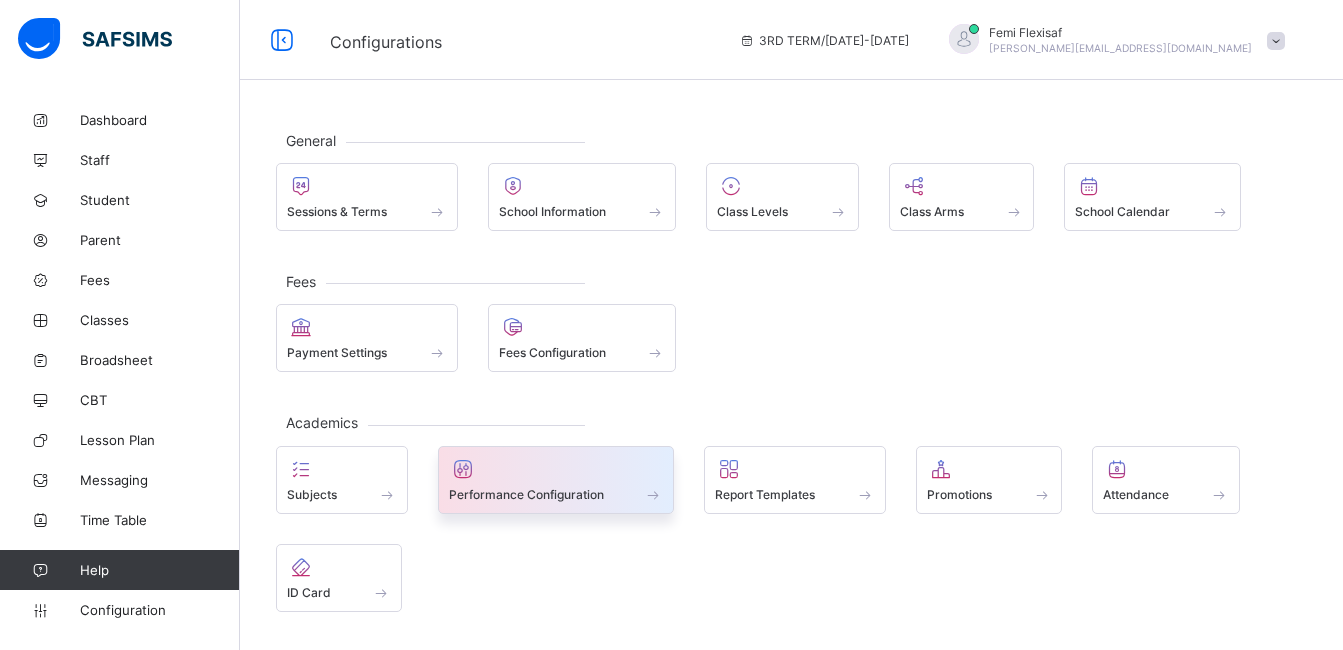 click on "Performance Configuration" at bounding box center [556, 494] 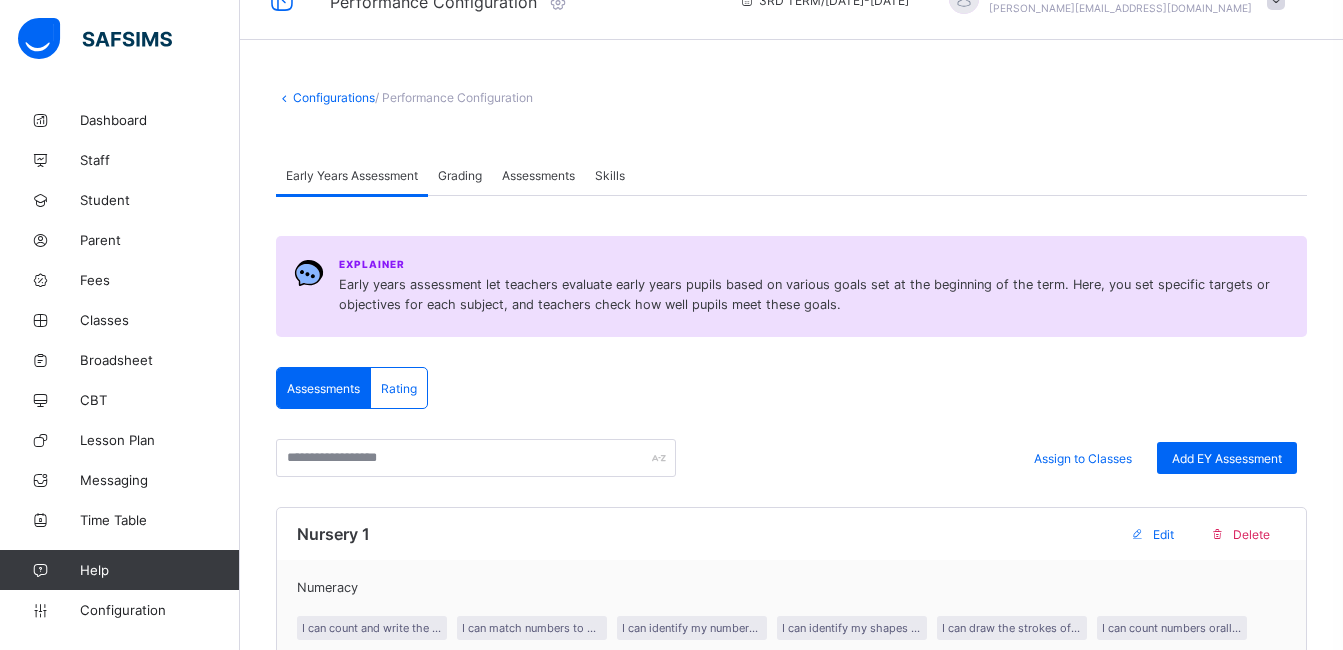scroll, scrollTop: 335, scrollLeft: 0, axis: vertical 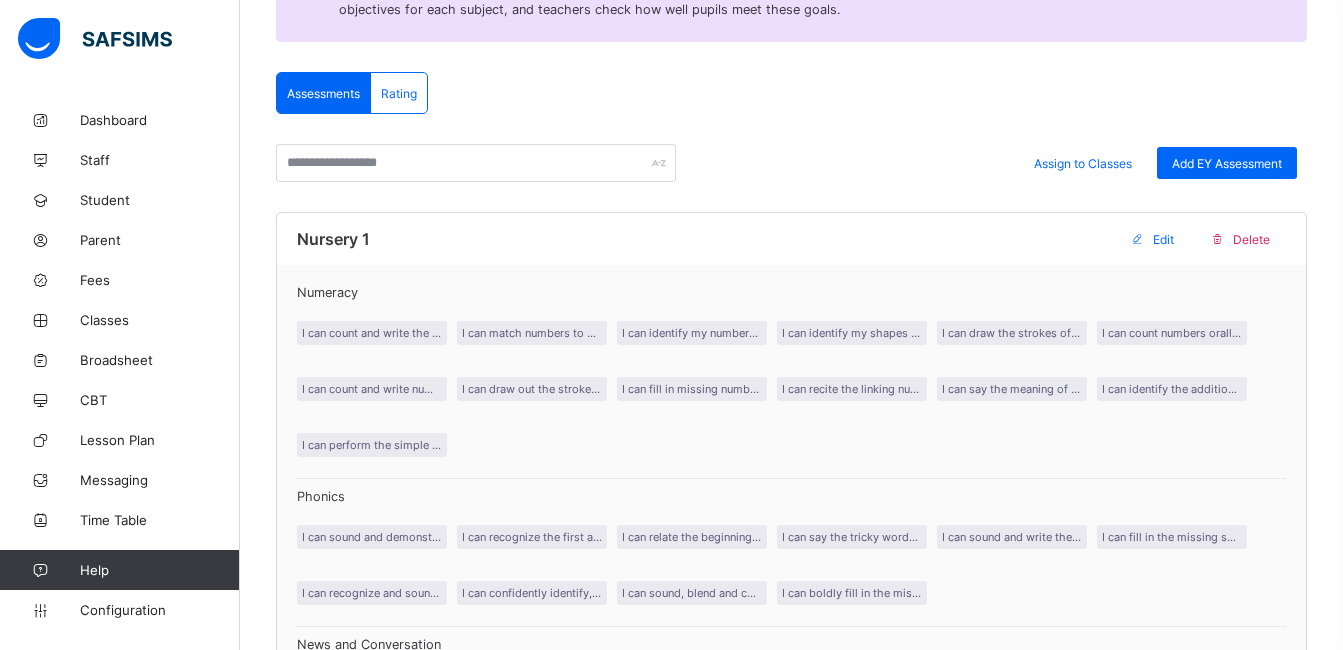 click on "Assessments Rating Assessments Rating Assign to Classes Add EY Assessment   Nursery 1     Edit     Delete   Numeracy I can count and write the numbers of objects correctly I can match numbers to objects 1-10 I can identify my numbers from 11-70 I can identify my shapes (cube, ovoid, crescent, cone and cylinder)  I can draw the strokes of a given numbers up 20 I can count numbers orally from 0-100 I can count and write numbers from 21-70 I can draw out the strokes of my numbers up to 15 I can fill in missing numbers from 31-80  I can recite the linking numbers from 9-100  I can say the meaning of addition I can identify the addition (+) sign, also can say it's other name (Plus)  I can perform the simple addition of objects  Phonics I can sound and demonstrate the first and second stage of phonics (s a t i p n)[ck e, h, r, d, m] I can recognize the first and second stage of Phonics.(s a t i p n)[ck,e,h,r,d,m] I can relate the beginning sound to their objects I can sound, blend and copy the two letter words" at bounding box center [791, 4369] 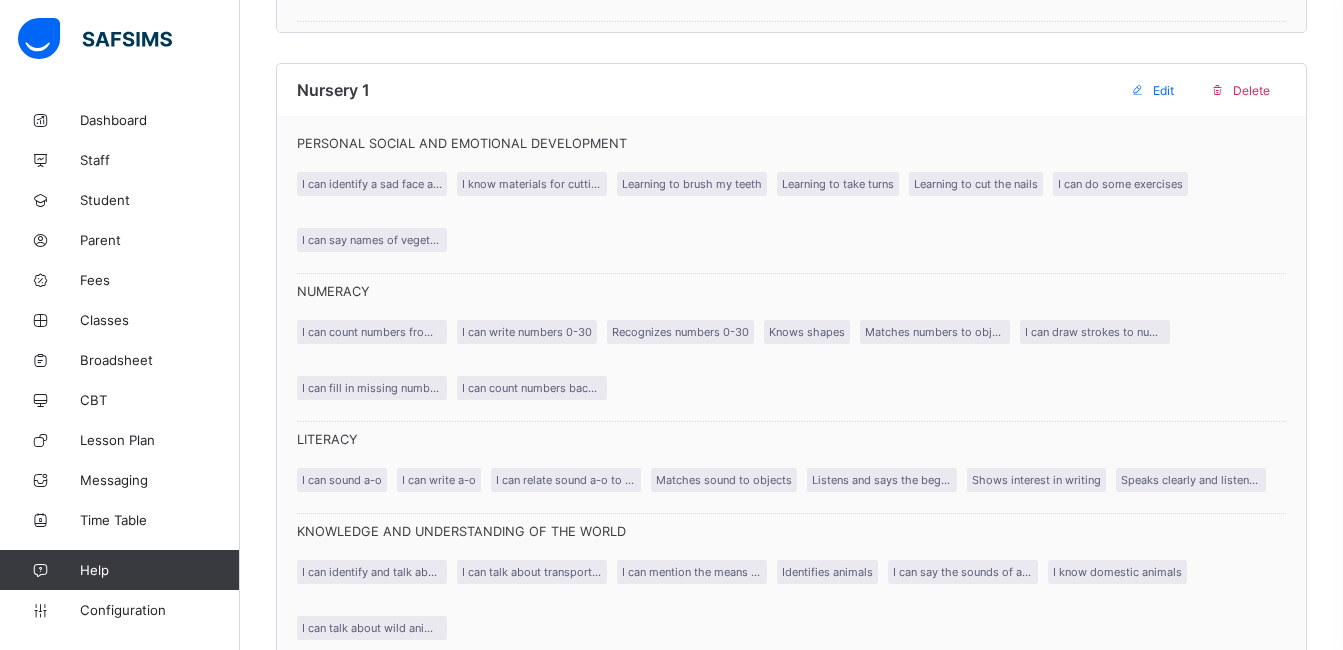 scroll, scrollTop: 4880, scrollLeft: 0, axis: vertical 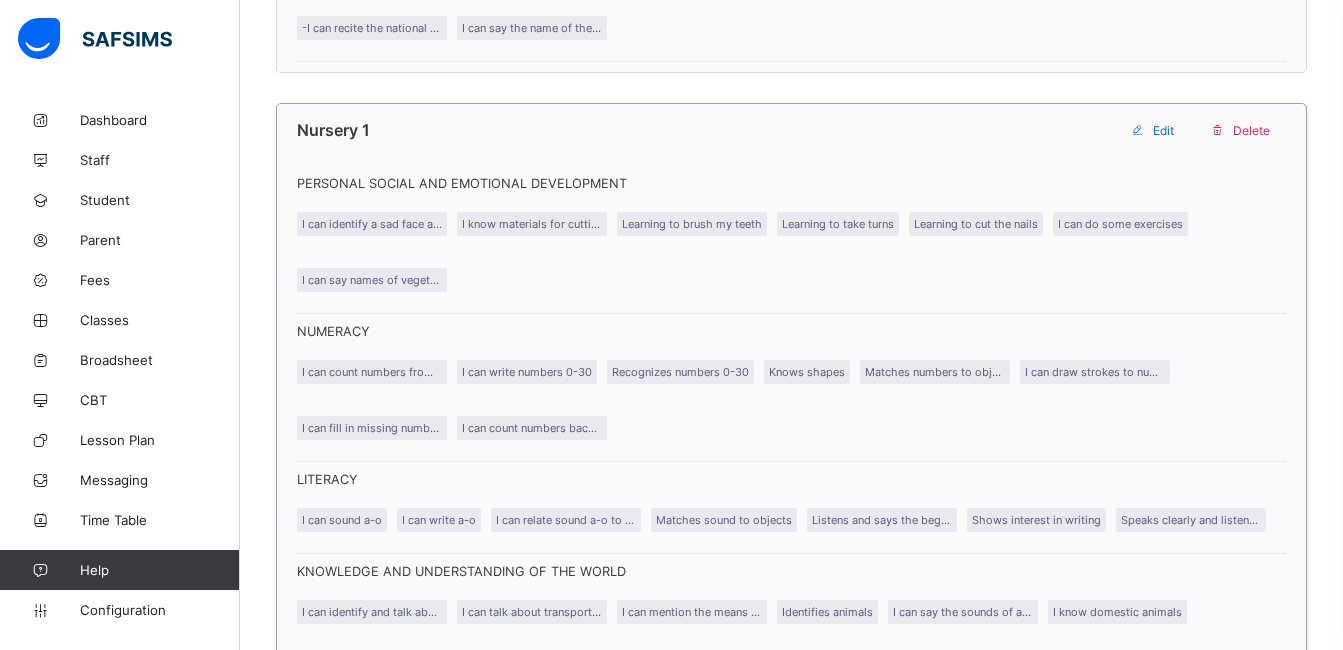 click on "PERSONAL SOCIAL AND EMOTIONAL DEVELOPMENT" at bounding box center (791, 183) 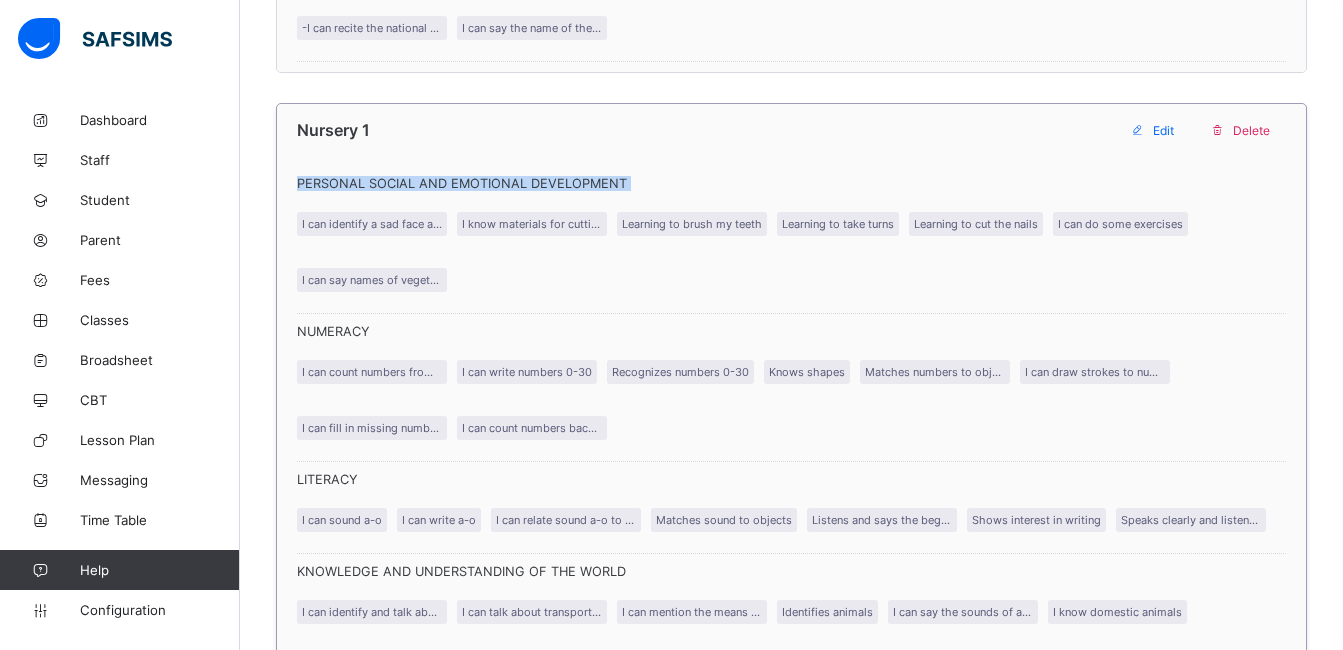 click on "PERSONAL SOCIAL AND EMOTIONAL DEVELOPMENT" at bounding box center (791, 183) 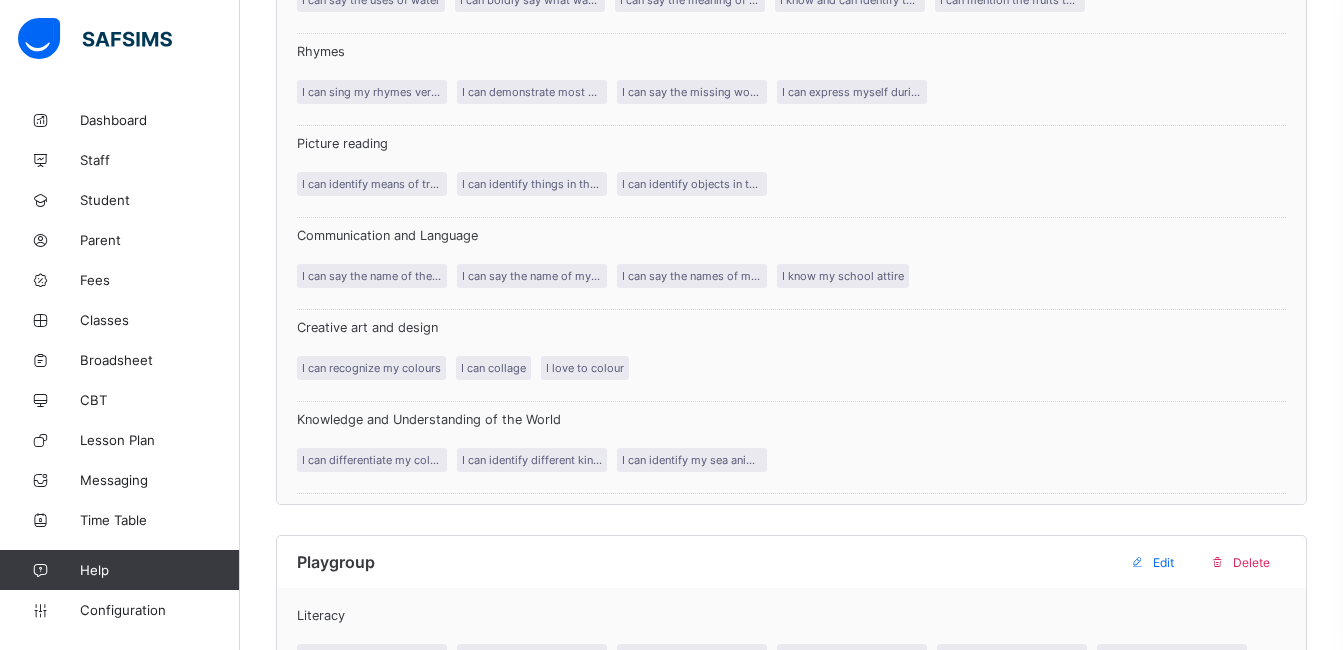 scroll, scrollTop: 2080, scrollLeft: 0, axis: vertical 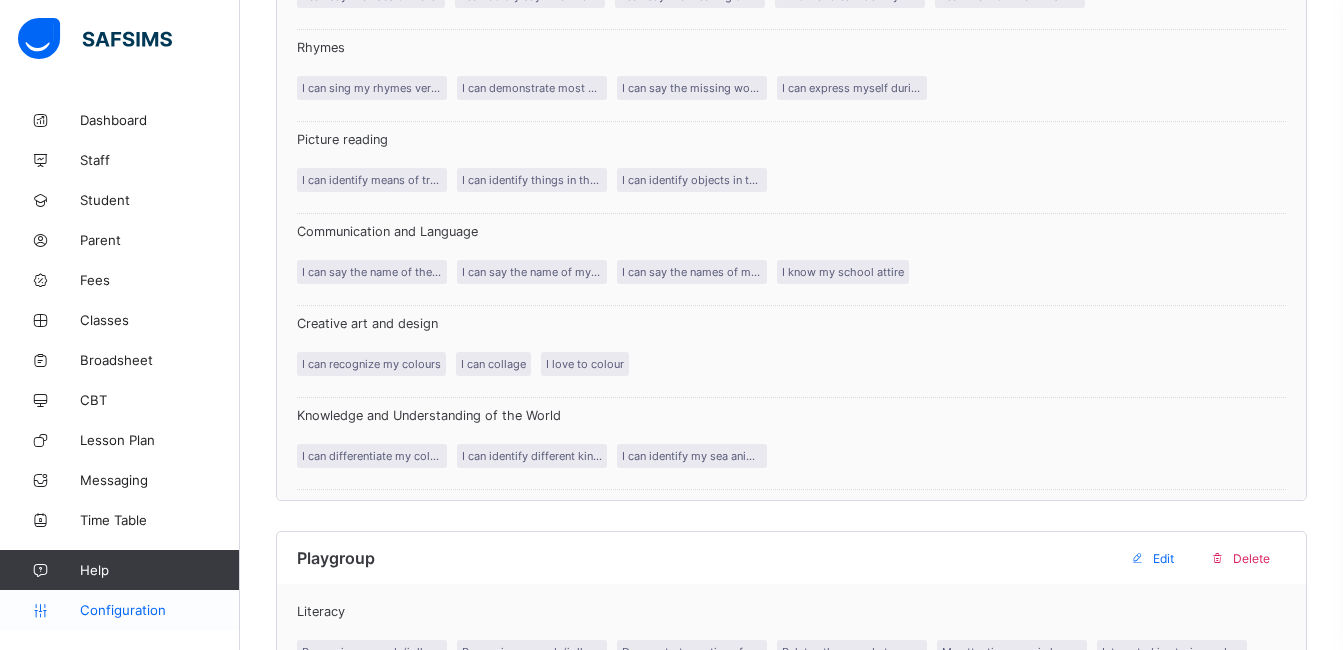 click on "Configuration" at bounding box center (159, 610) 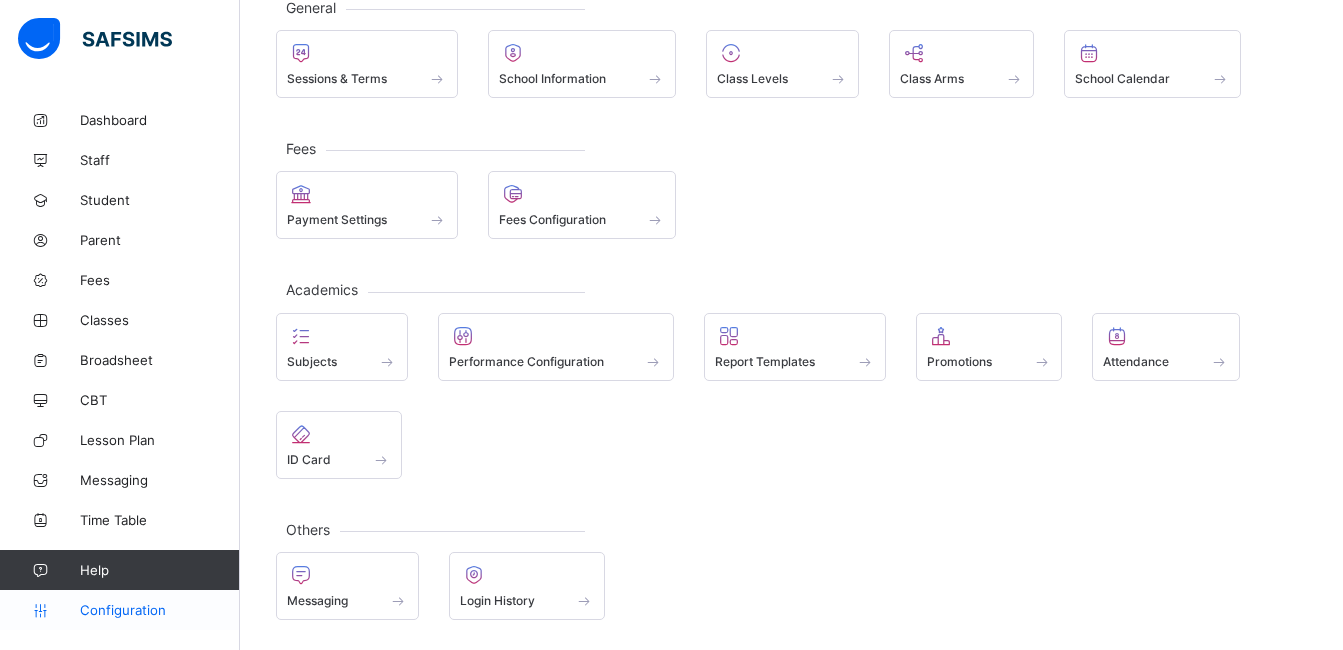 scroll, scrollTop: 133, scrollLeft: 0, axis: vertical 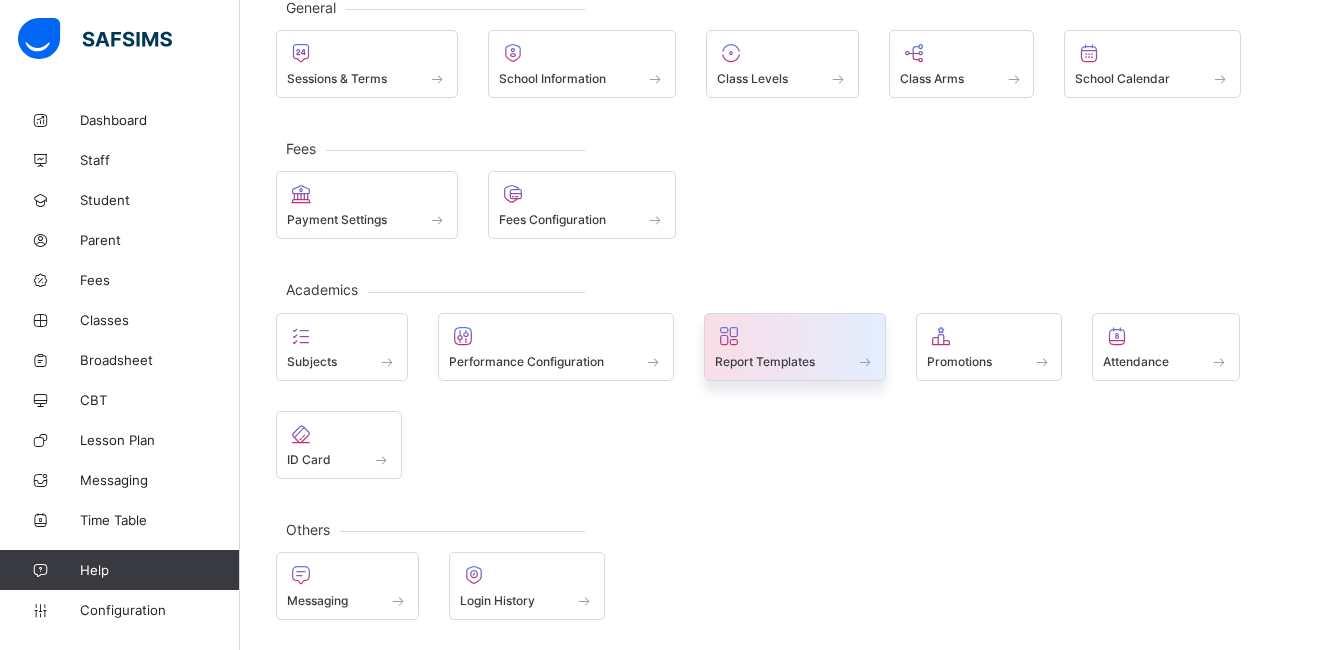 click on "Report Templates" at bounding box center [765, 361] 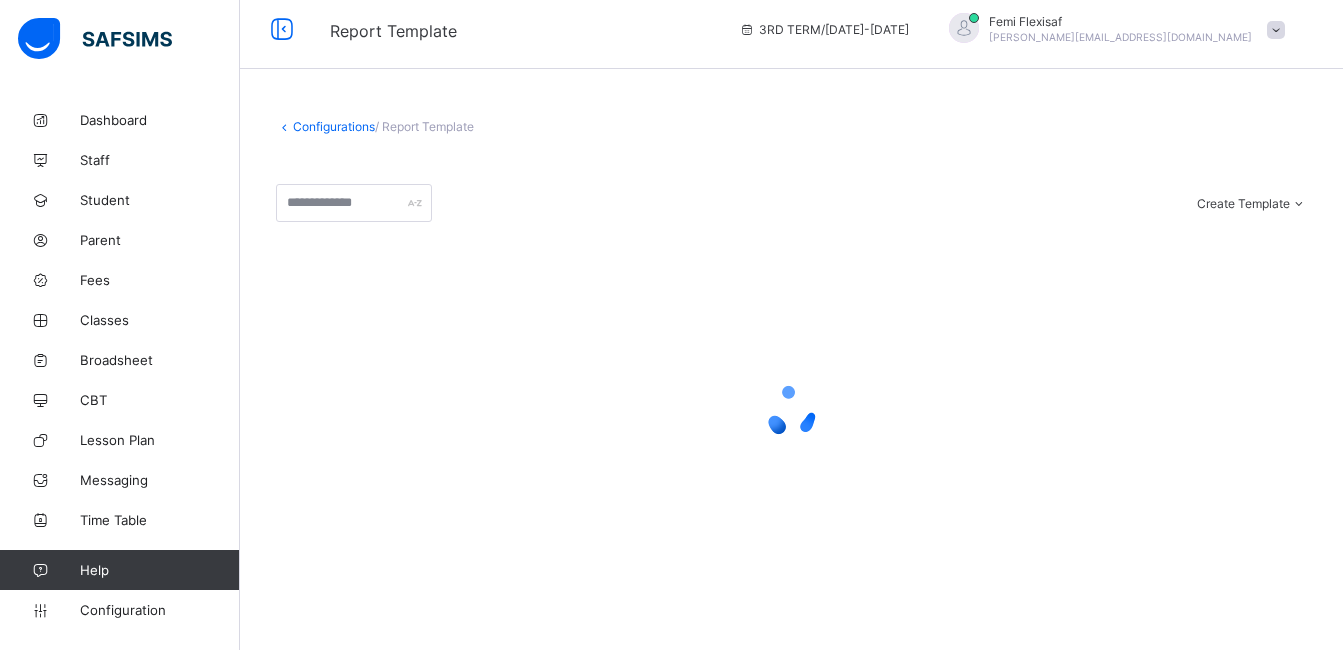 scroll, scrollTop: 0, scrollLeft: 0, axis: both 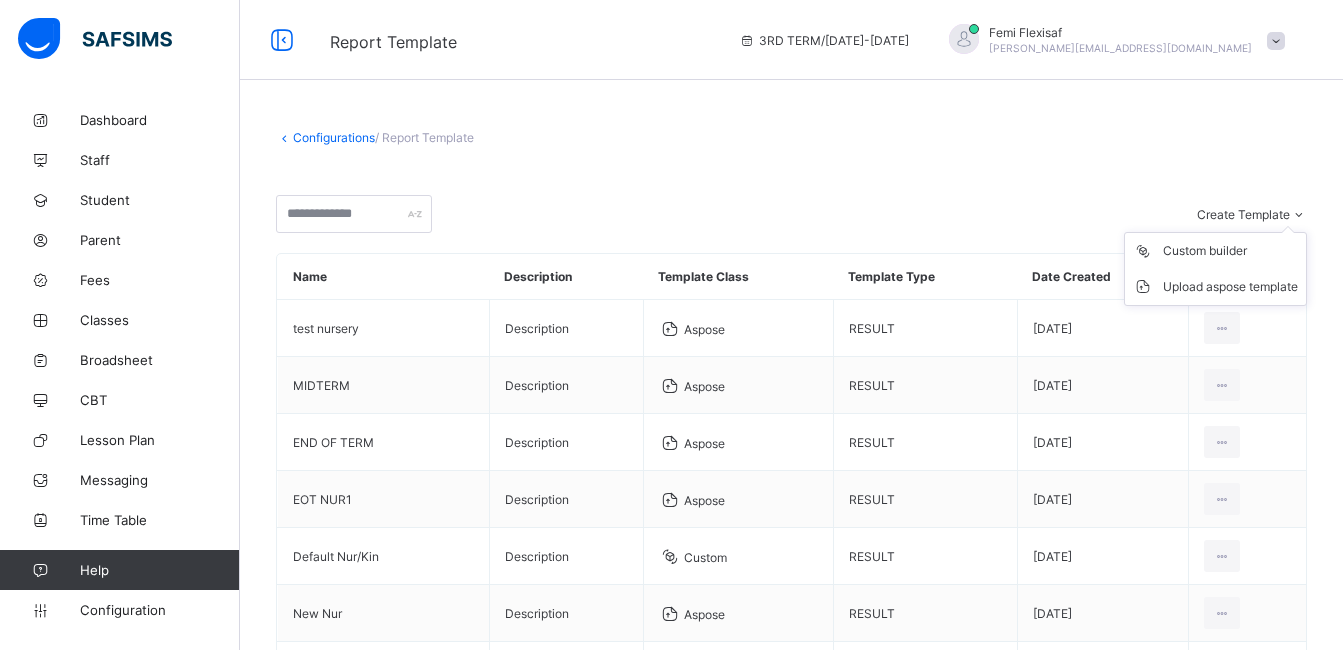 click on "Create Template" at bounding box center (1243, 214) 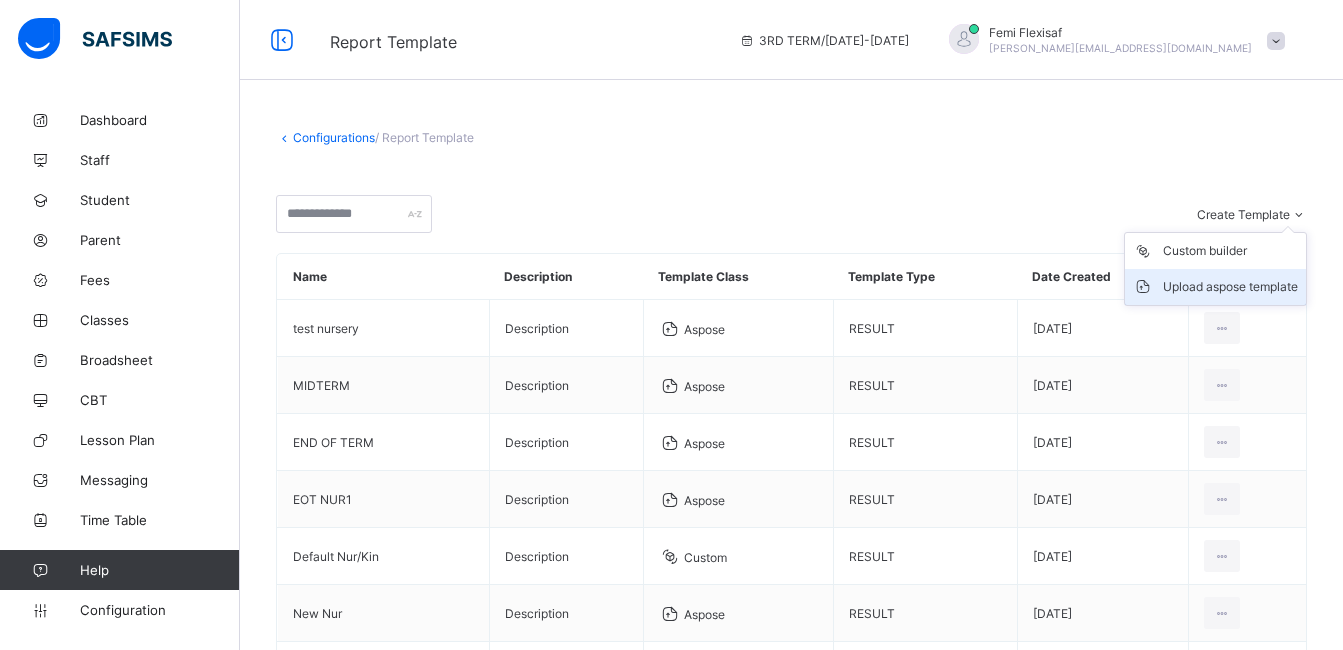 click on "Upload aspose template" at bounding box center (1230, 287) 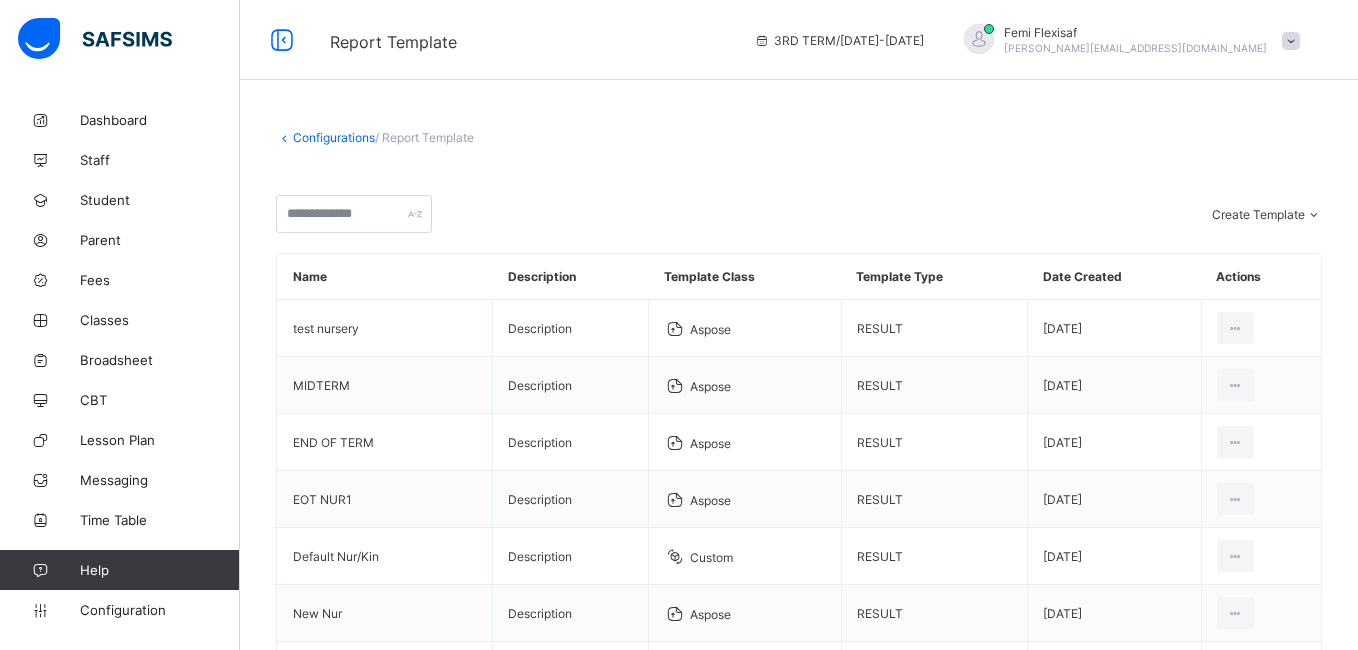 click at bounding box center (628, 1076) 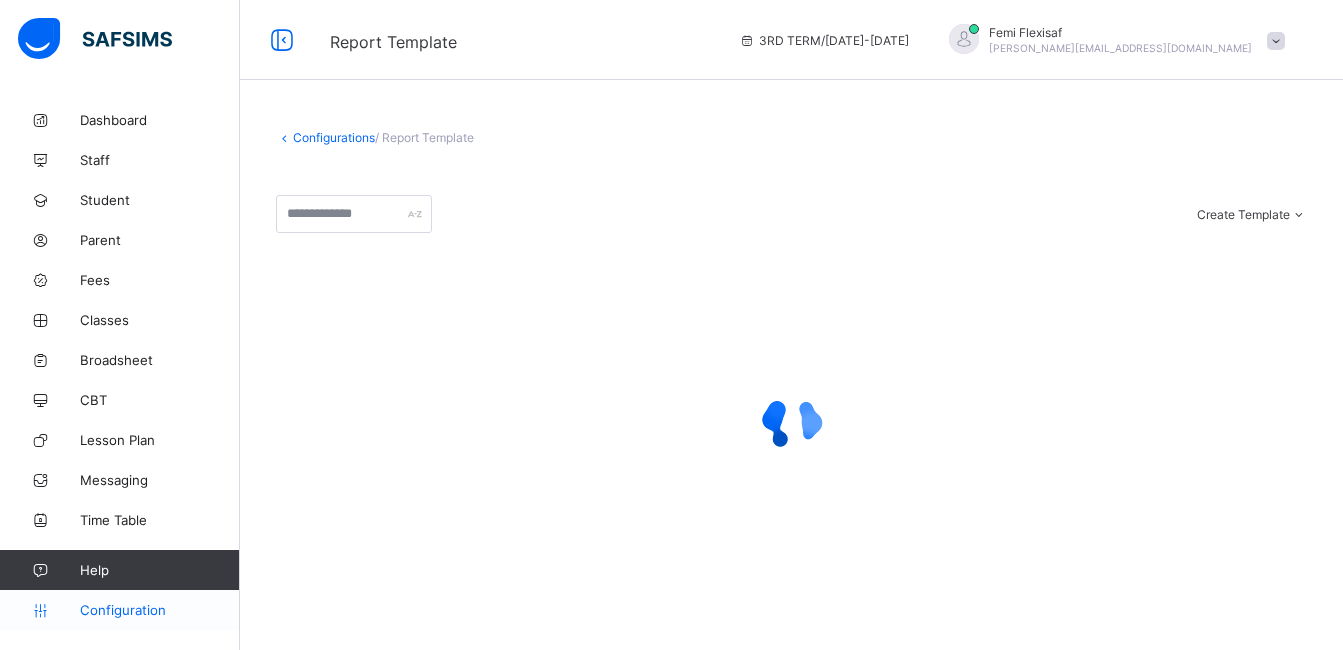 click on "Configuration" at bounding box center [159, 610] 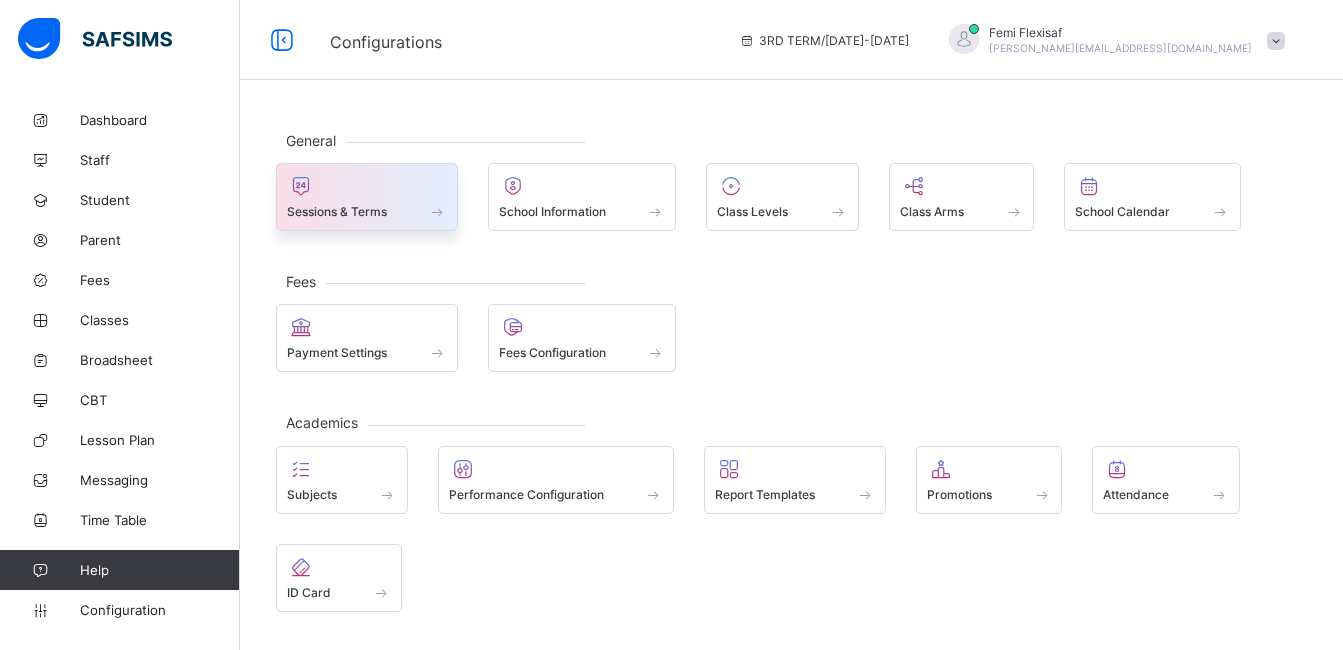click on "Sessions & Terms" at bounding box center [337, 211] 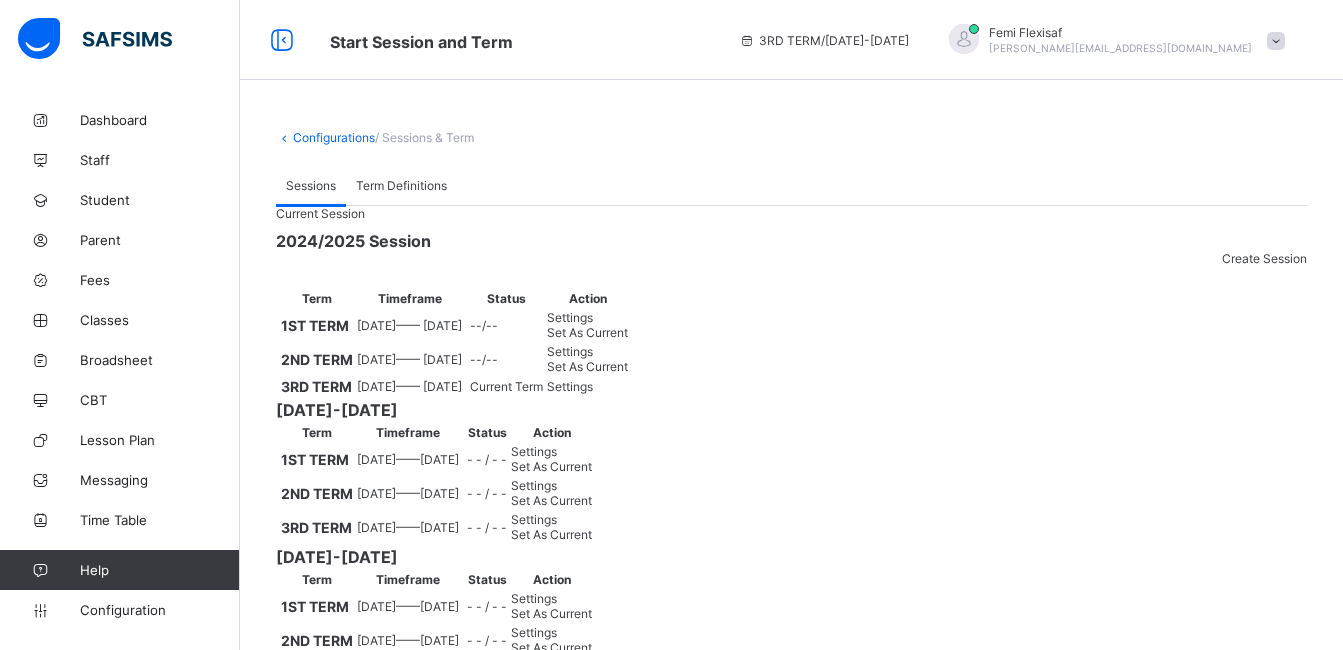 click on "Configurations" at bounding box center [334, 137] 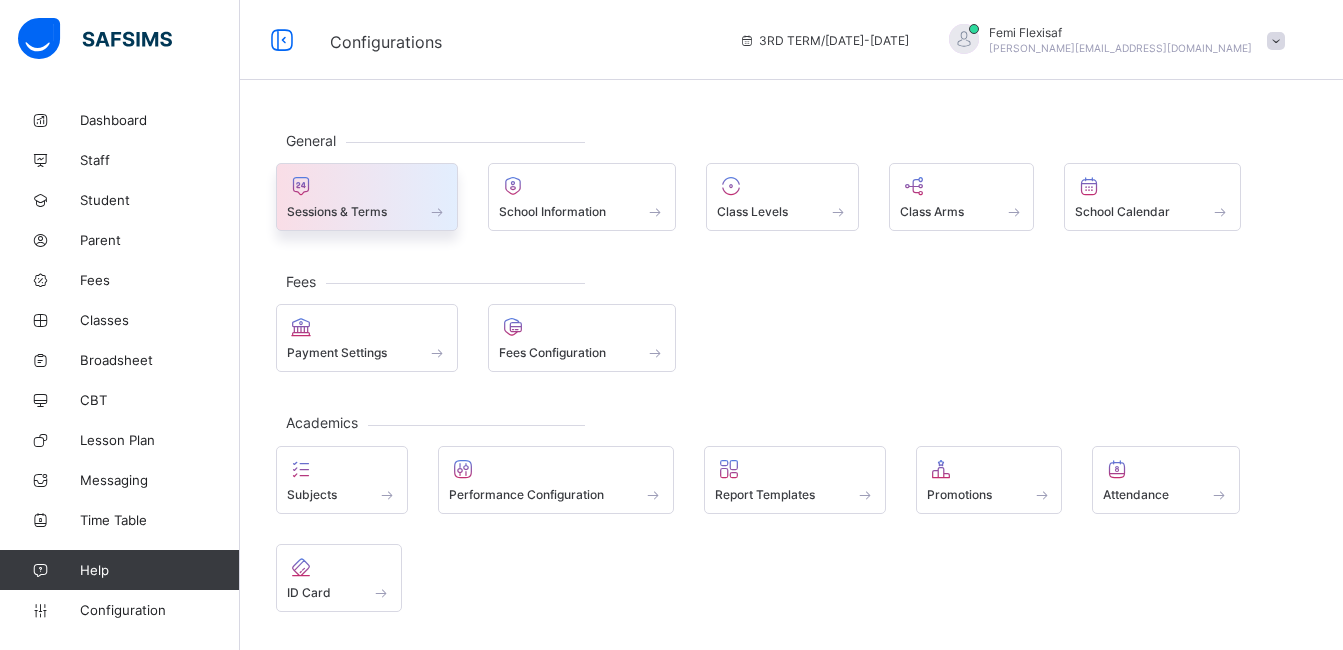 click on "Sessions & Terms" at bounding box center (337, 211) 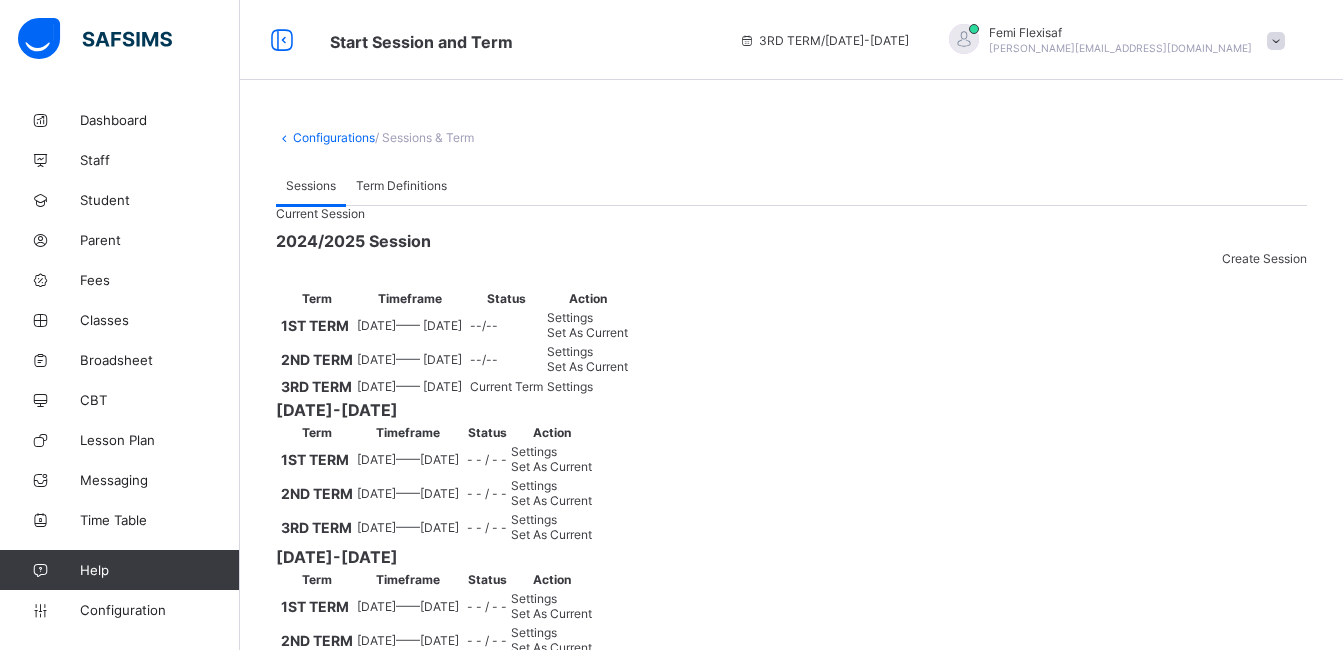 click on "Set As Current" at bounding box center (587, 366) 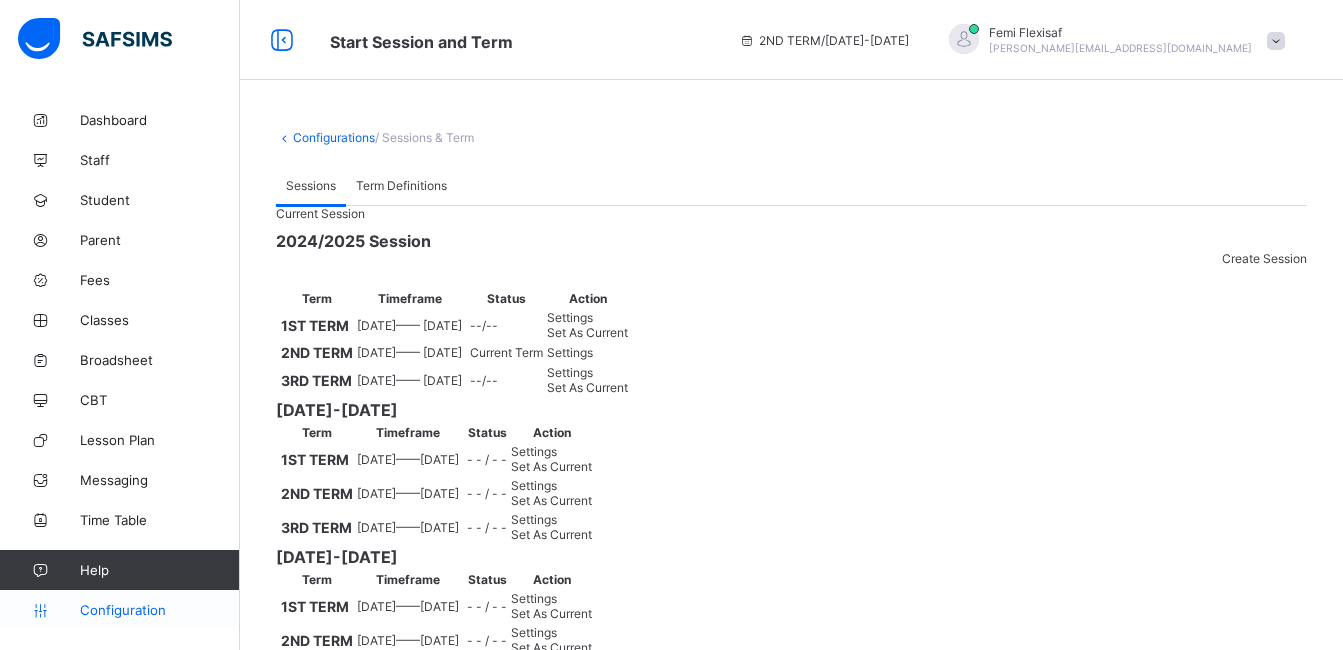 click on "Configuration" at bounding box center [159, 610] 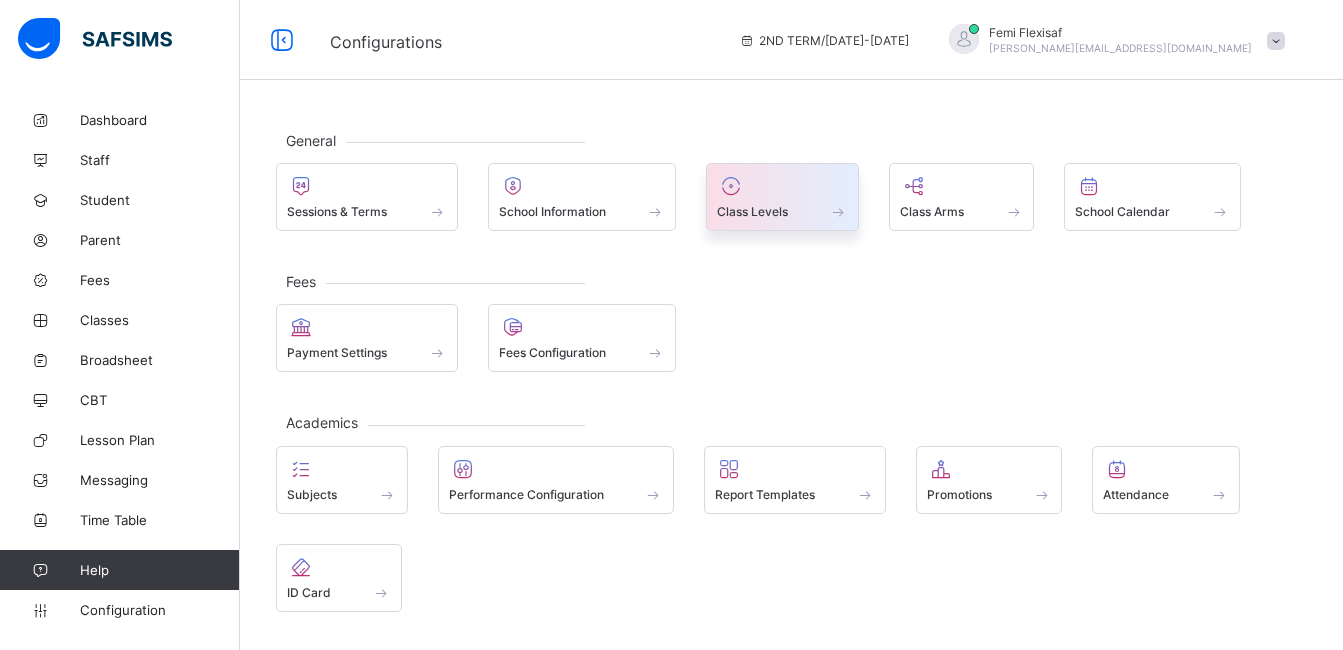 click on "Class Levels" at bounding box center (782, 211) 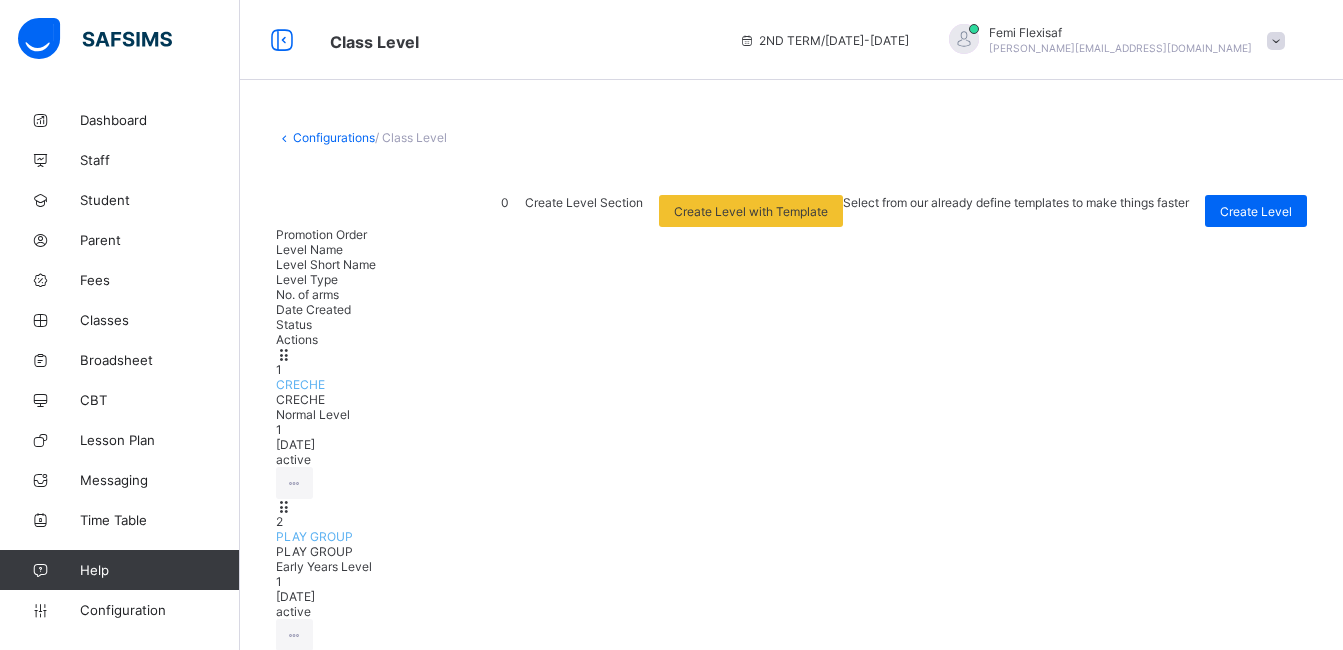 click on "View Class Level" at bounding box center [239, 832] 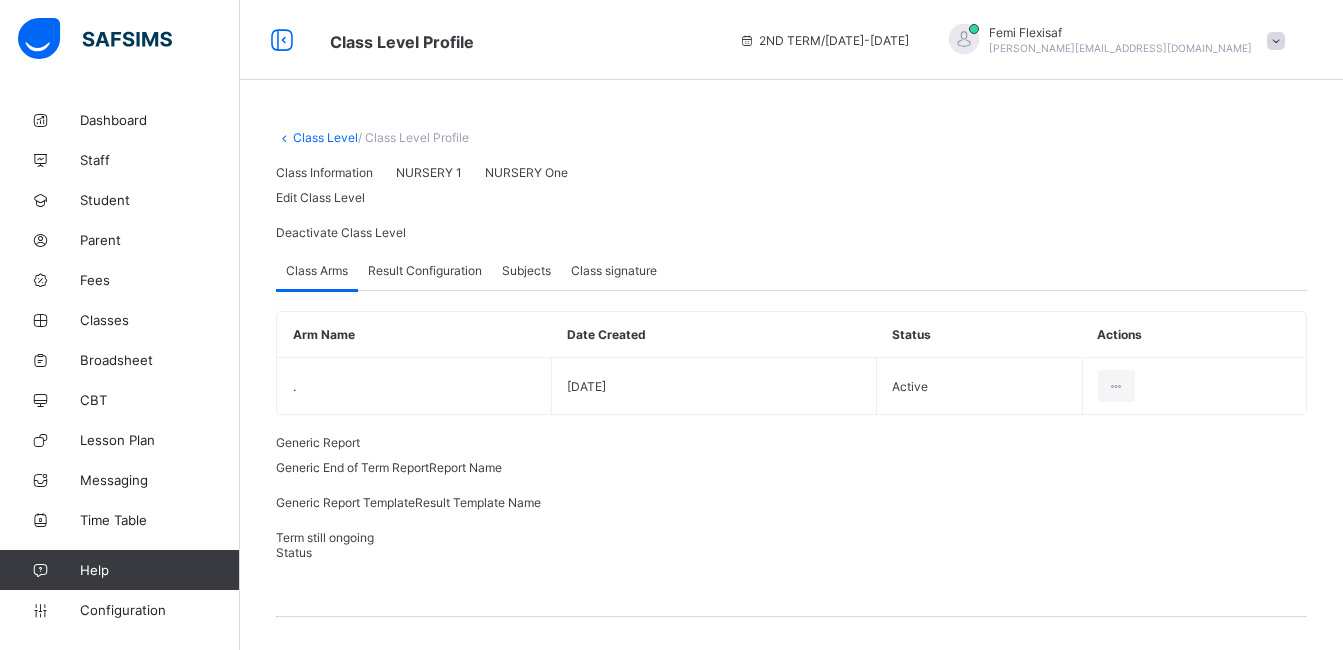 click on "Result Configuration" at bounding box center [425, 270] 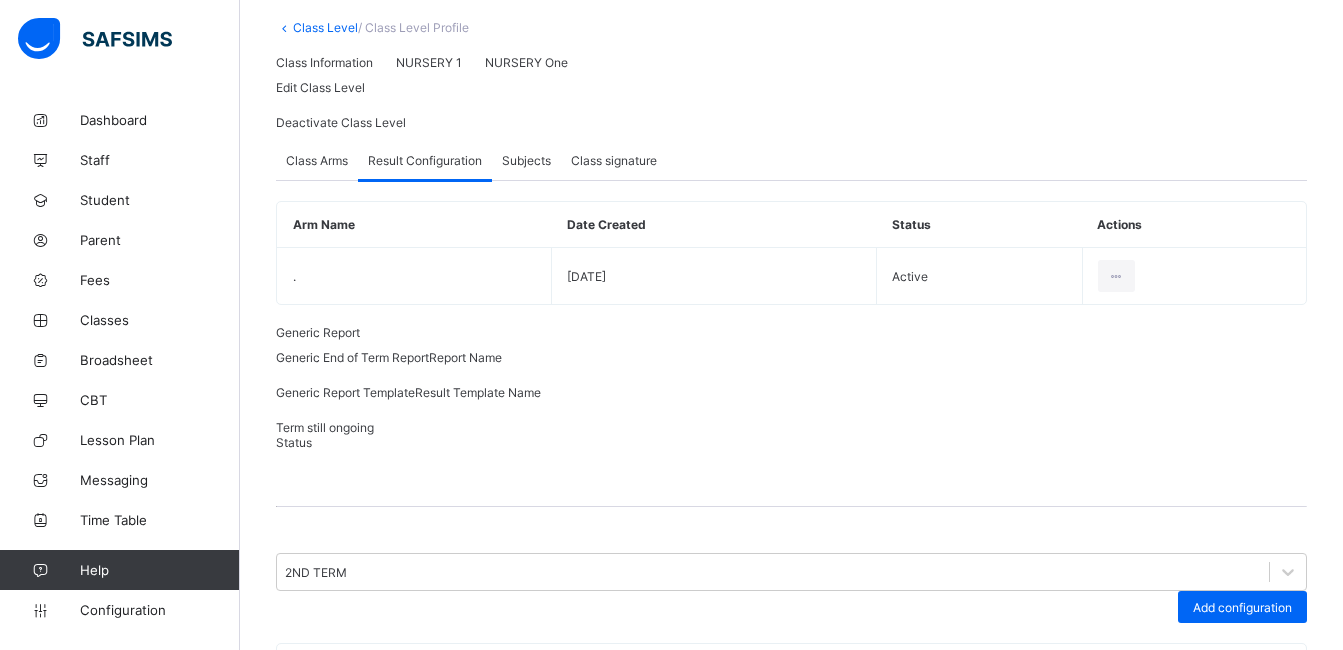 scroll, scrollTop: 290, scrollLeft: 0, axis: vertical 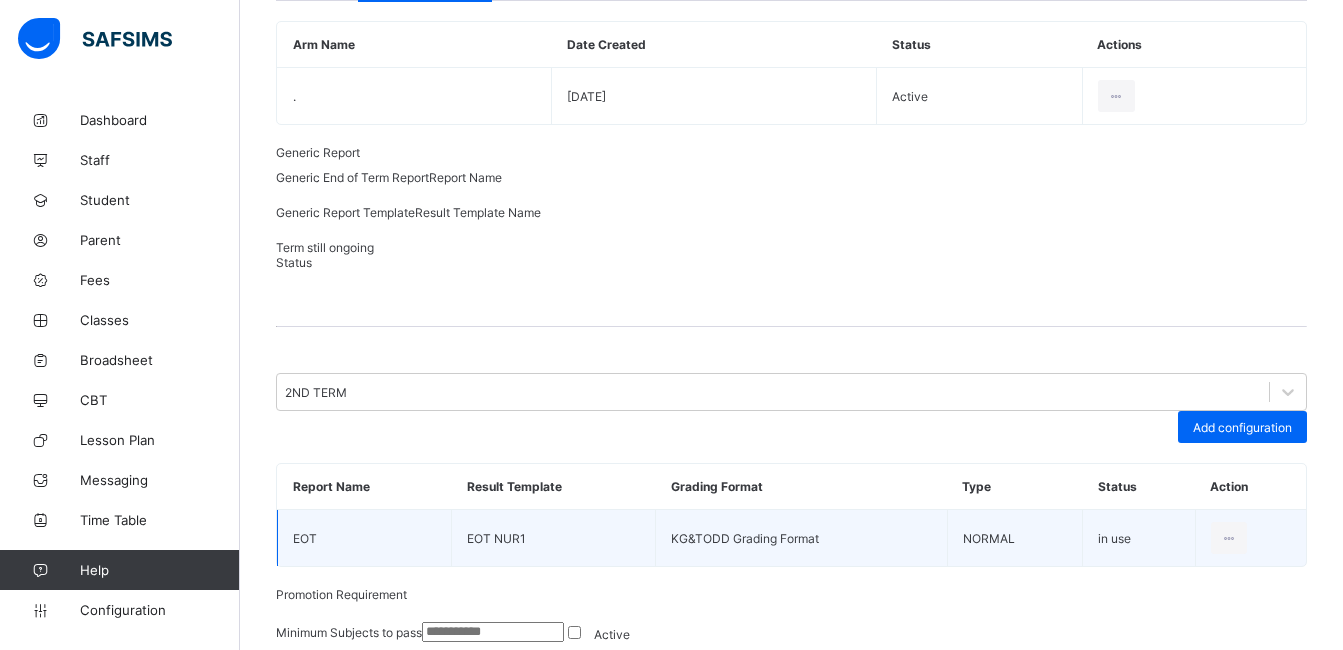 click on "EOT NUR1" at bounding box center (554, 538) 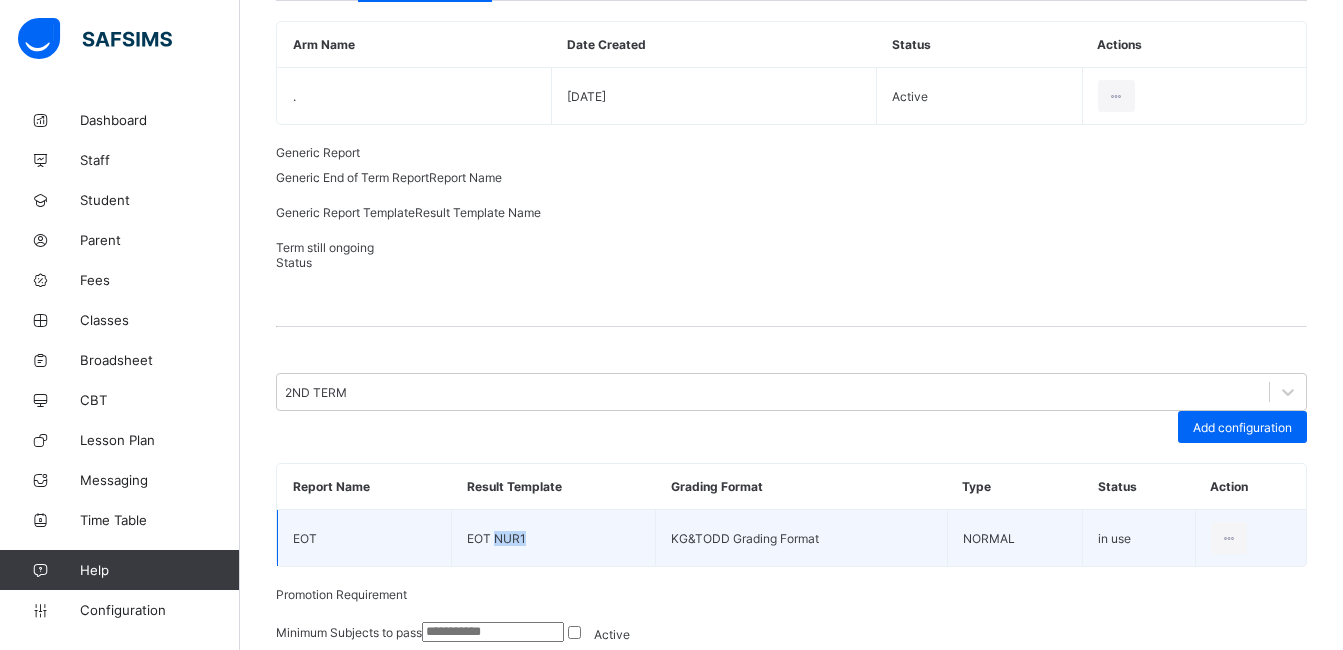 click on "EOT NUR1" at bounding box center [554, 538] 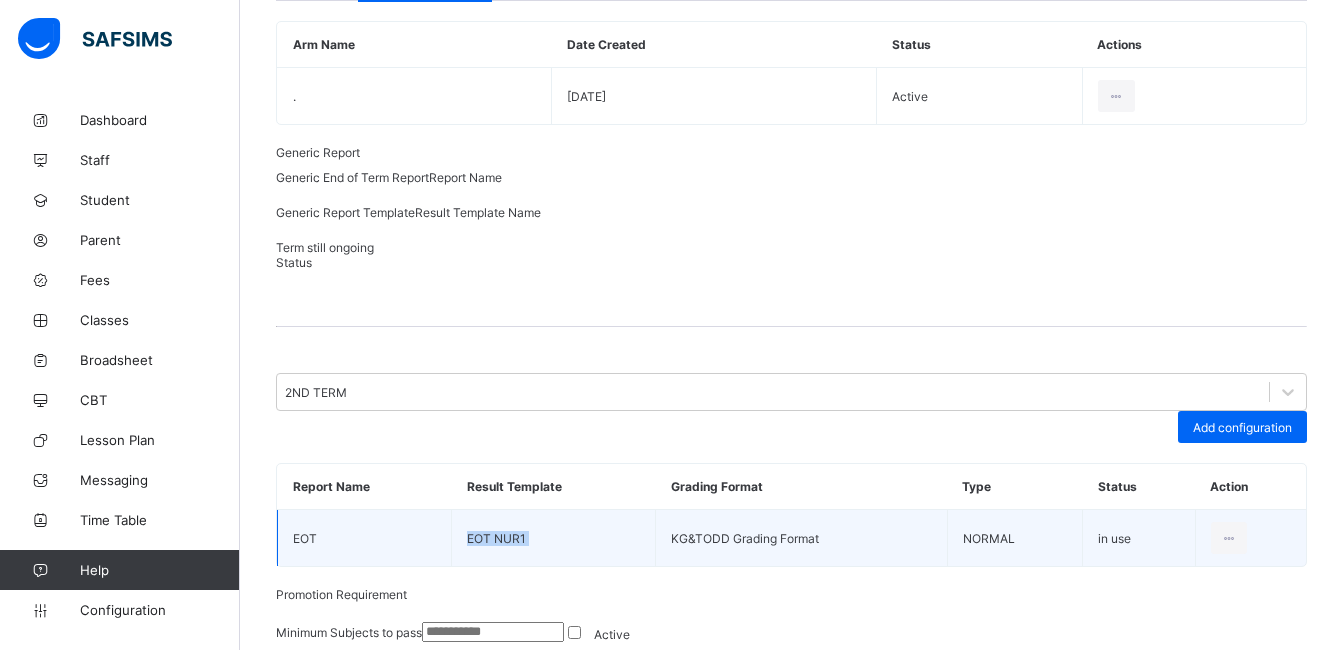 click on "EOT NUR1" at bounding box center [554, 538] 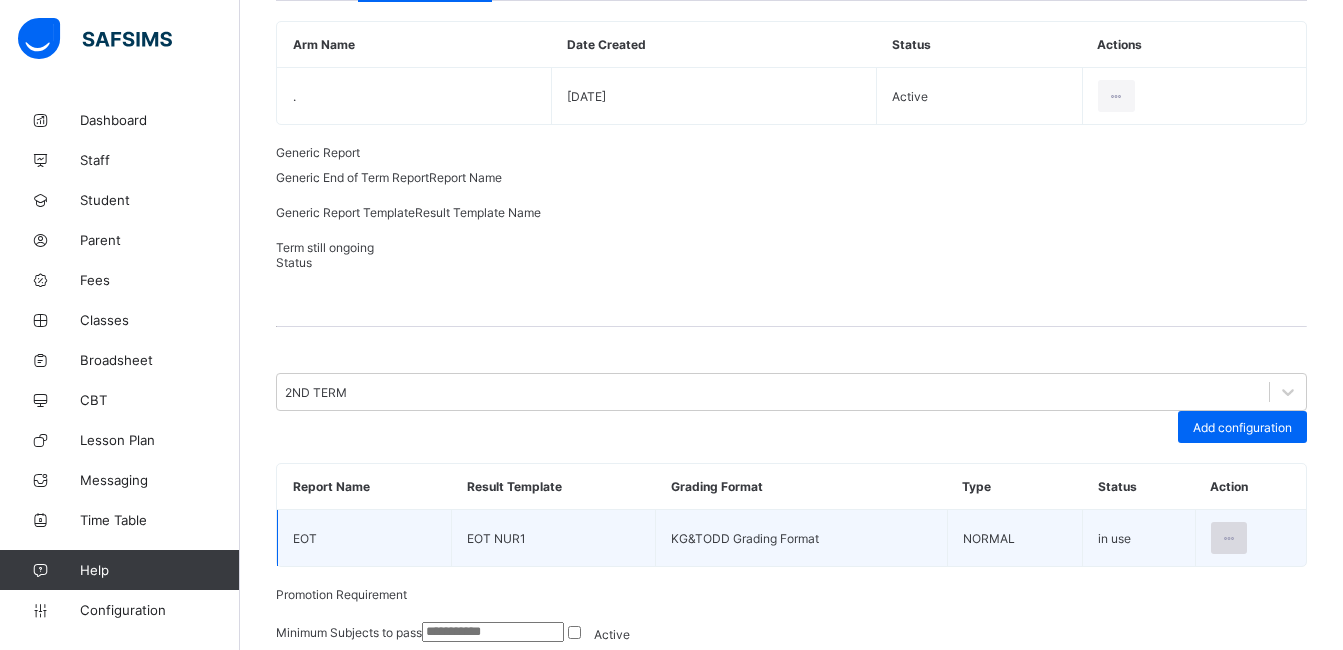 click at bounding box center (1229, 538) 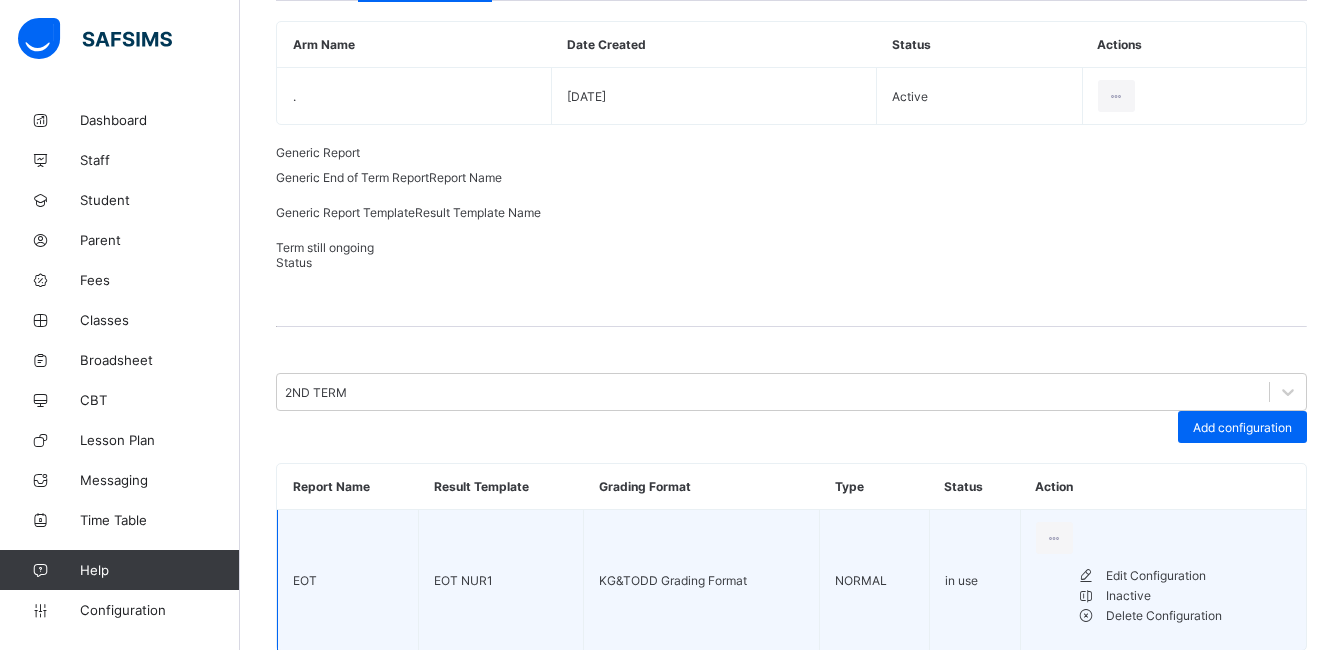 click on "Edit Configuration" at bounding box center (1198, 576) 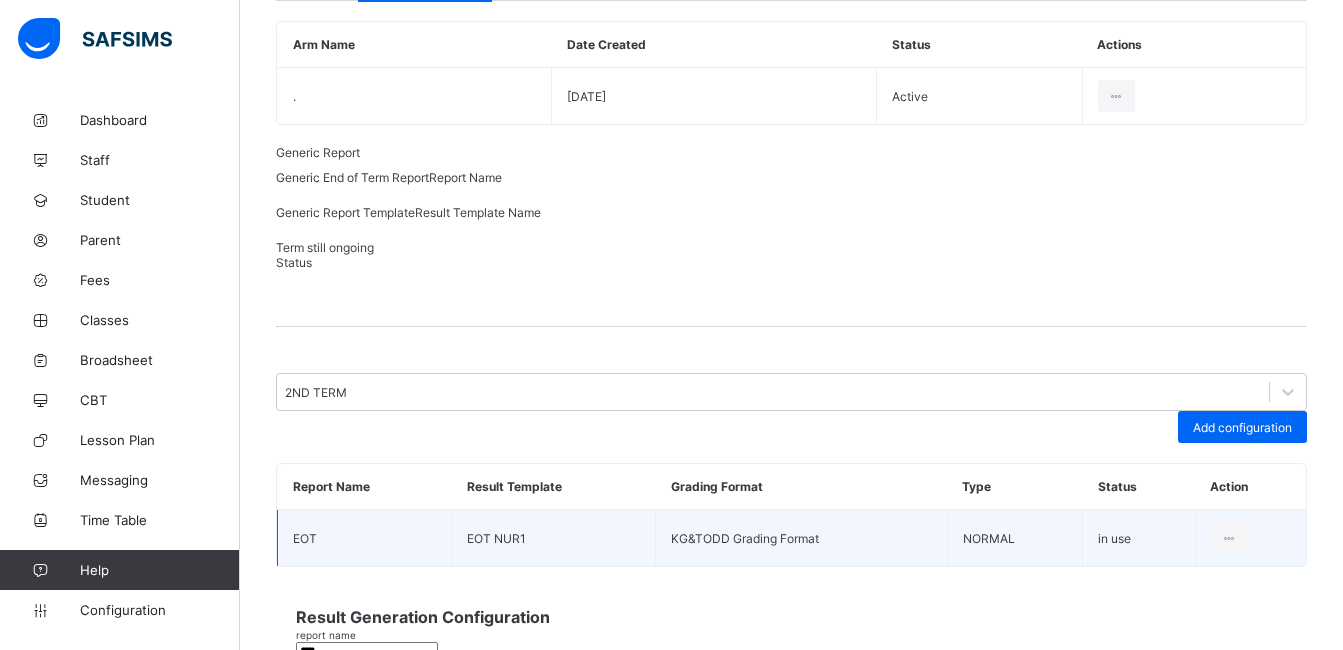 click on "Result Generation Configuration report name *** 2ND TERM 2024-2025 RHYMES NUMERACY PHONICS LITERACY COMMUNICATION AND LANGUAGE DEVELOPMENT KNOWLEDGE AND UNDERSTANDING OF THE WORLD (KUW) PRACTICAL LIFE PHYSICAL SOCIAL AND EMOTIONAL DEVELOPMENT (PSED) result template EOT NUR1 Trait groups Nursery One" at bounding box center (791, 829) 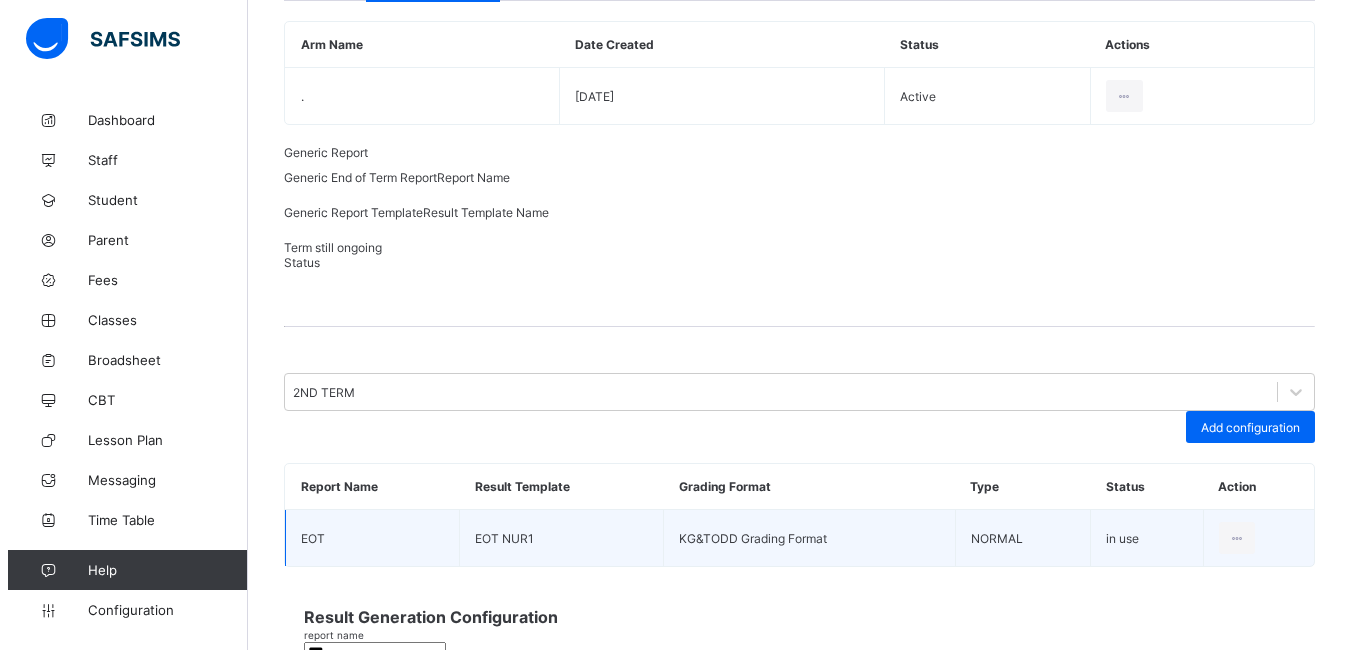 scroll, scrollTop: 198, scrollLeft: 0, axis: vertical 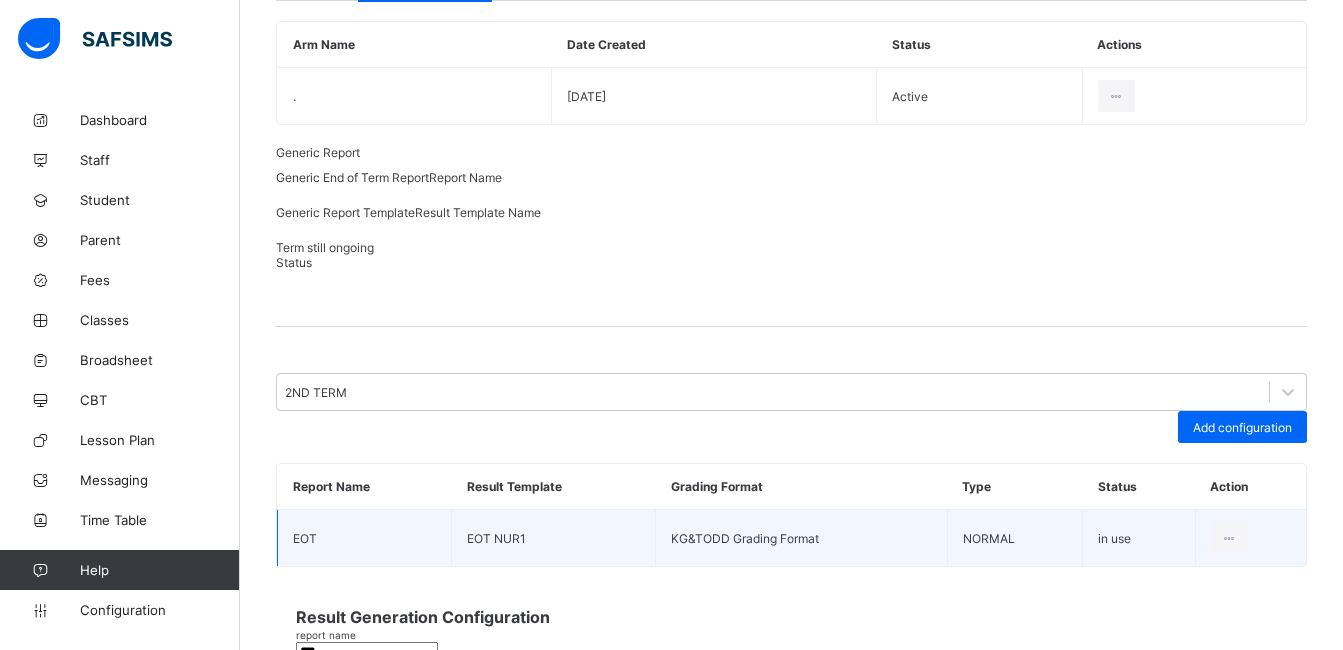 click on "option Updated EOT Nur1 focused, 2 of 11. 11 results available. Use Up and Down to choose options, press Enter to select the currently focused option, press Escape to exit the menu, press Tab to select the option and exit the menu. EOT NUR1 EOT Template Updated EOT Nur1 EOT Nur 1 New Nur Default-template Default Nur/Kin EOT NUR1 END OF TERM MIDTERM test nursery test nursery (b)" at bounding box center (791, 1094) 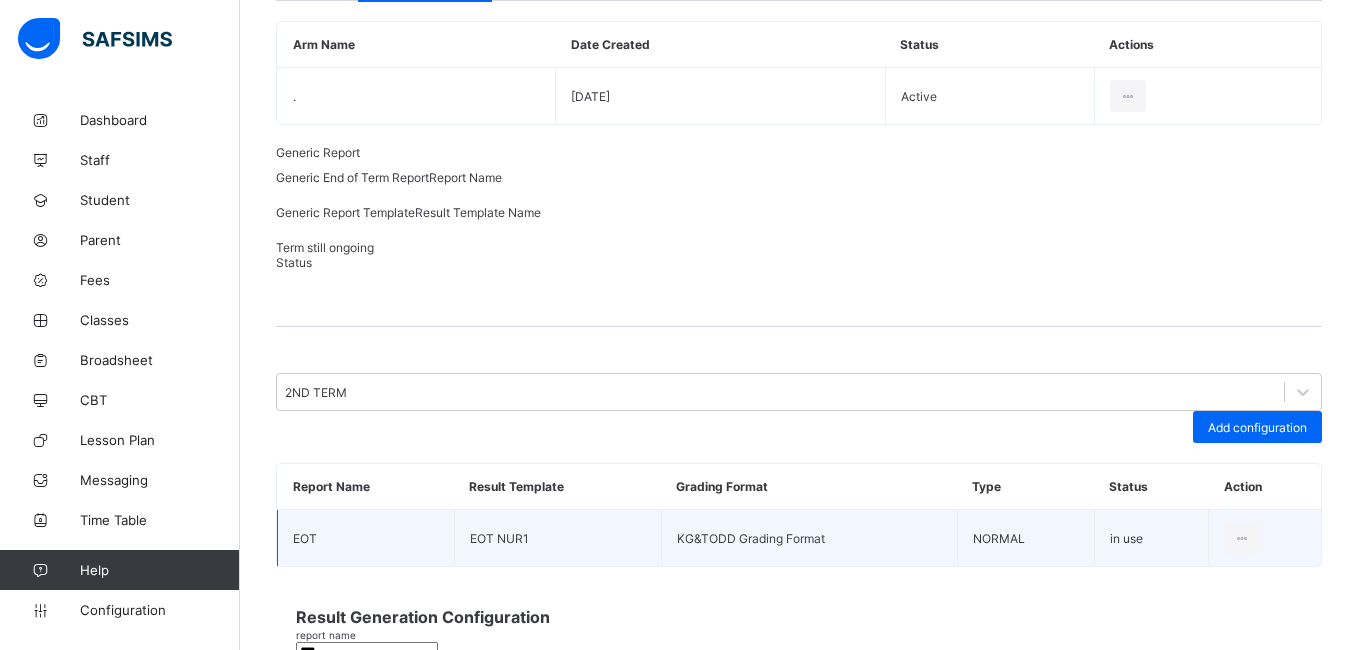 type on "***" 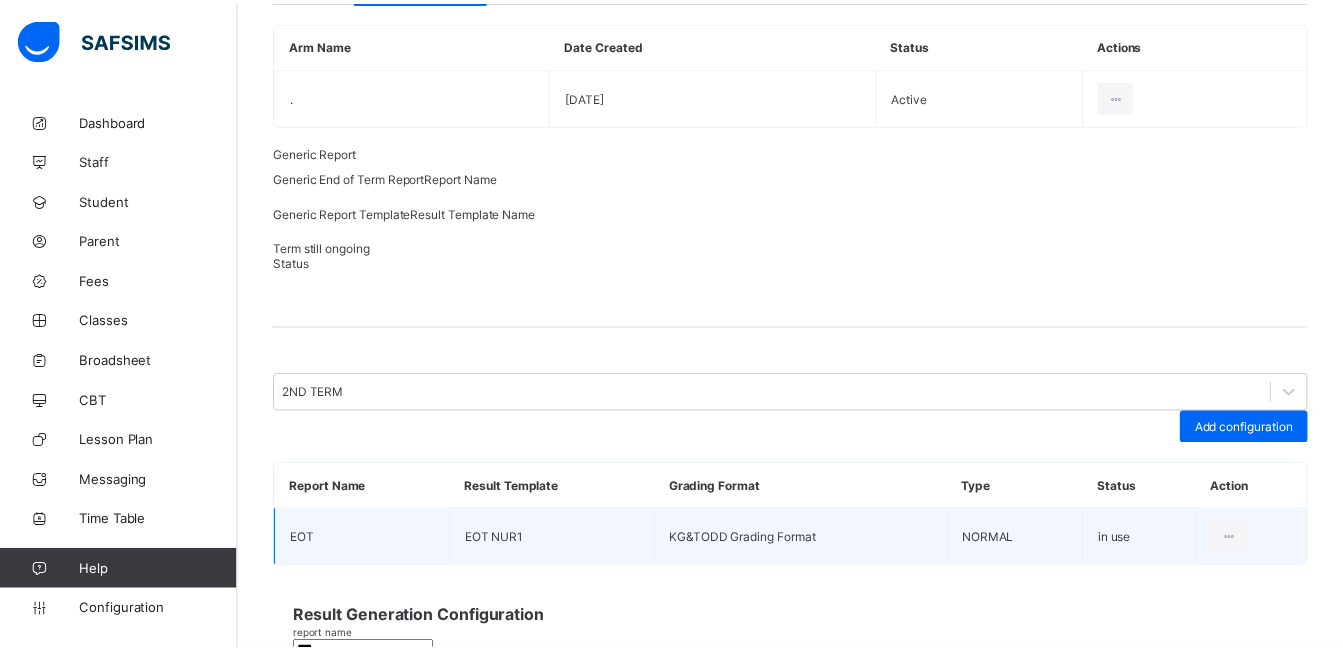 scroll, scrollTop: 113, scrollLeft: 0, axis: vertical 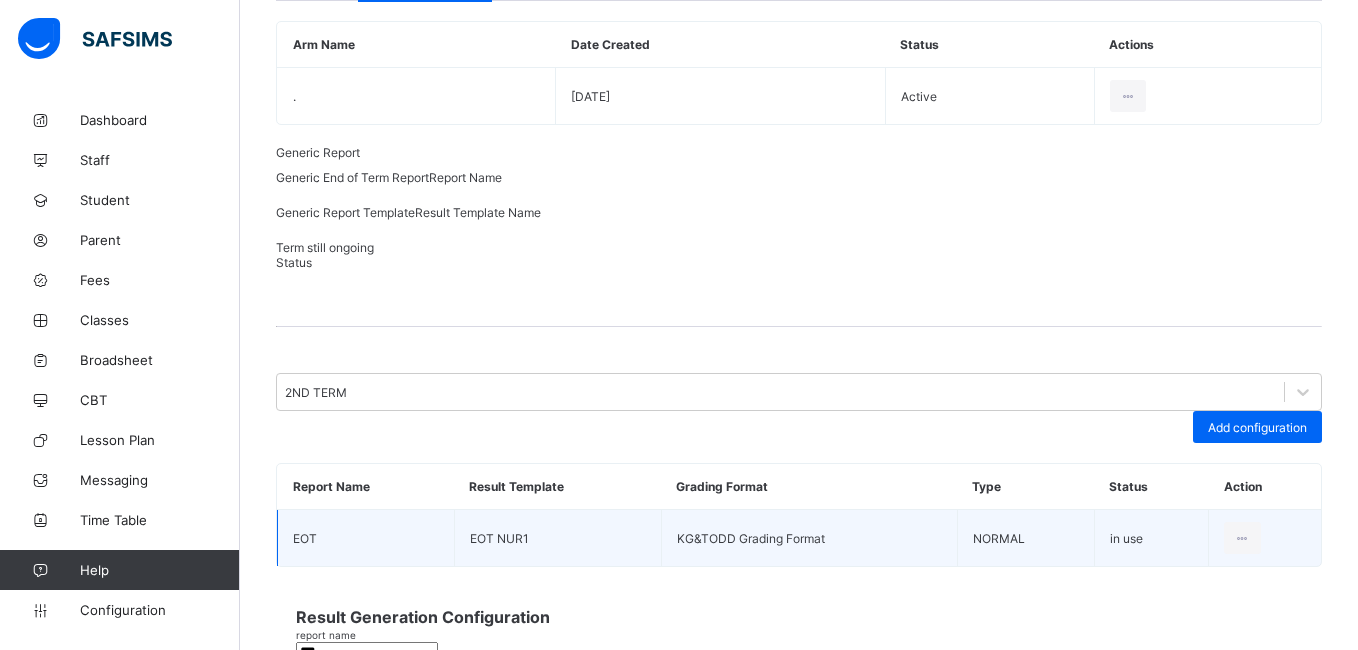 click on "test nursery (b)" at bounding box center [799, 1074] 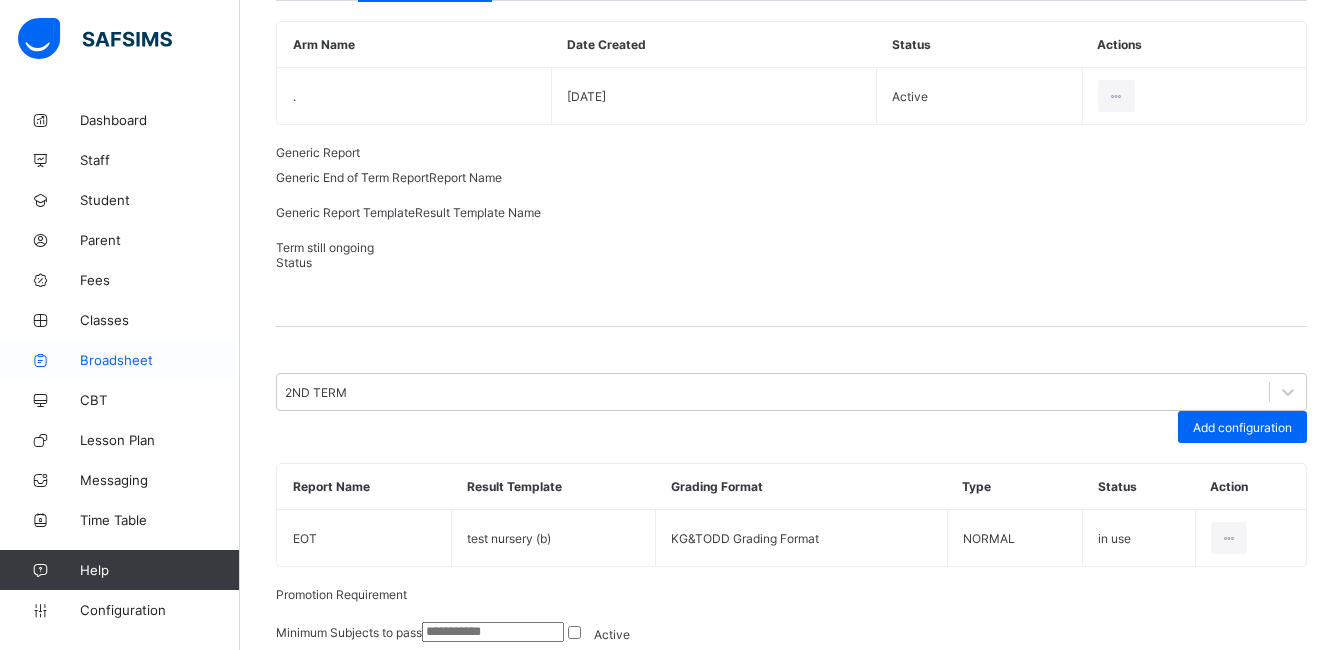 click on "Broadsheet" at bounding box center (160, 360) 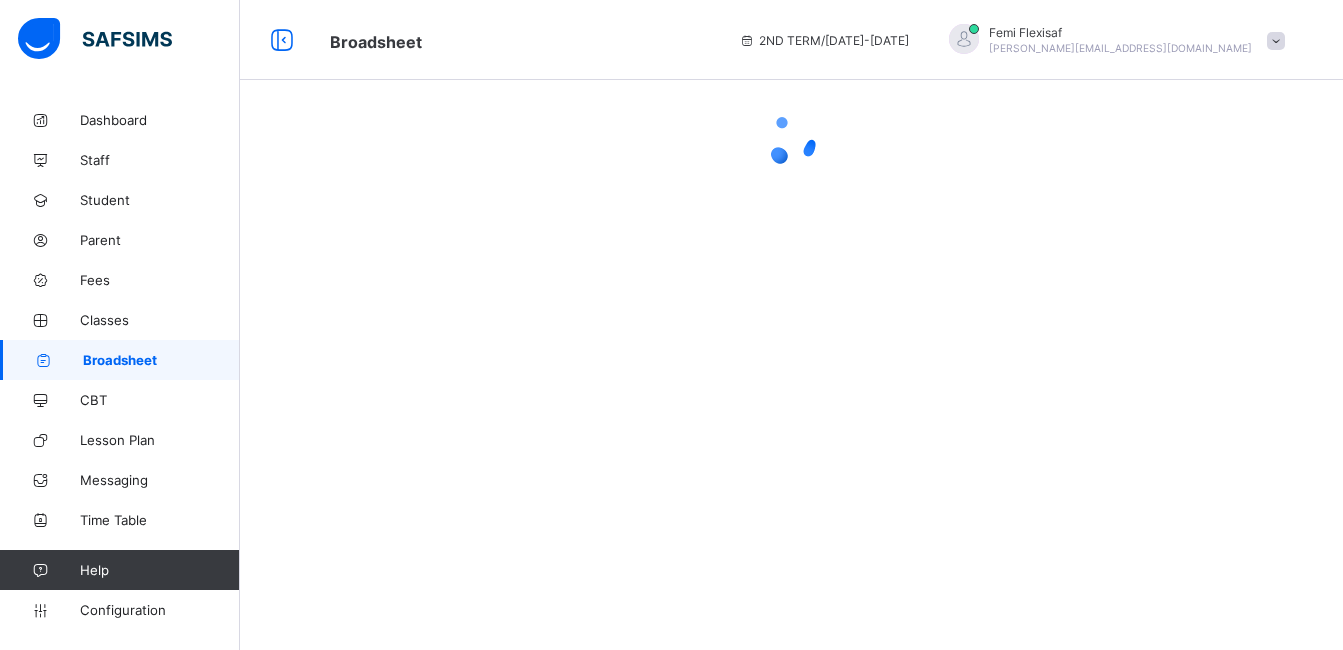 scroll, scrollTop: 0, scrollLeft: 0, axis: both 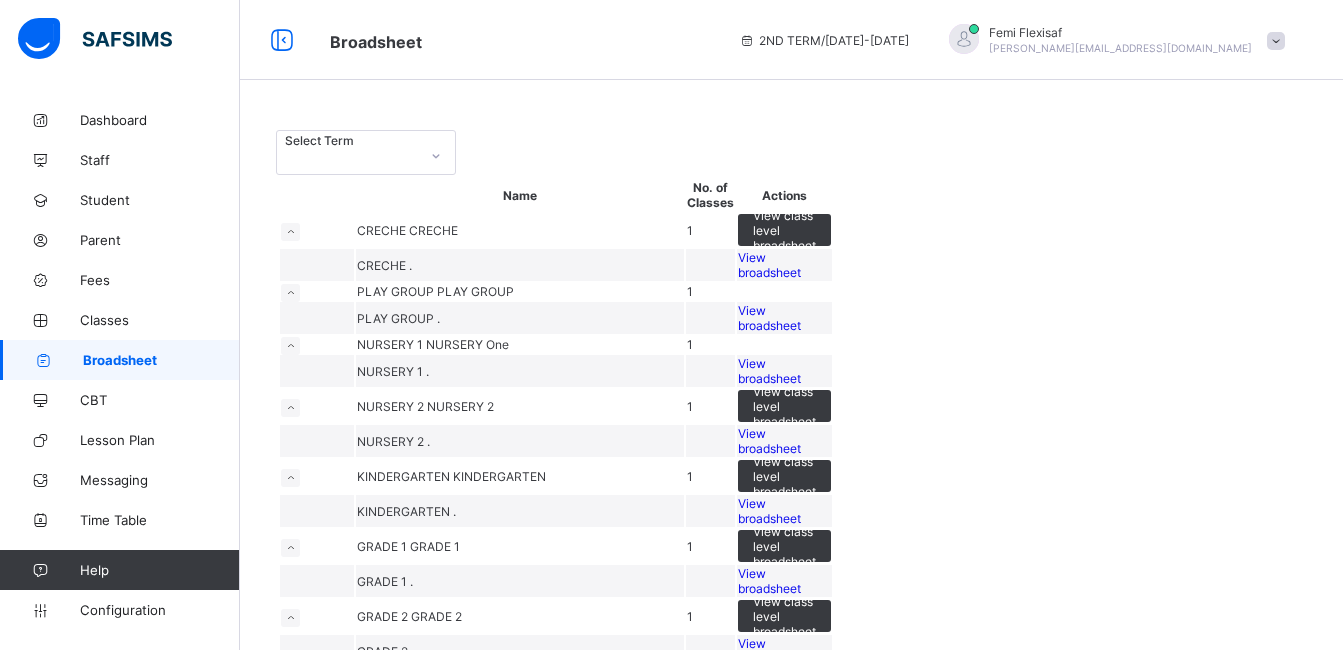 click on "View broadsheet" at bounding box center [769, 371] 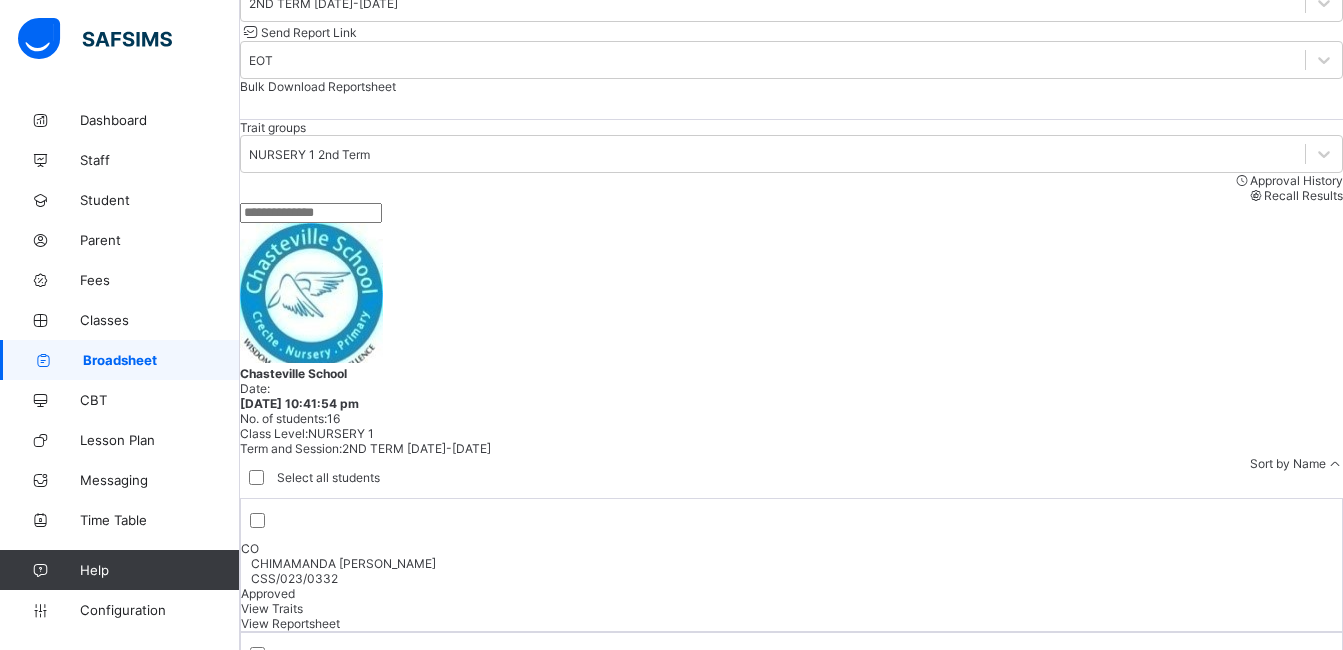 scroll, scrollTop: 280, scrollLeft: 0, axis: vertical 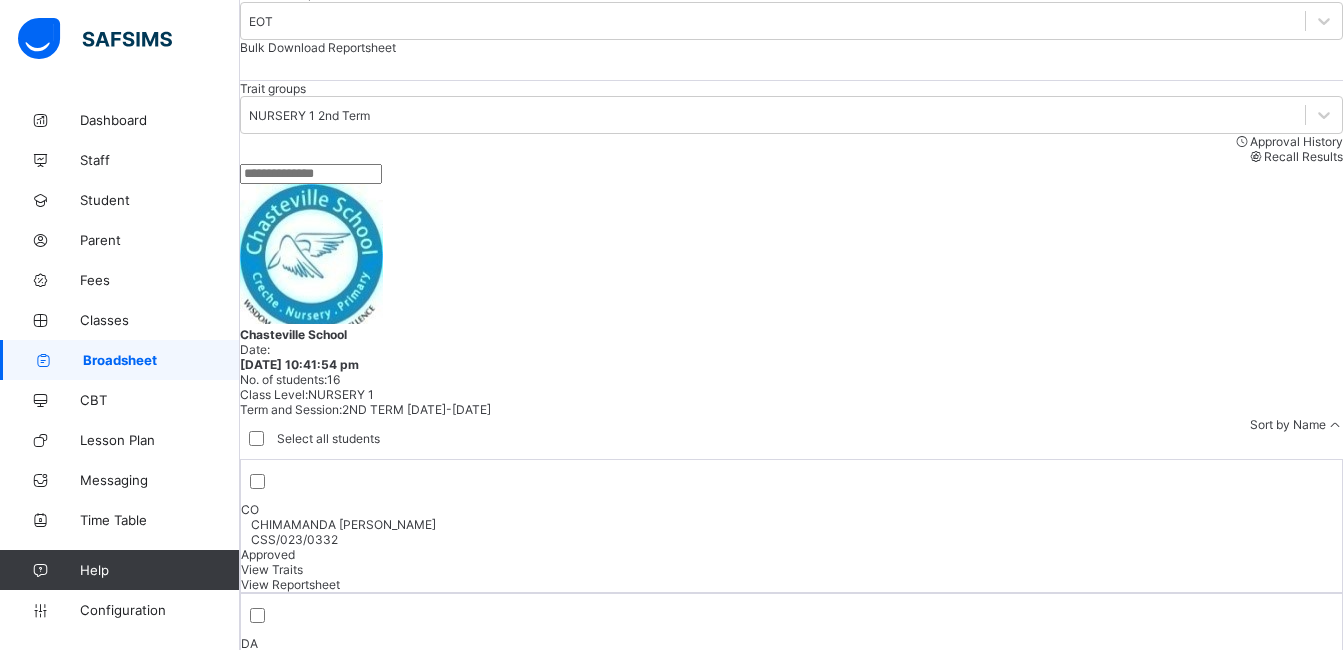 click on "View Reportsheet" at bounding box center [290, 584] 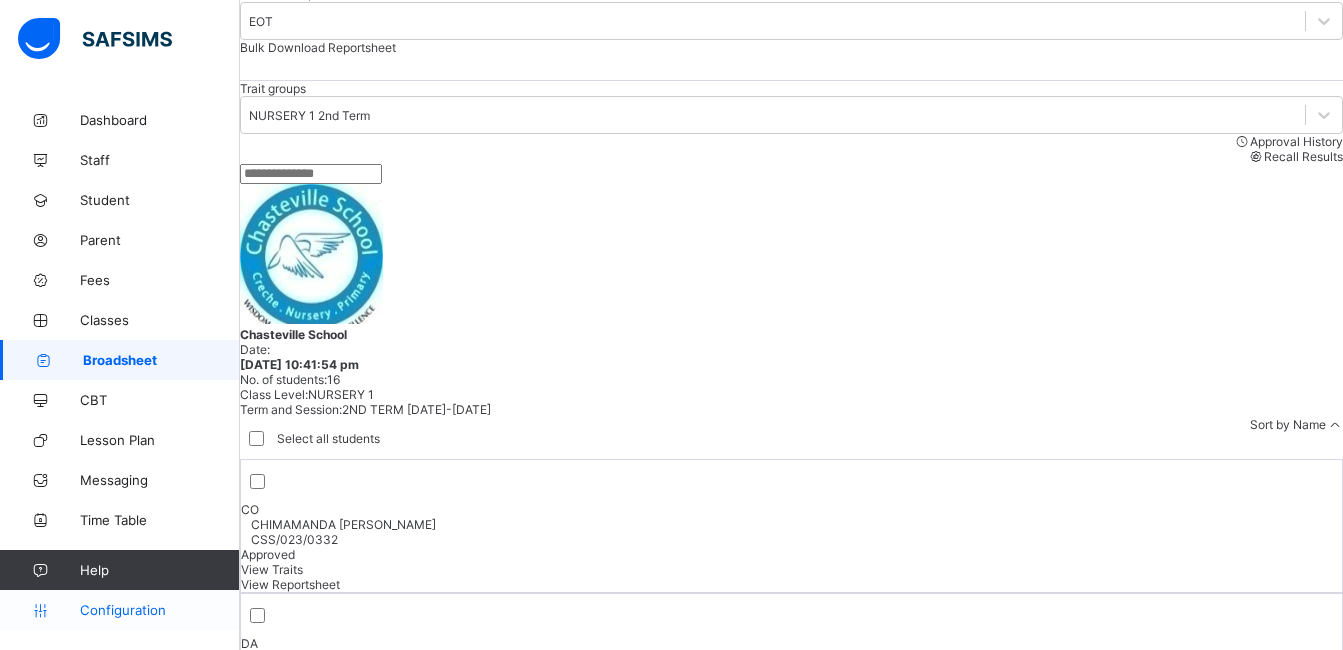 click on "Configuration" at bounding box center [159, 610] 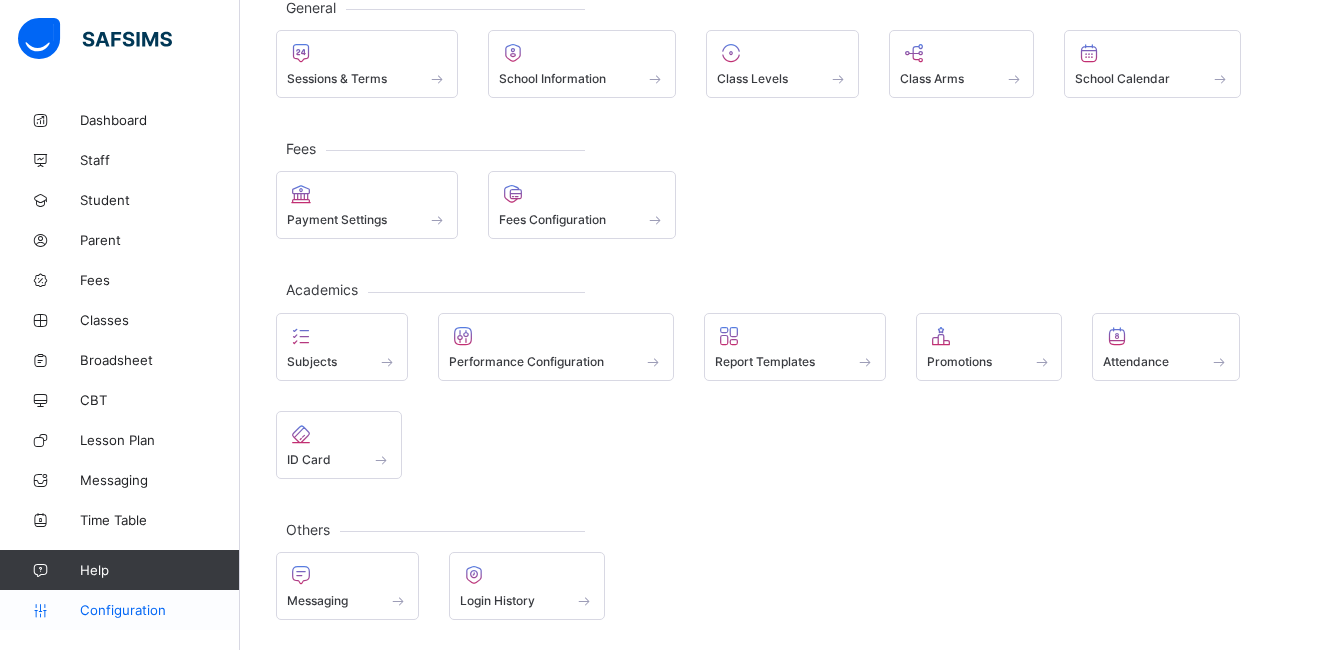 scroll, scrollTop: 133, scrollLeft: 0, axis: vertical 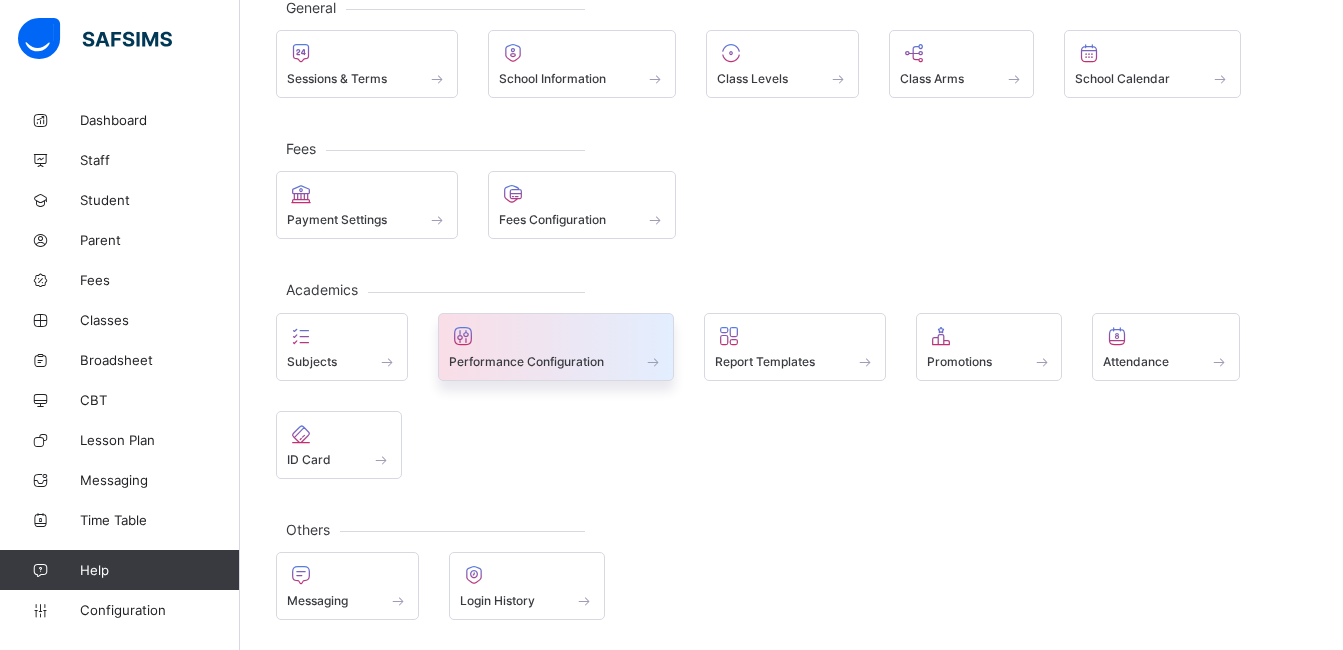click at bounding box center (556, 336) 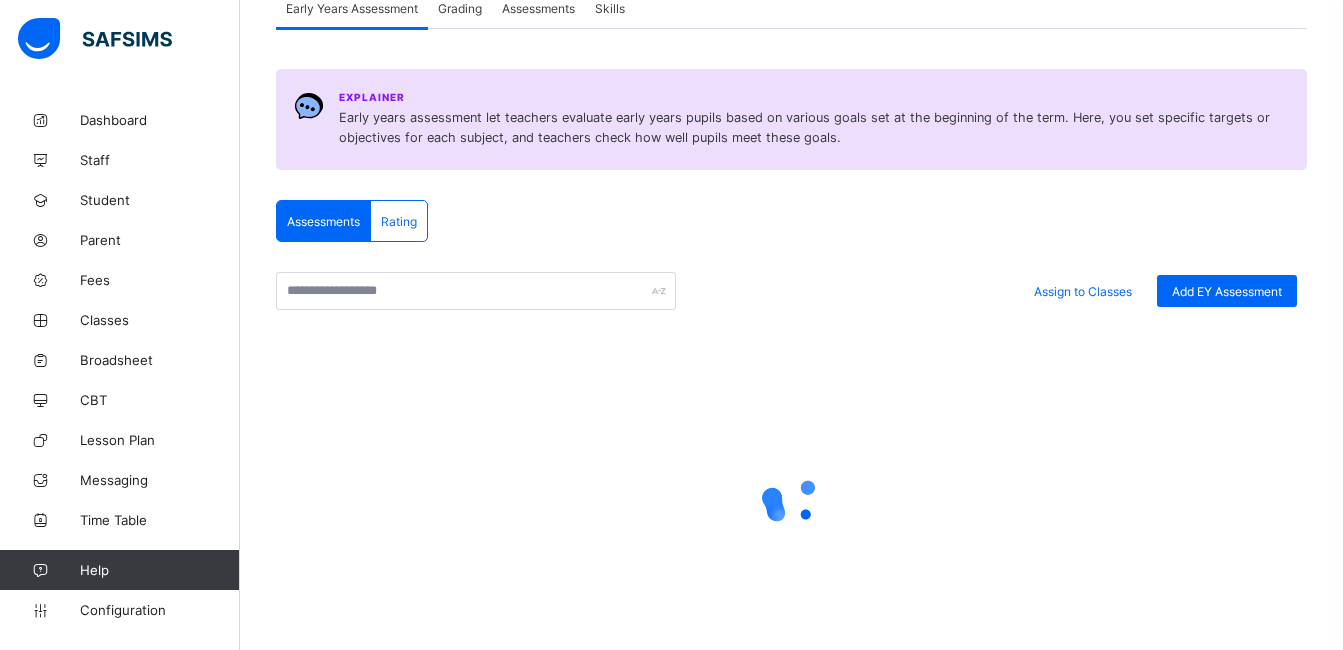 scroll, scrollTop: 280, scrollLeft: 0, axis: vertical 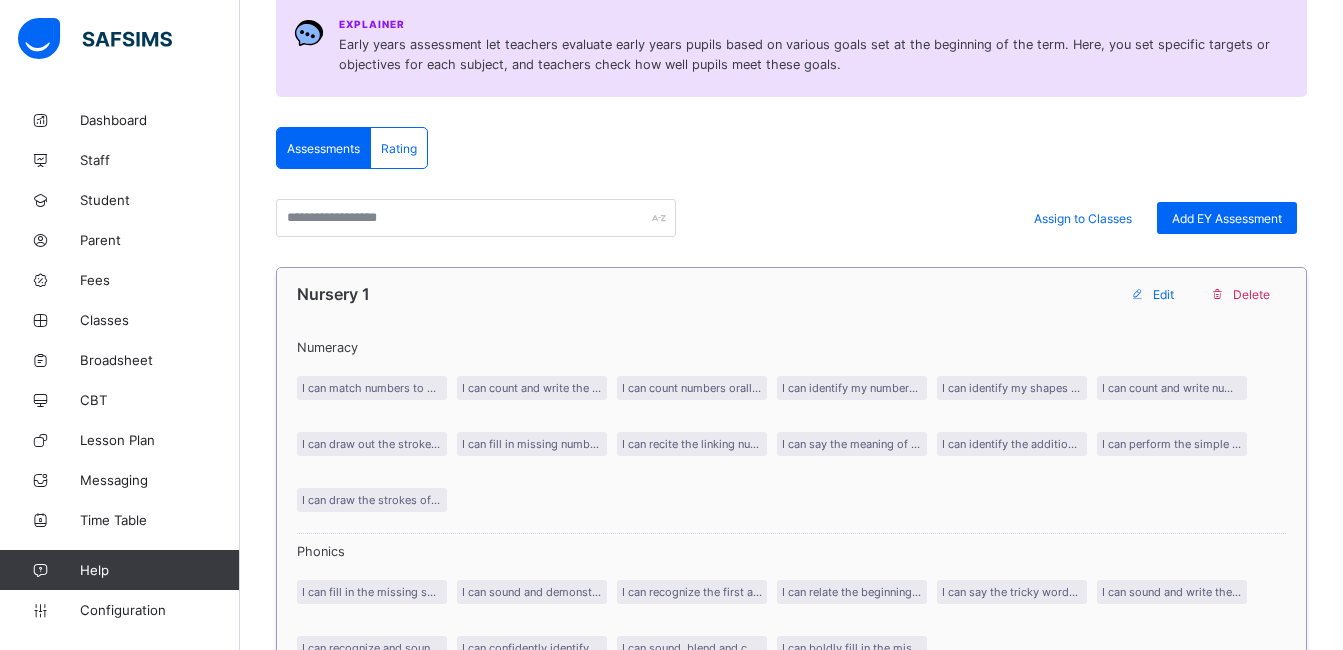 click at bounding box center (847, 218) 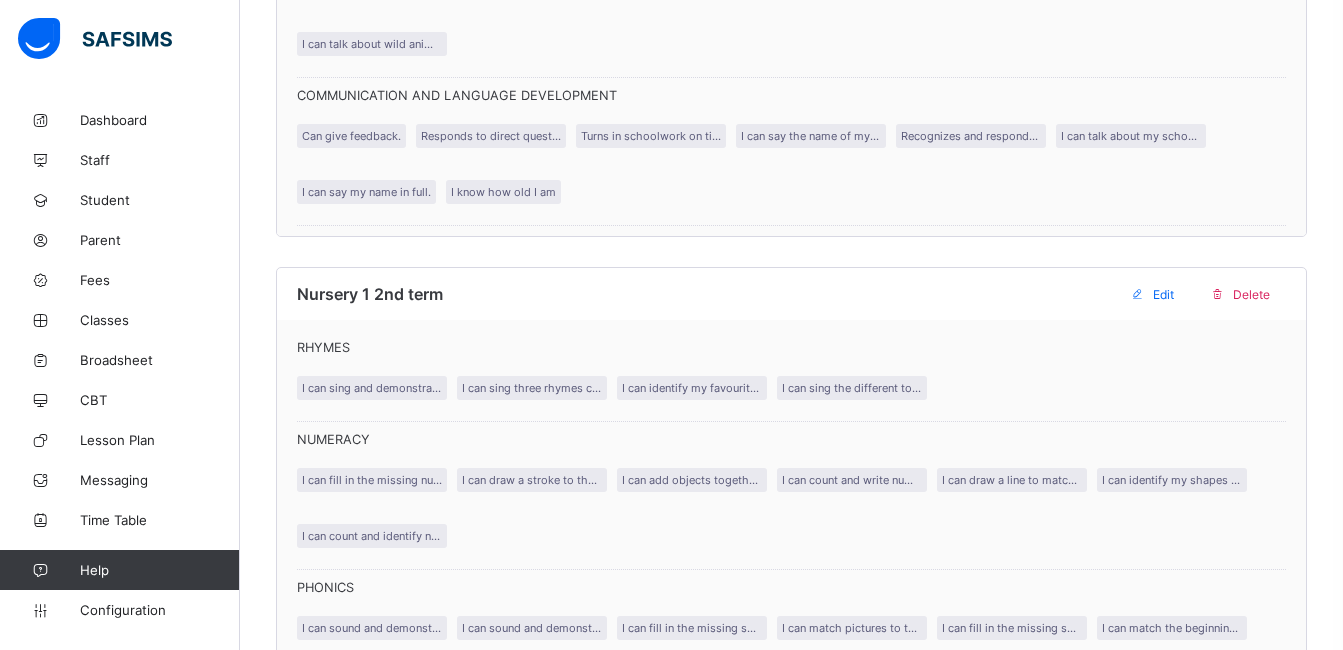 scroll, scrollTop: 5534, scrollLeft: 0, axis: vertical 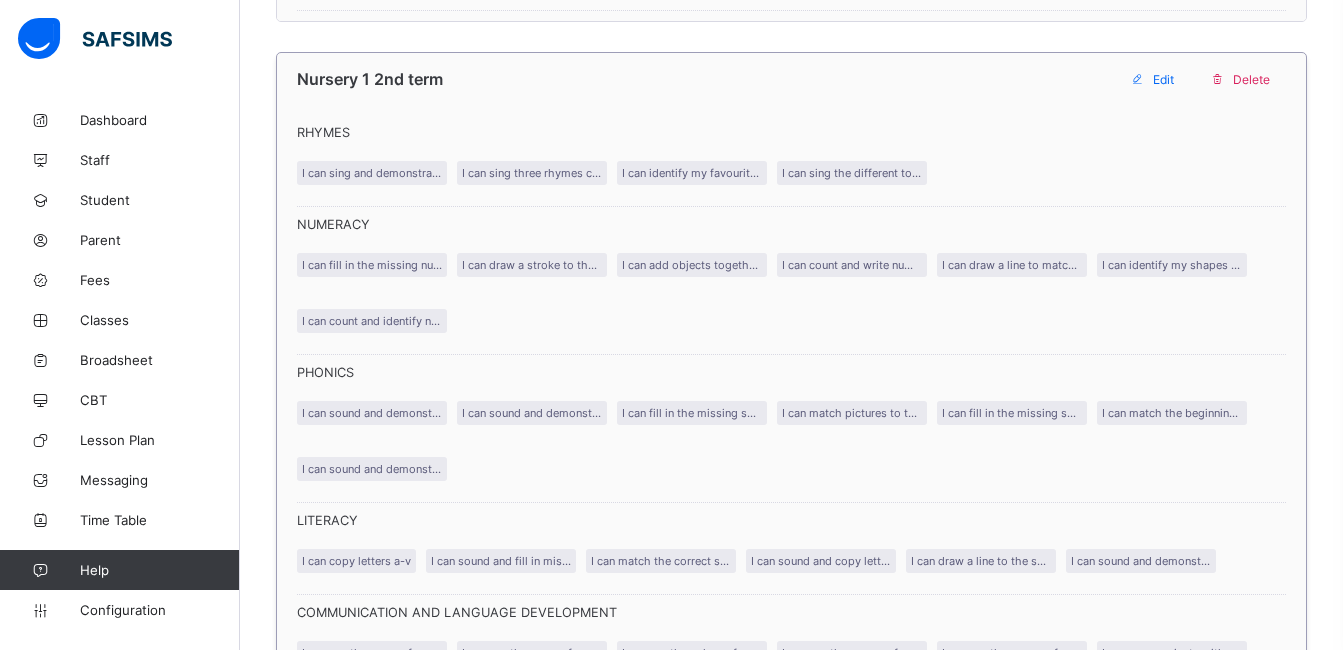 click on "Edit" at bounding box center [1163, 79] 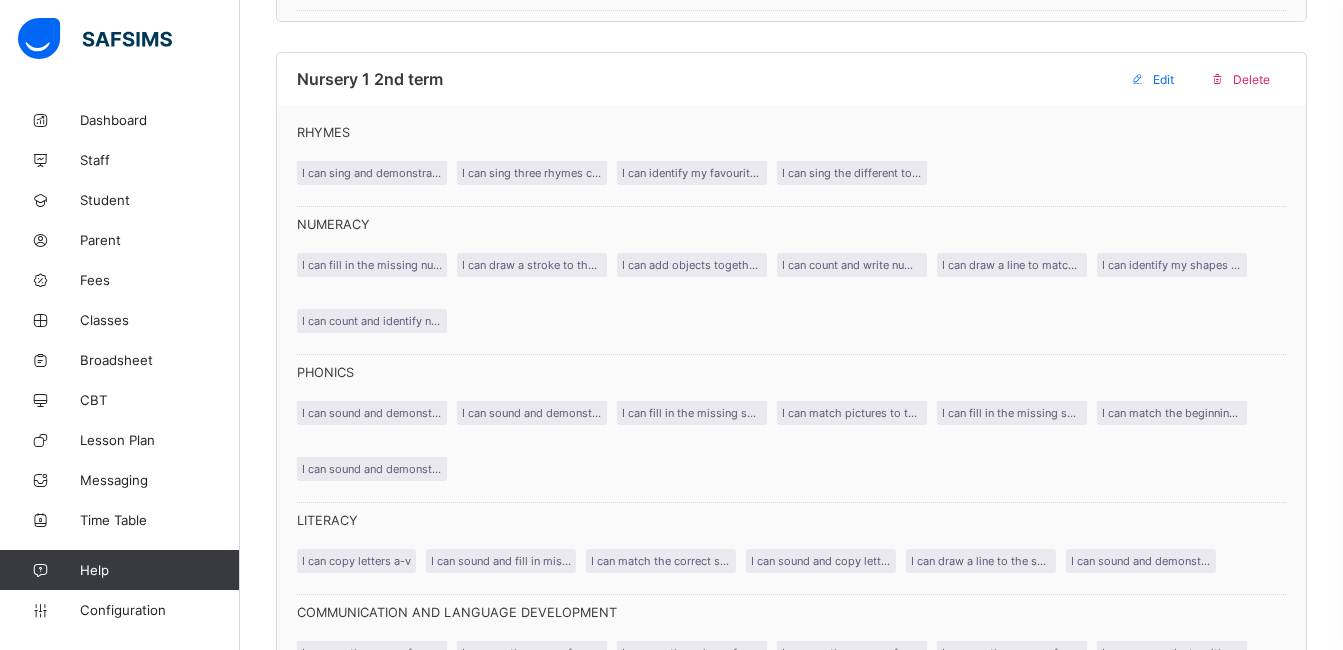 type on "**********" 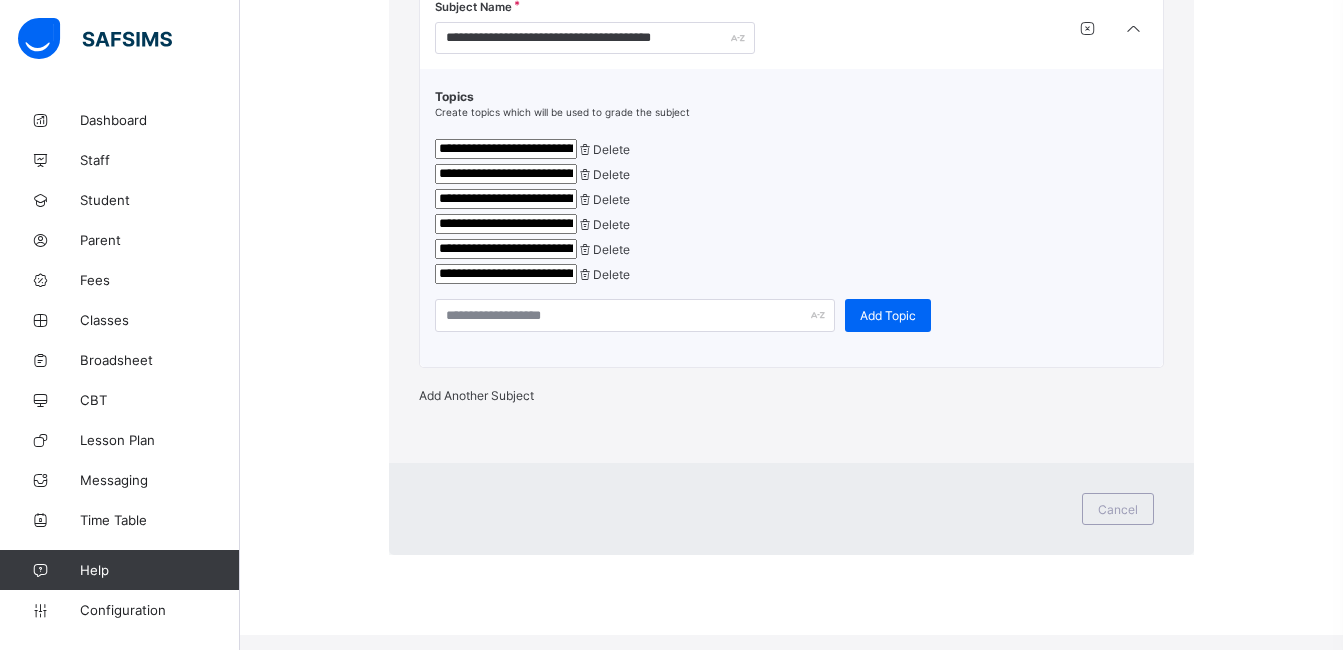 scroll, scrollTop: 327, scrollLeft: 0, axis: vertical 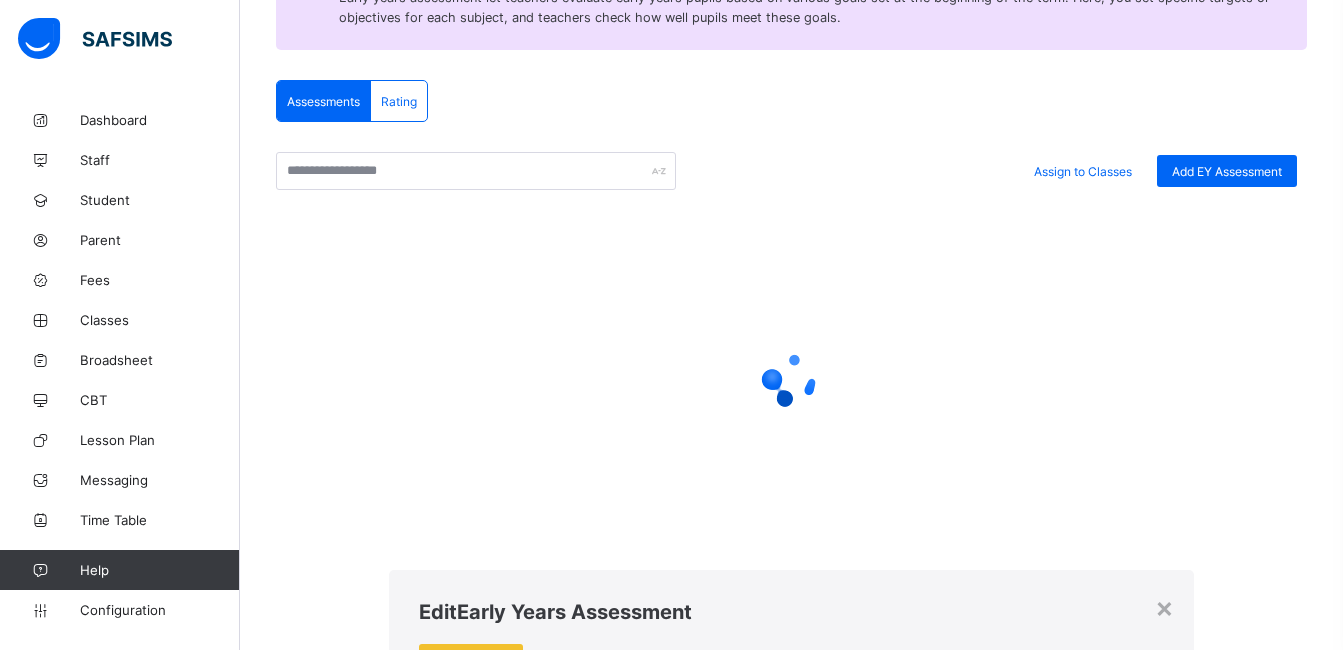 click on "**********" at bounding box center [792, 2347] 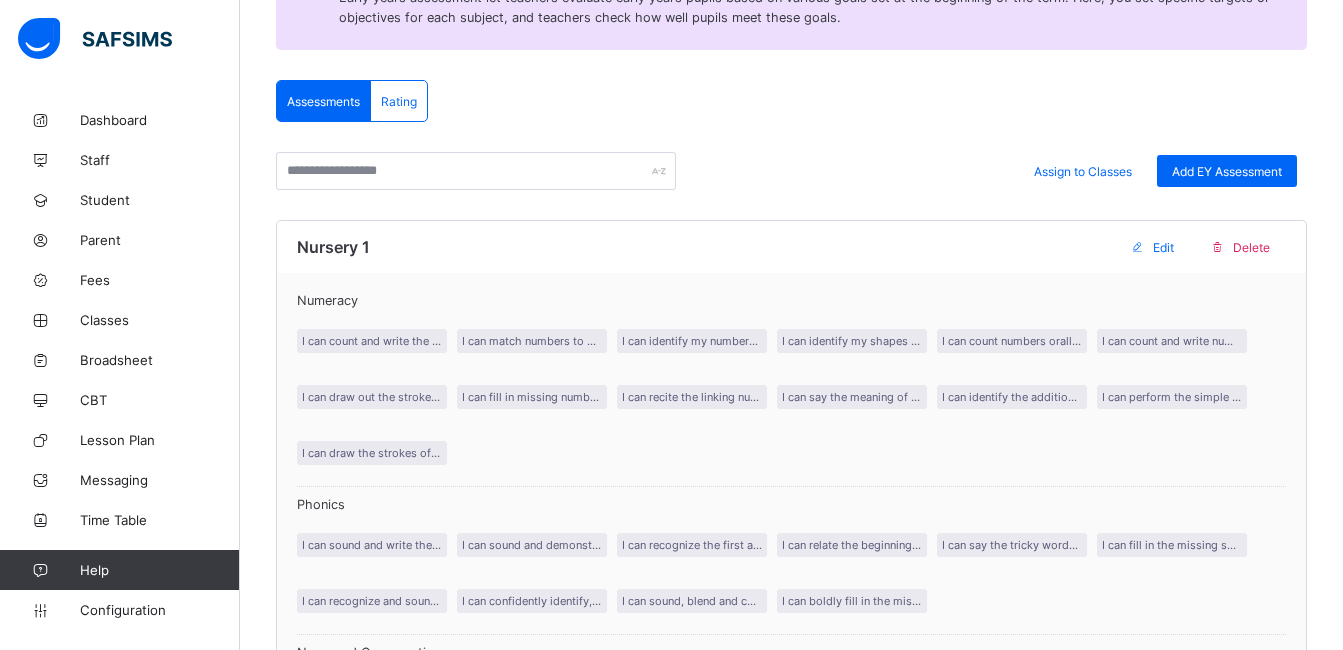scroll, scrollTop: 6356, scrollLeft: 0, axis: vertical 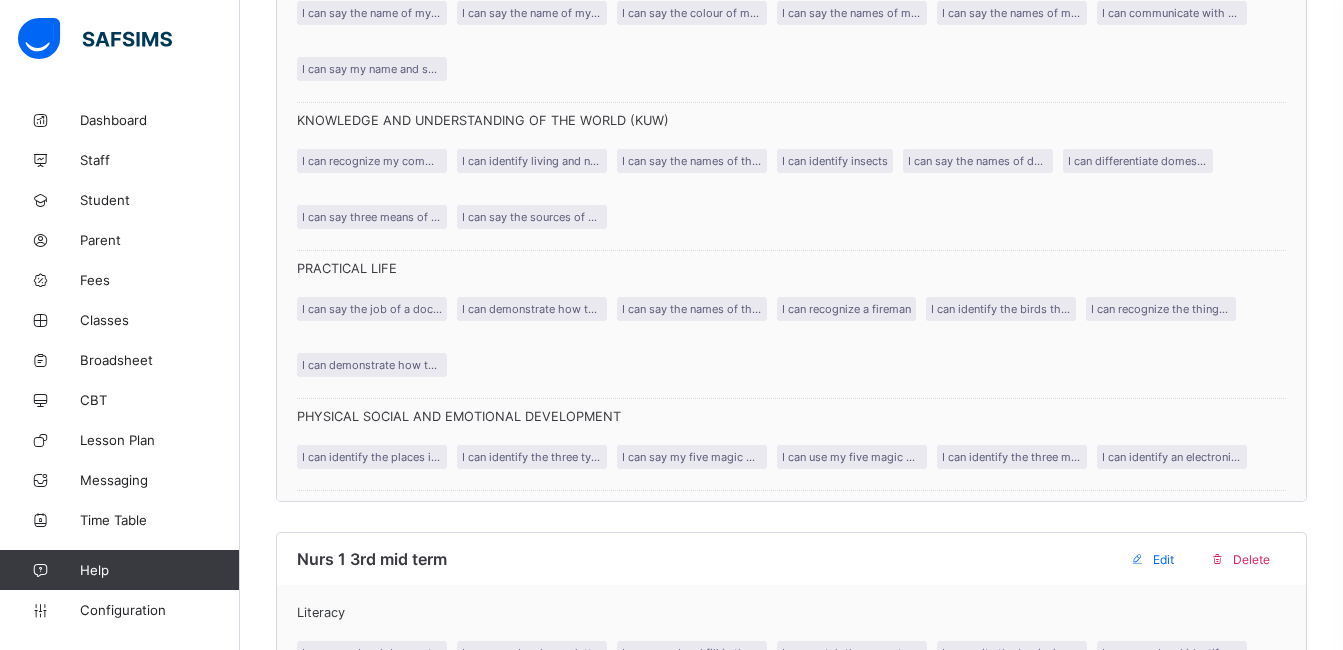 click on "Cancel" at bounding box center (1118, 6233) 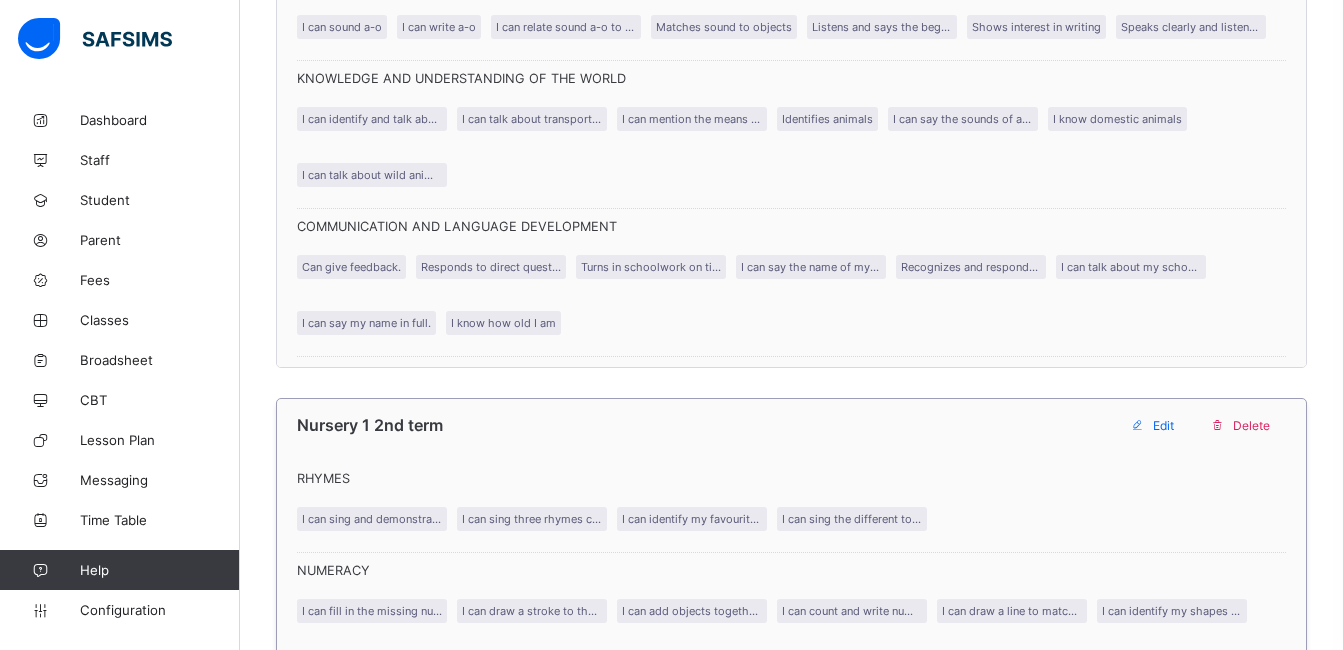 scroll, scrollTop: 5359, scrollLeft: 0, axis: vertical 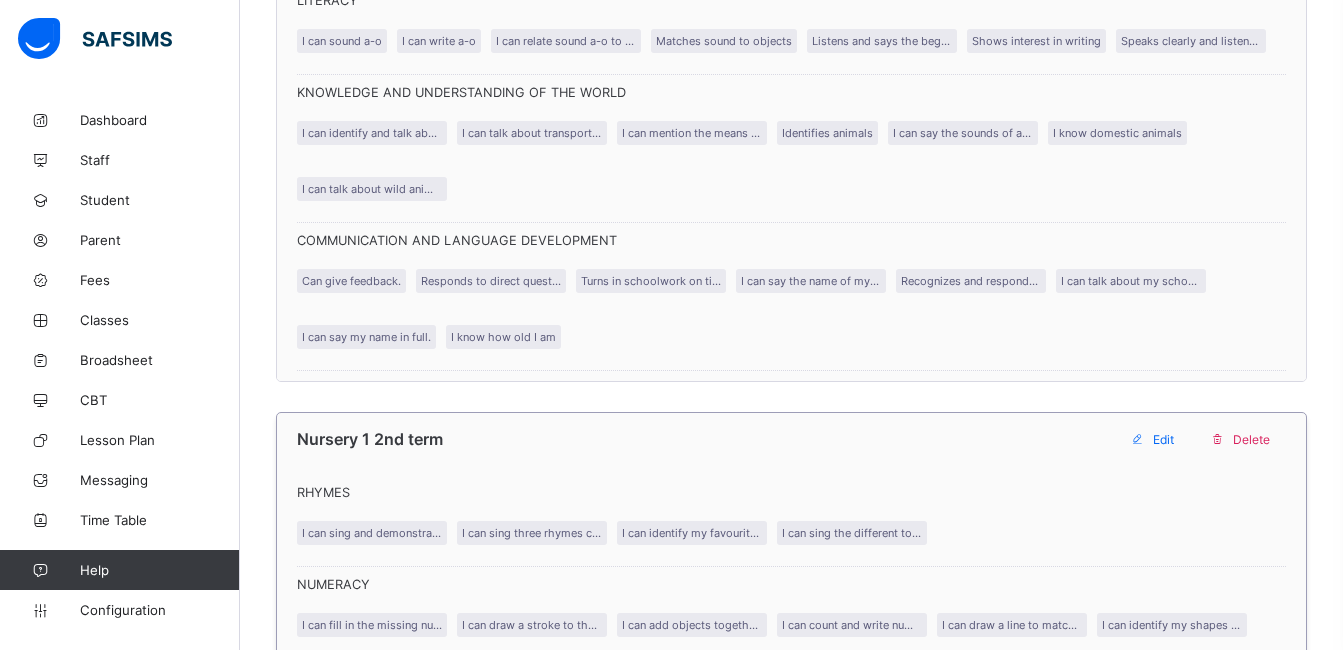 click on "Edit" at bounding box center (1163, 439) 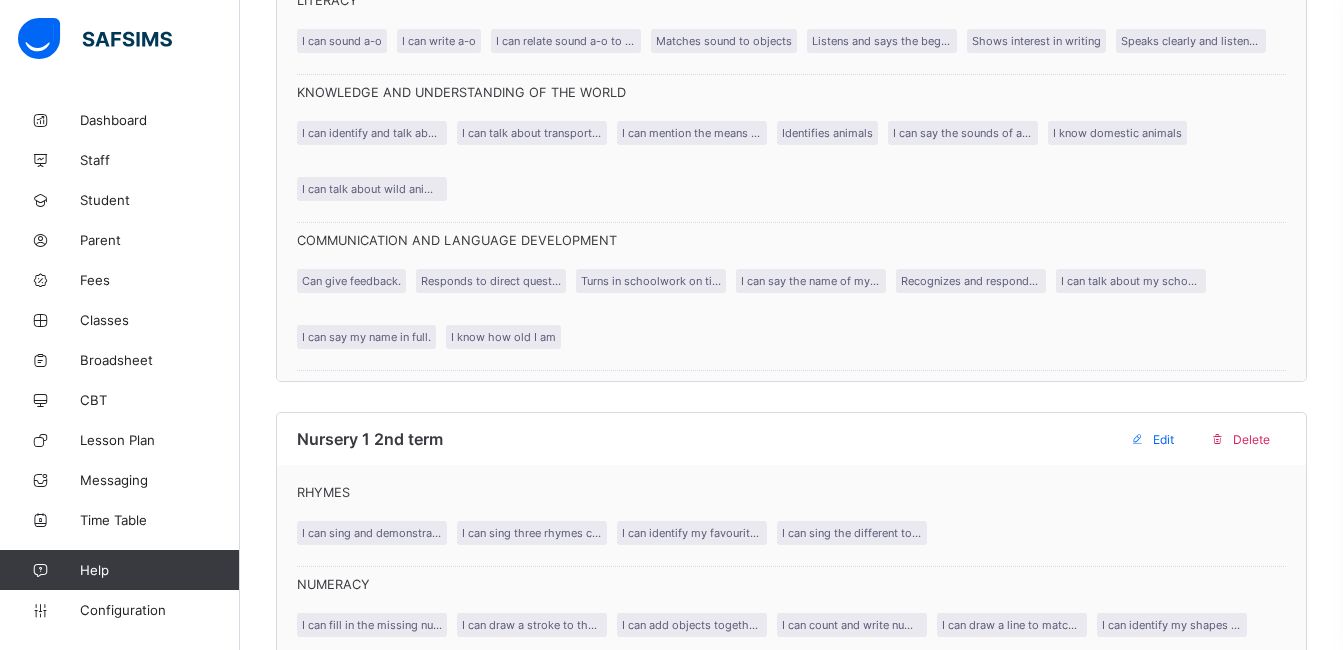 scroll, scrollTop: 123, scrollLeft: 0, axis: vertical 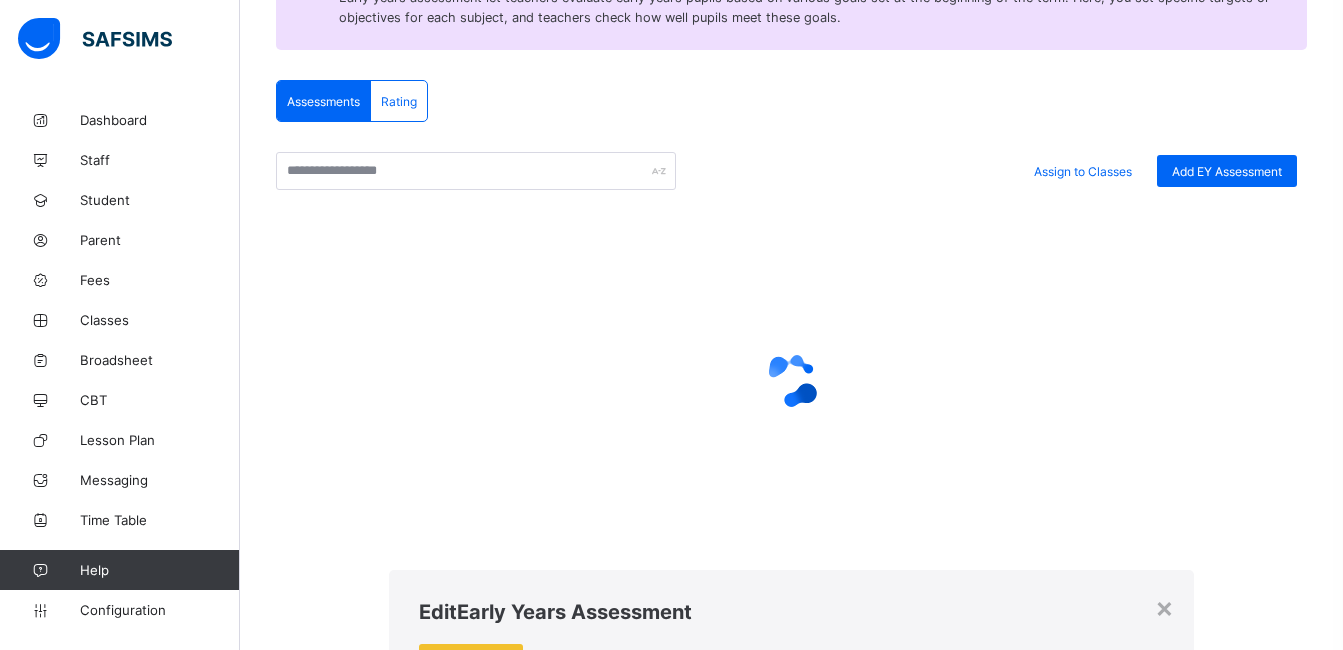 click on "**********" at bounding box center [792, 3042] 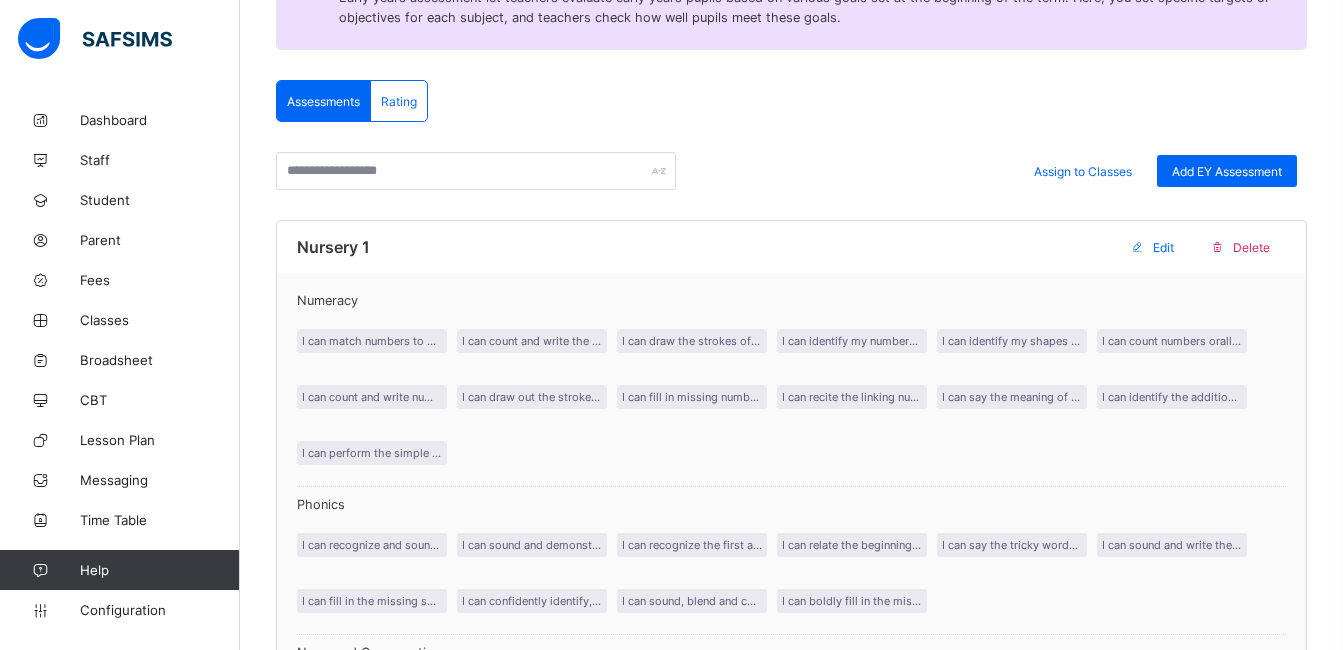 scroll, scrollTop: 3739, scrollLeft: 0, axis: vertical 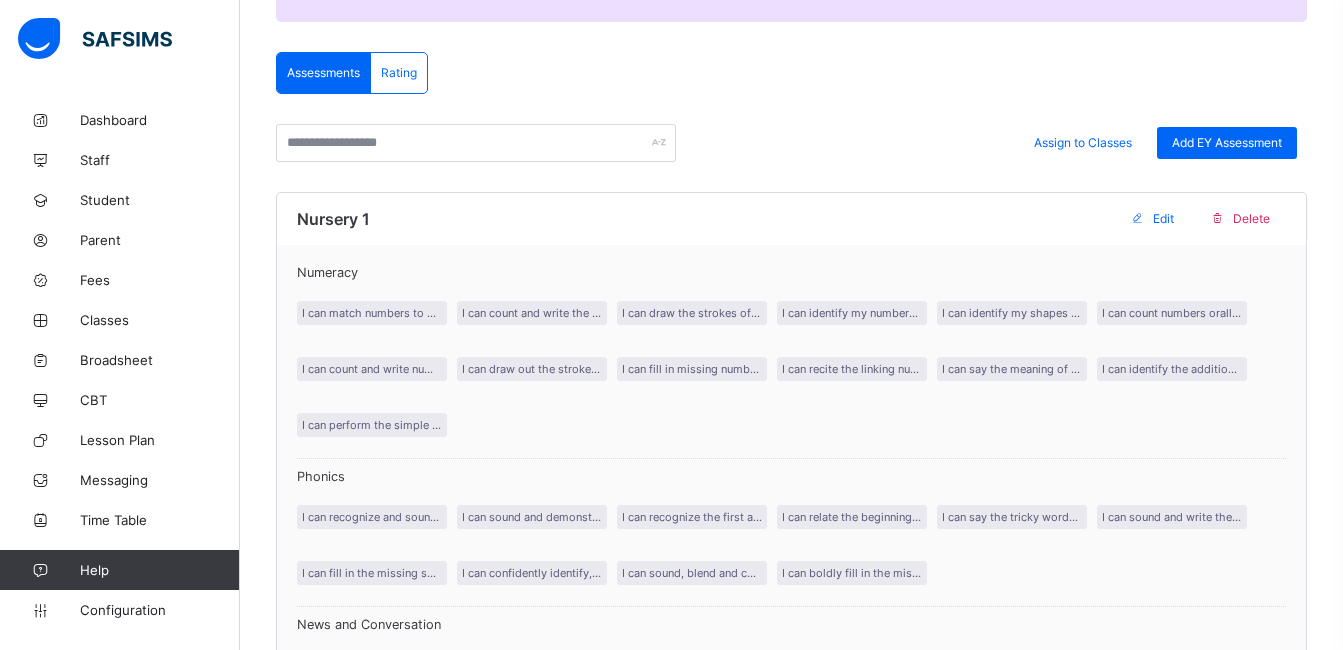 click on "**********" at bounding box center [792, 11946] 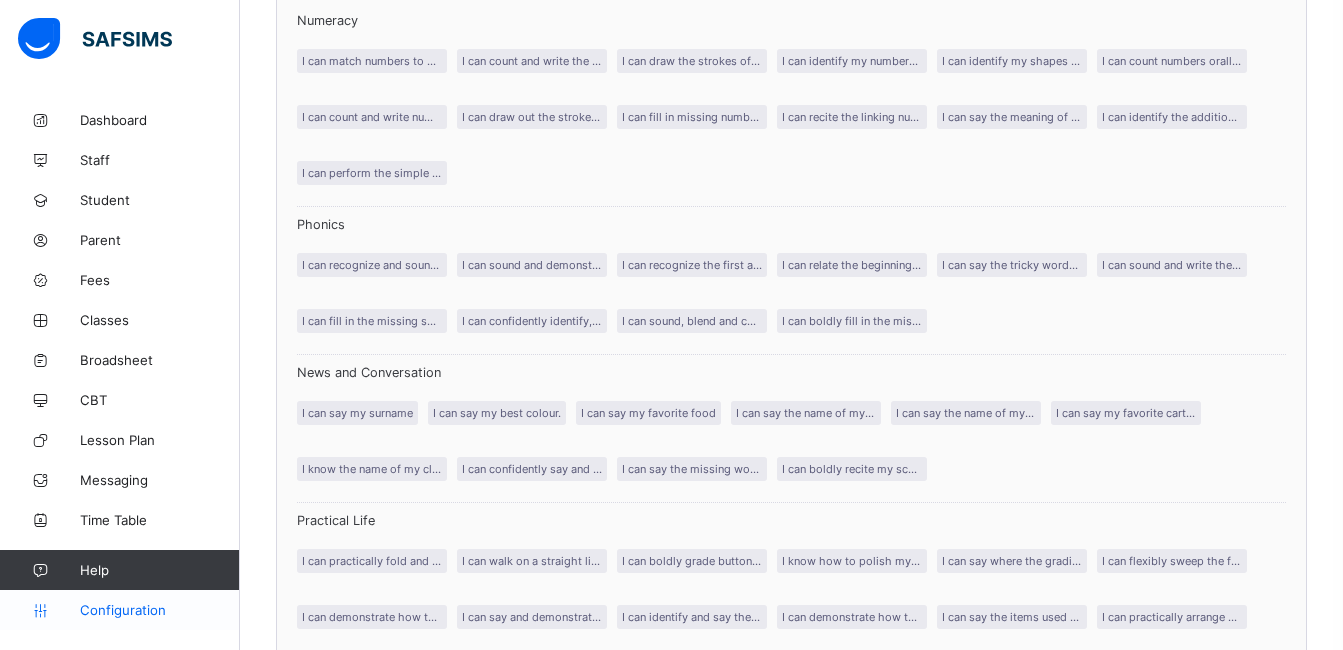 click on "Configuration" at bounding box center [159, 610] 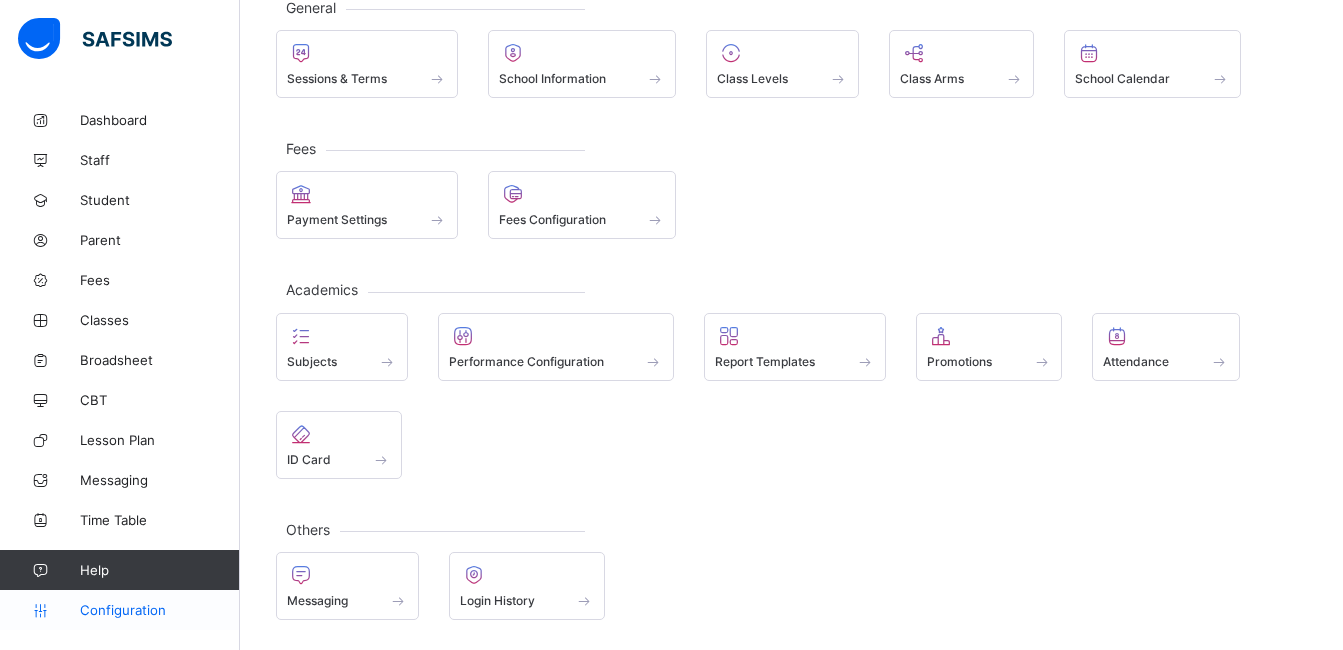 scroll, scrollTop: 133, scrollLeft: 0, axis: vertical 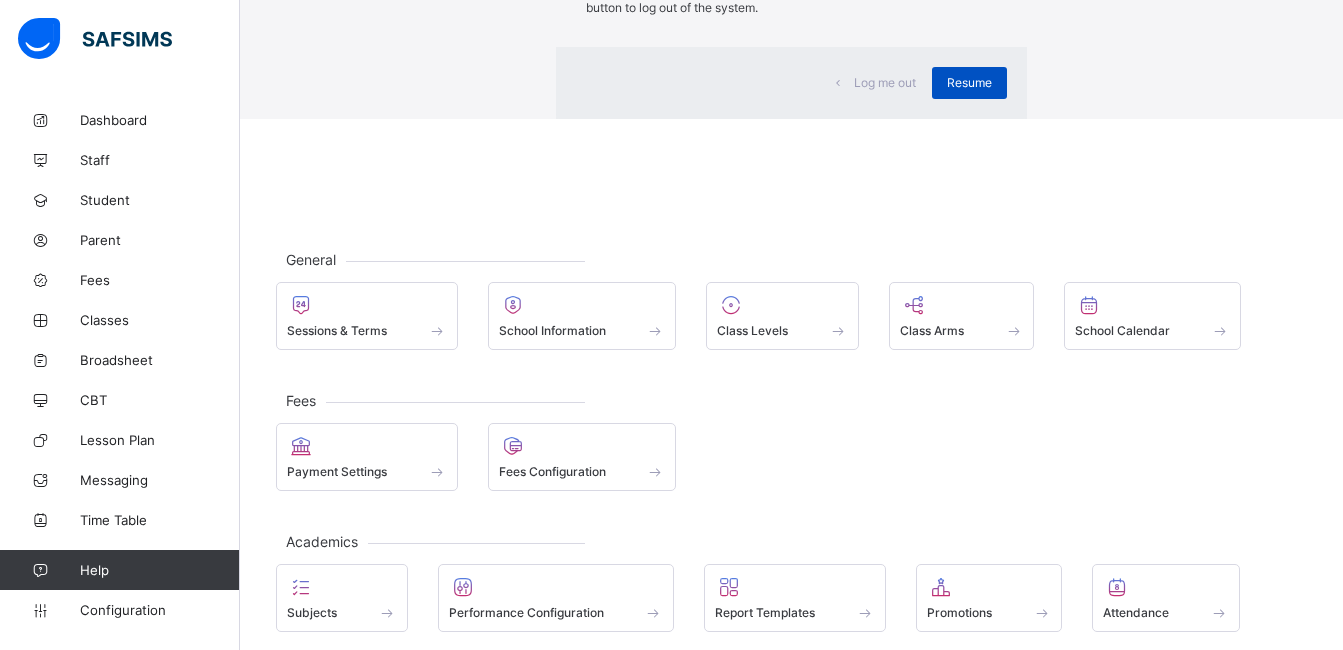 click on "Resume" at bounding box center [969, 82] 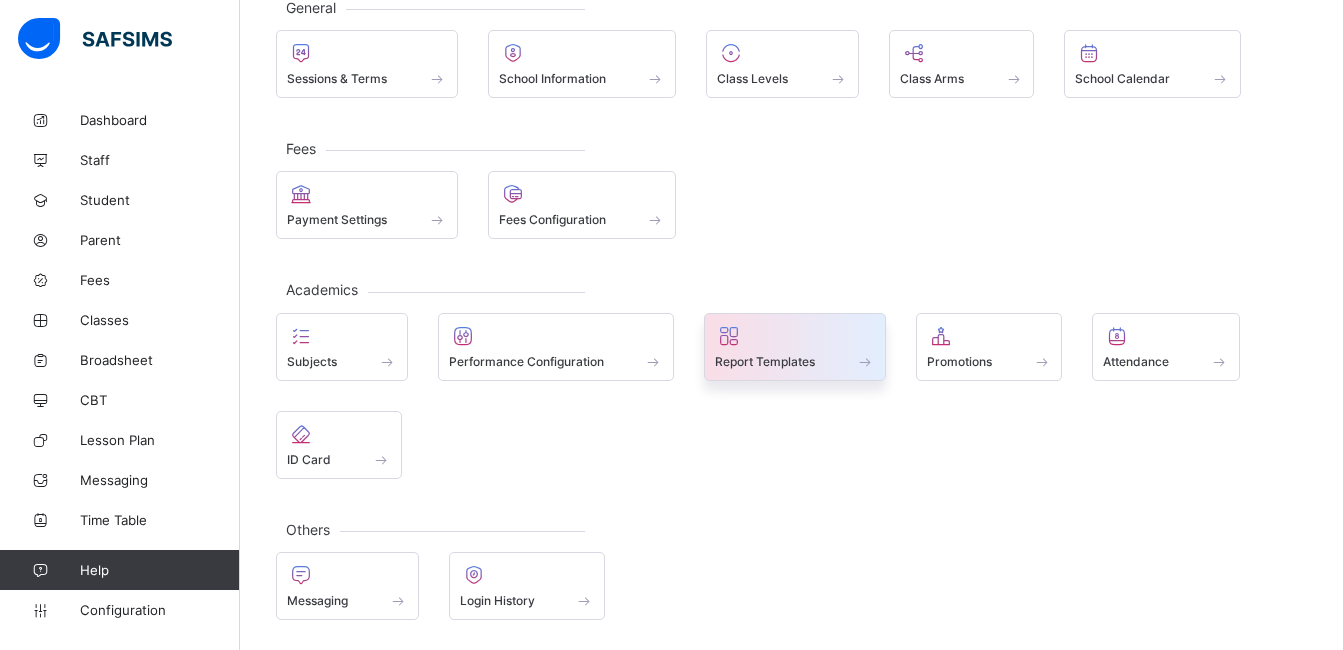 click on "Report Templates" at bounding box center [765, 361] 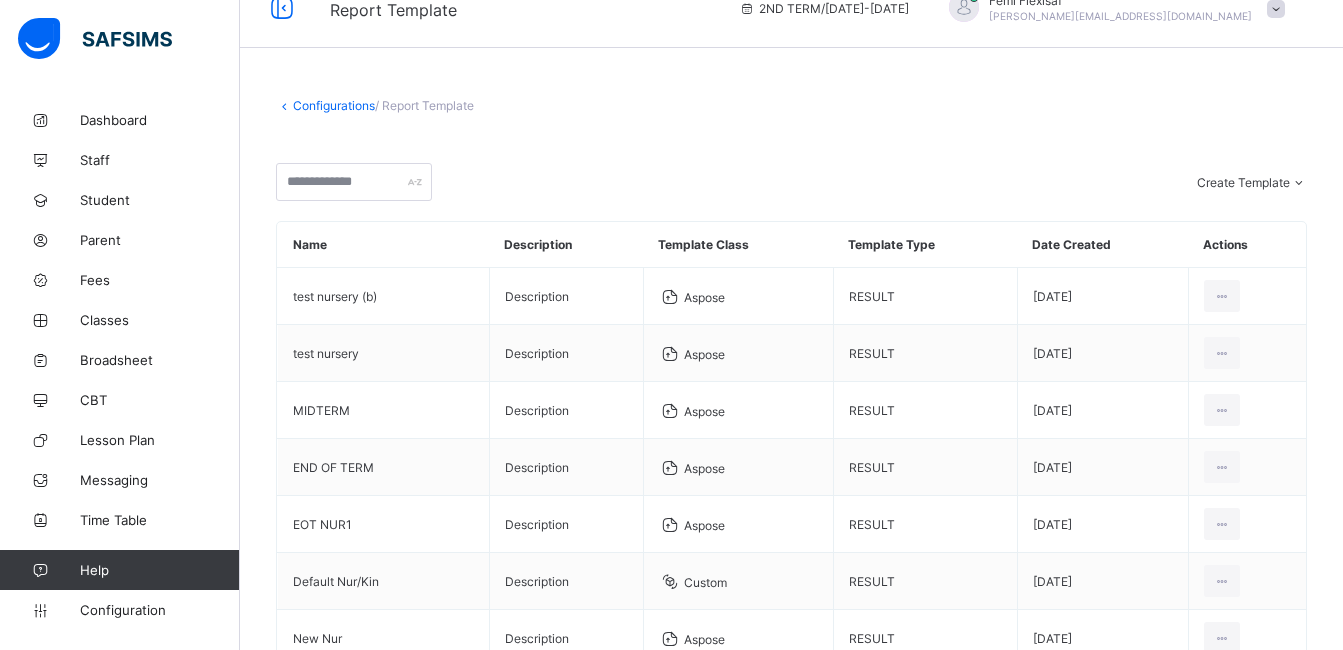 scroll, scrollTop: 0, scrollLeft: 0, axis: both 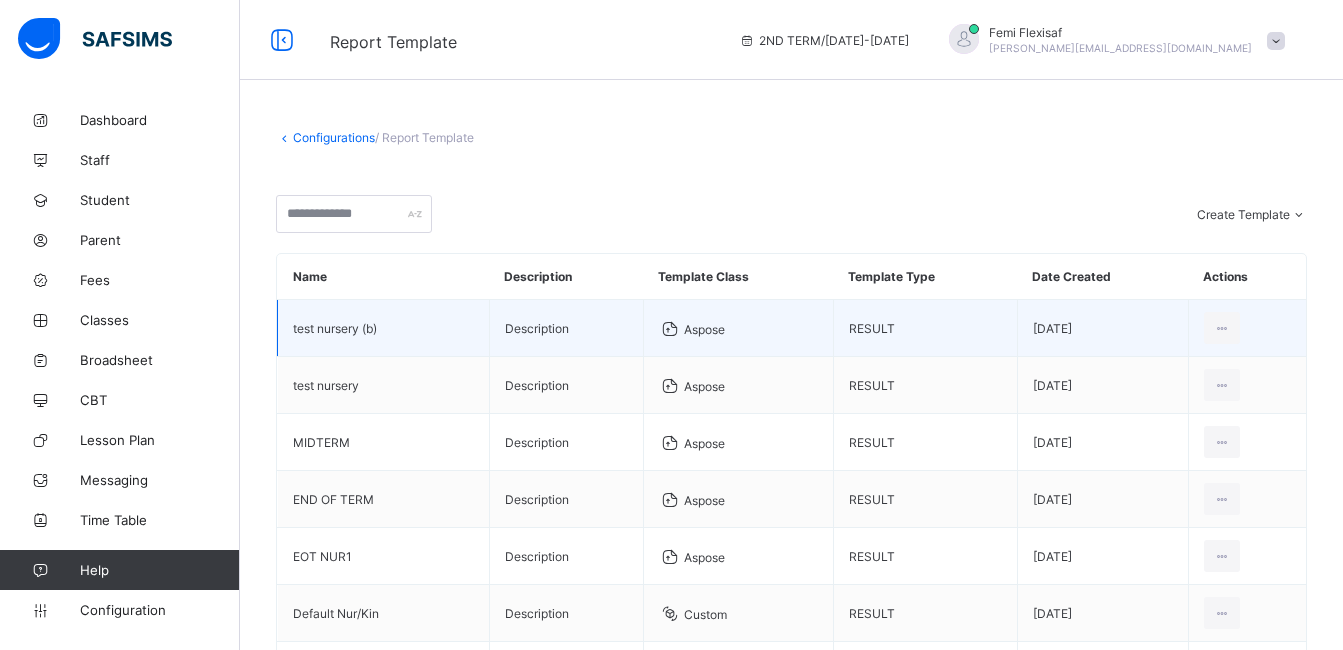 click on "test nursery (b)" at bounding box center [384, 328] 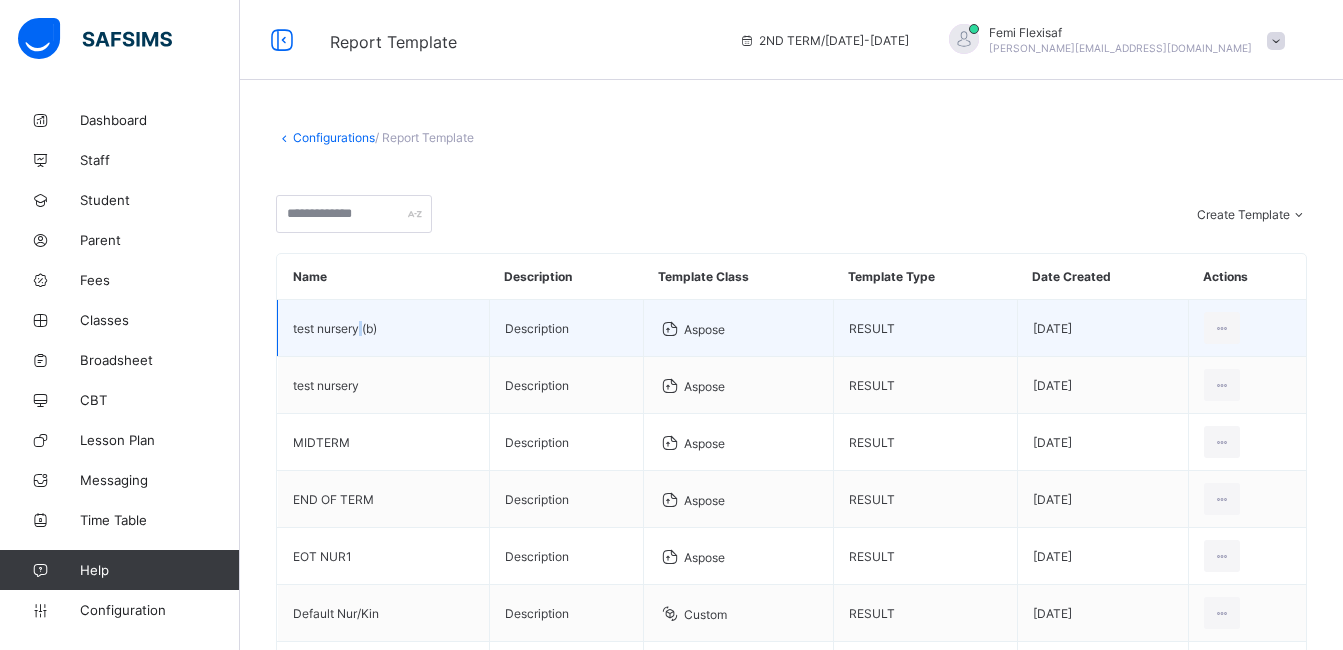 click on "test nursery (b)" at bounding box center (384, 328) 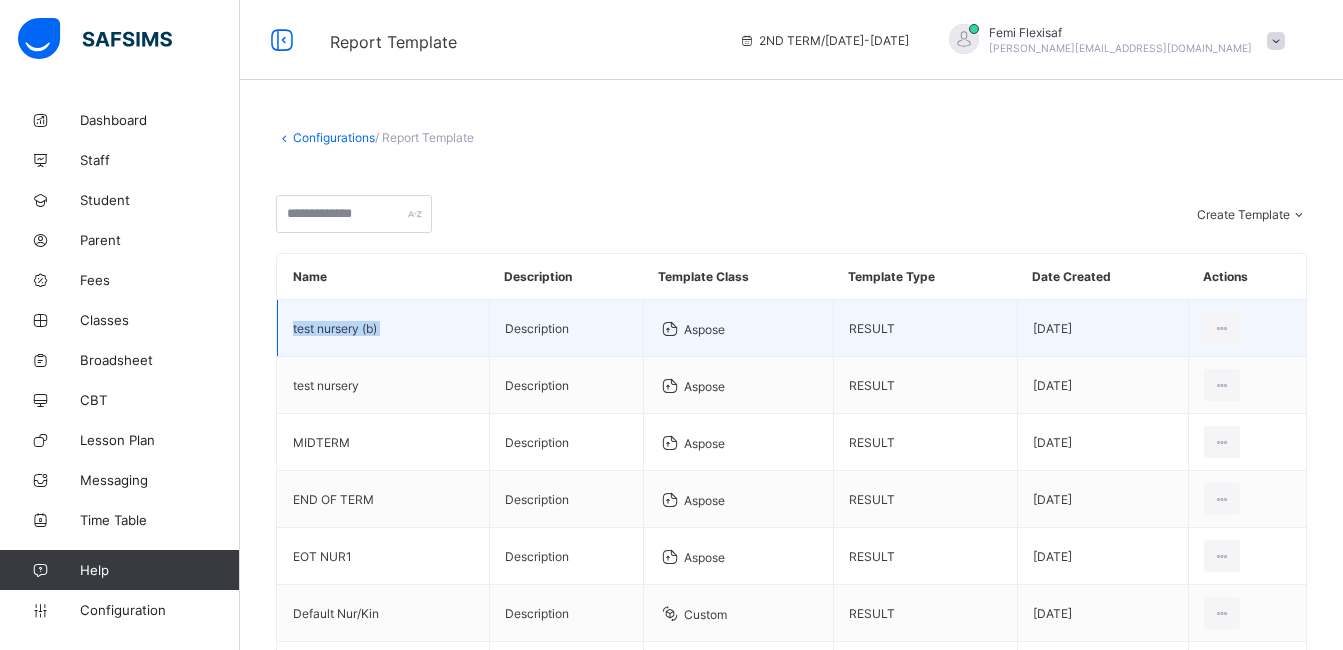 click on "test nursery (b)" at bounding box center [384, 328] 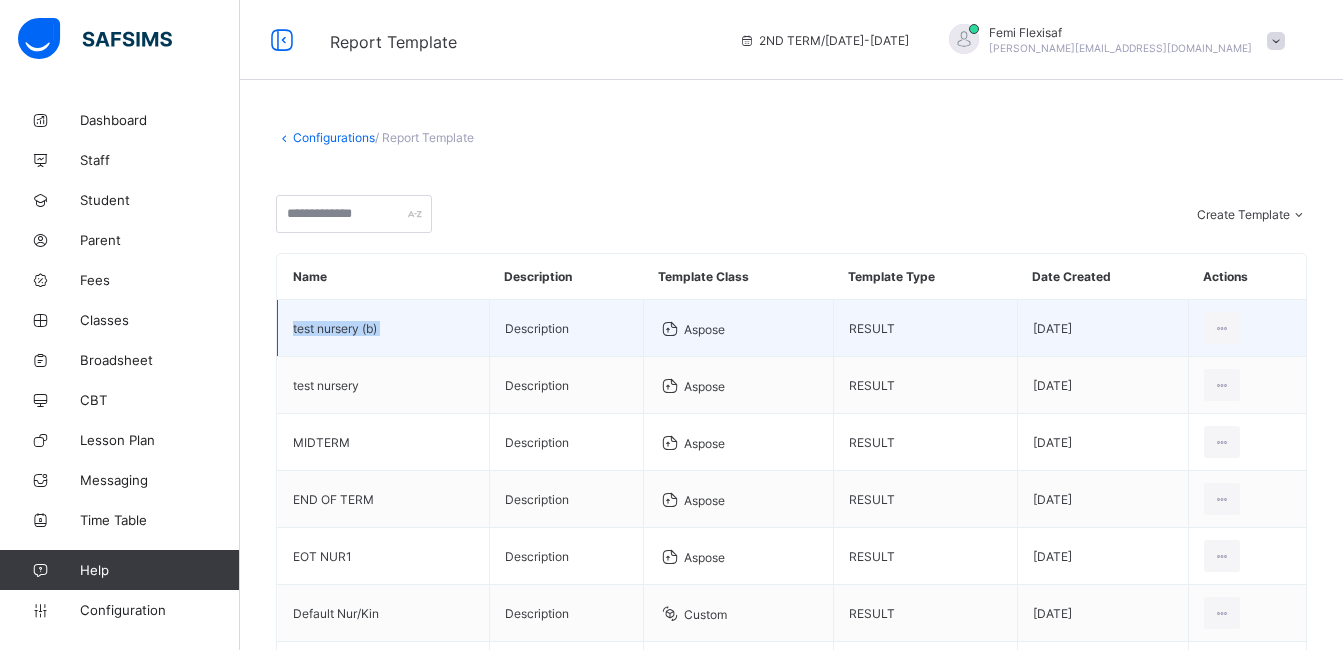 copy on "test nursery (b)" 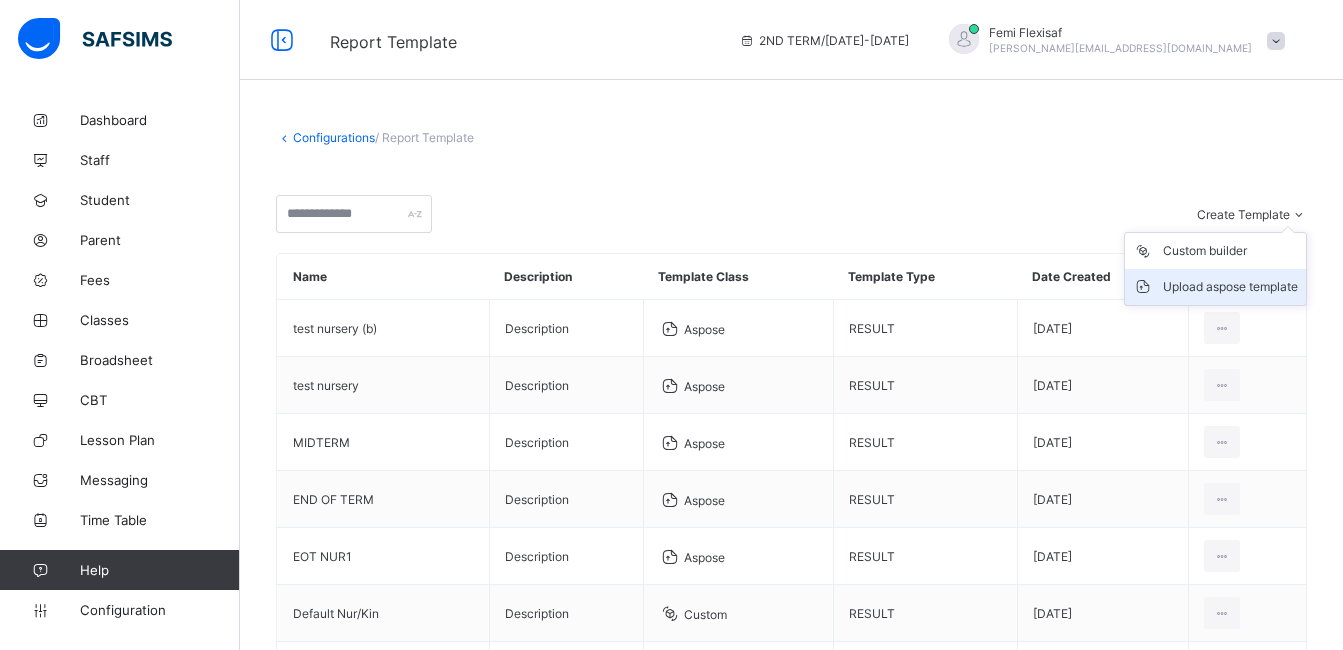 click on "Upload aspose template" at bounding box center [1230, 287] 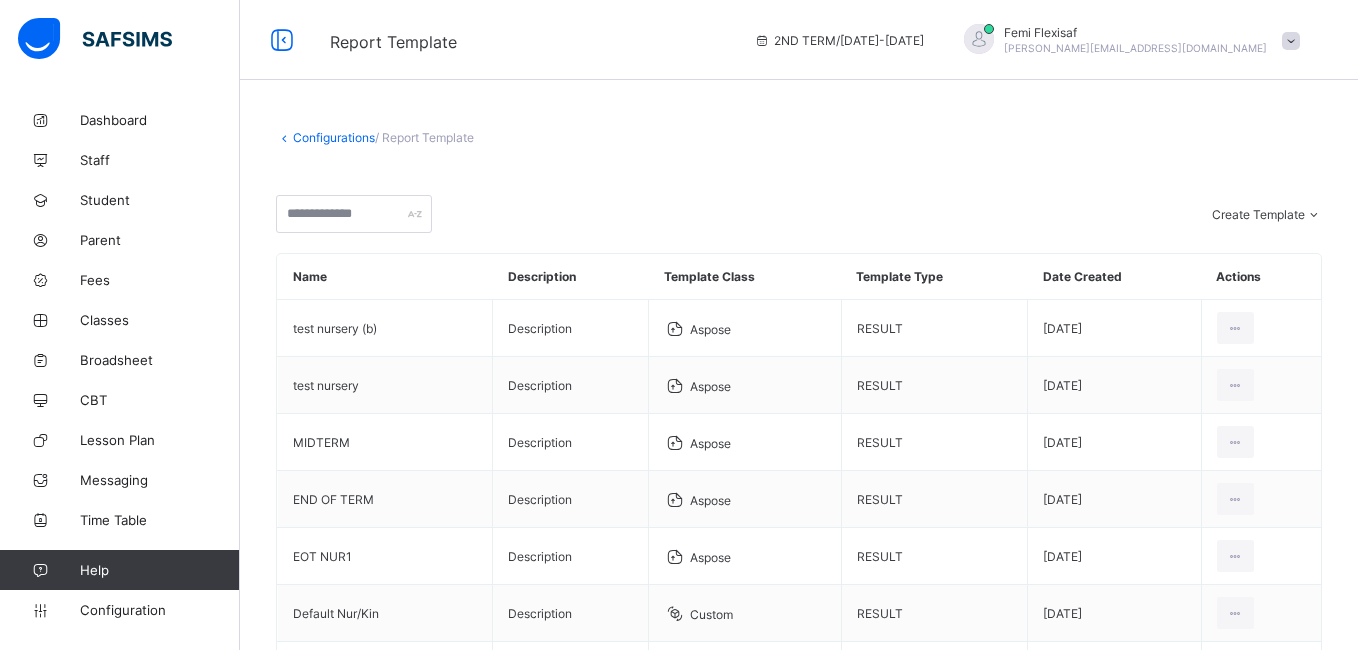 click at bounding box center (628, 1076) 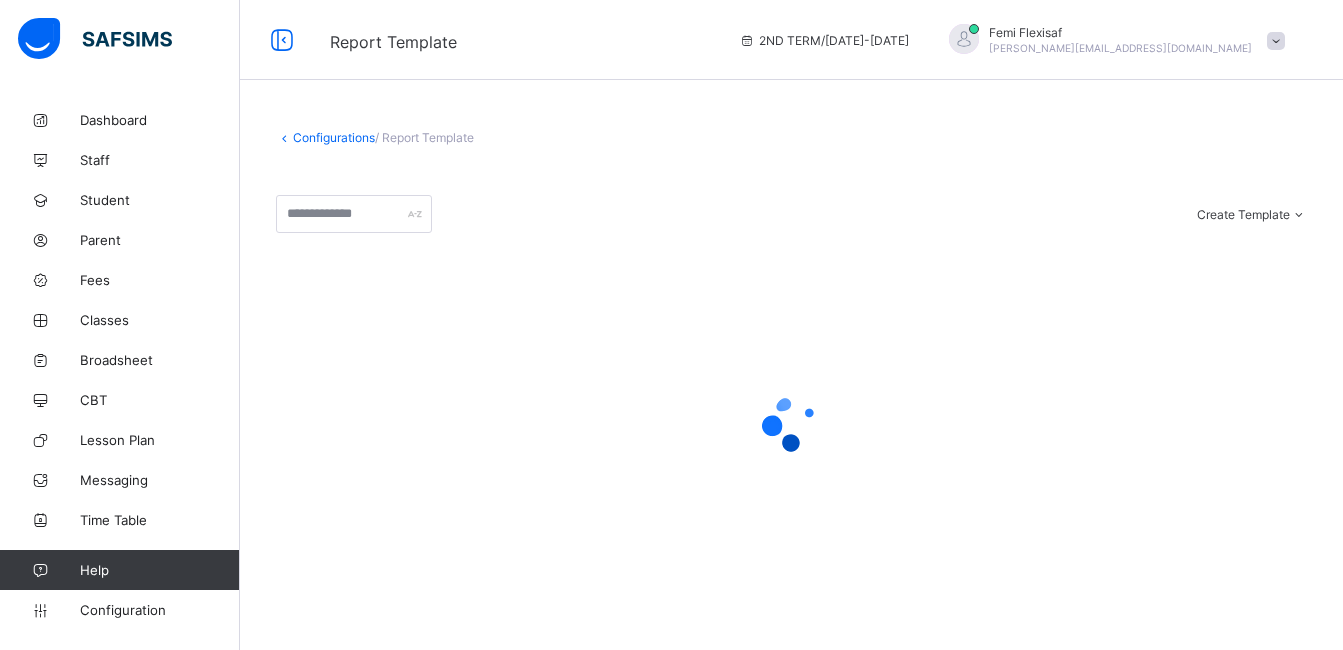 click on "Configurations" at bounding box center [334, 137] 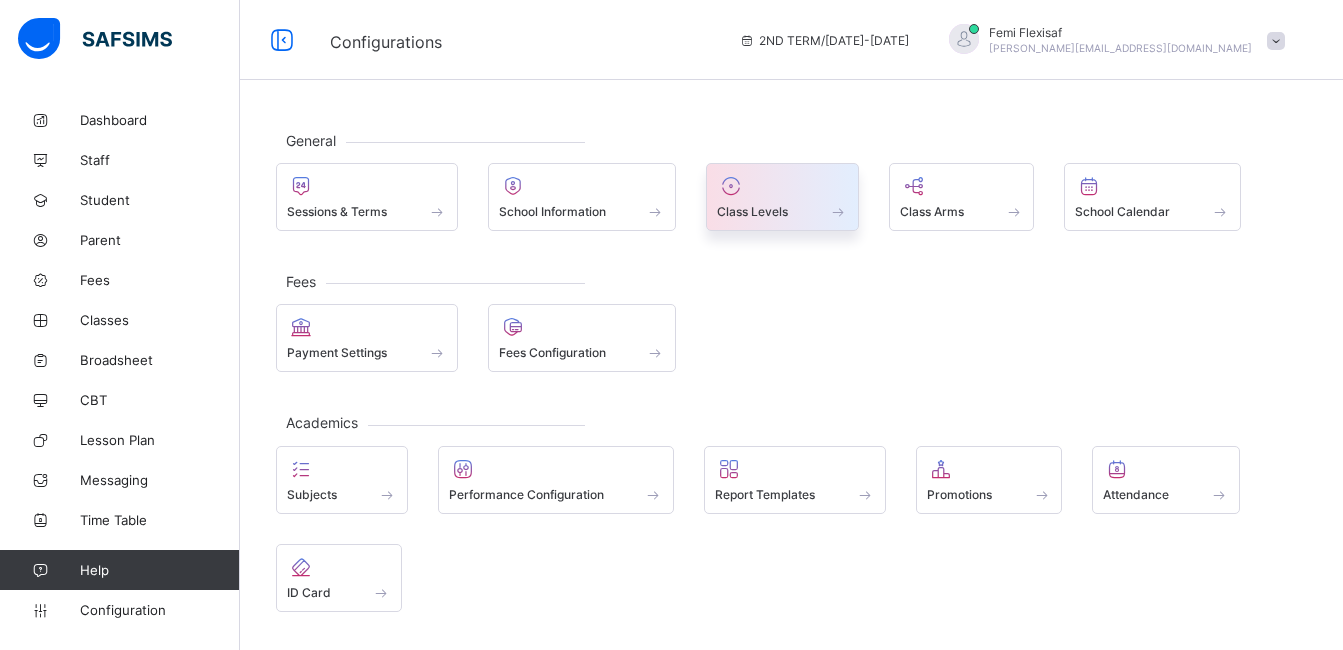 click at bounding box center [731, 186] 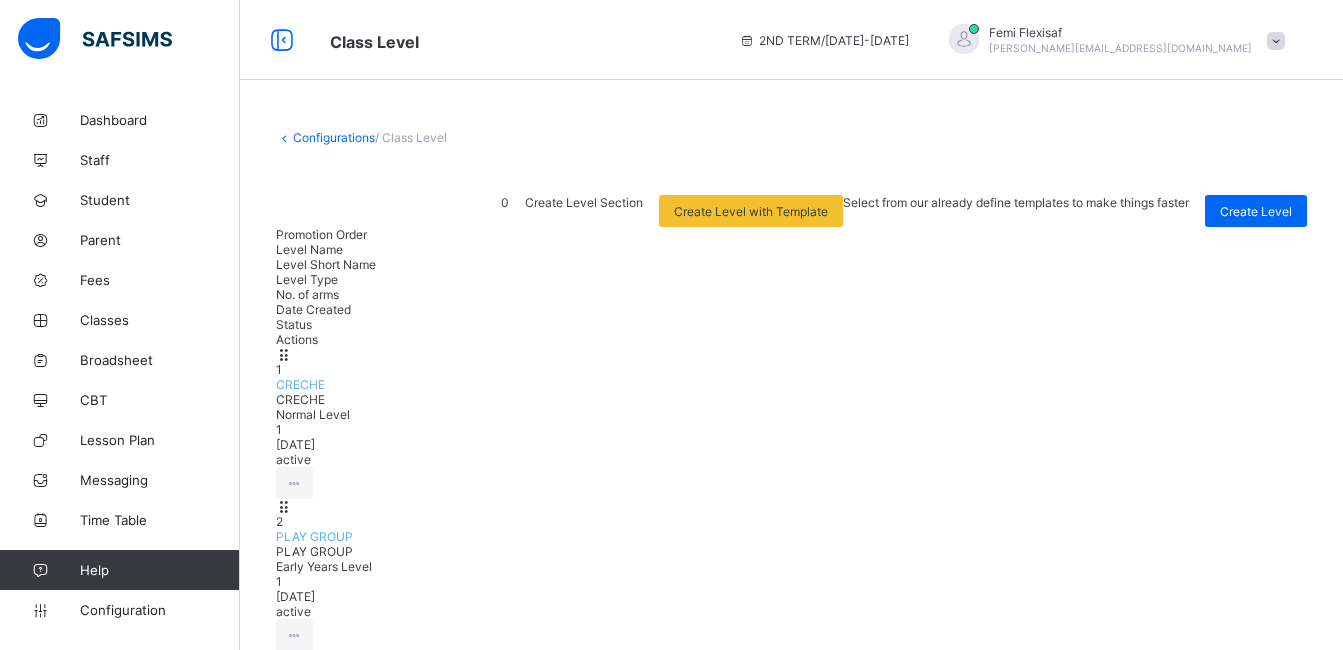 click on "View Class Level" at bounding box center (239, 832) 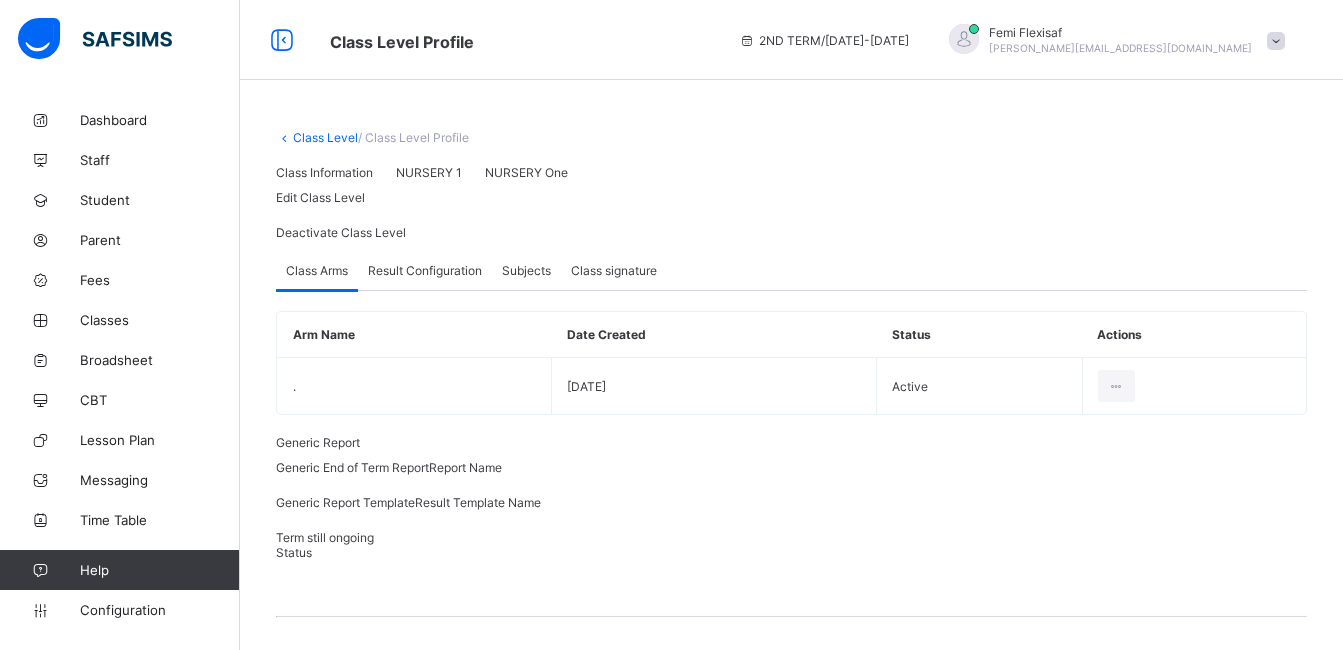 click on "Result Configuration" at bounding box center (425, 270) 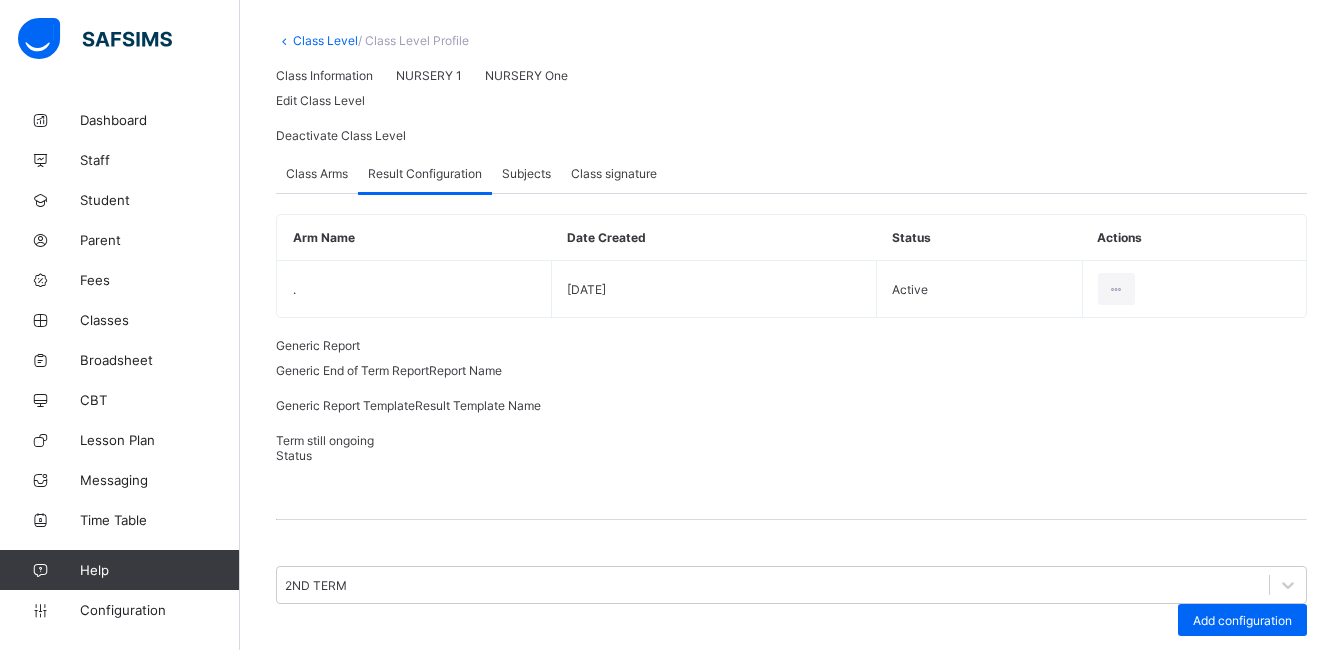 scroll, scrollTop: 290, scrollLeft: 0, axis: vertical 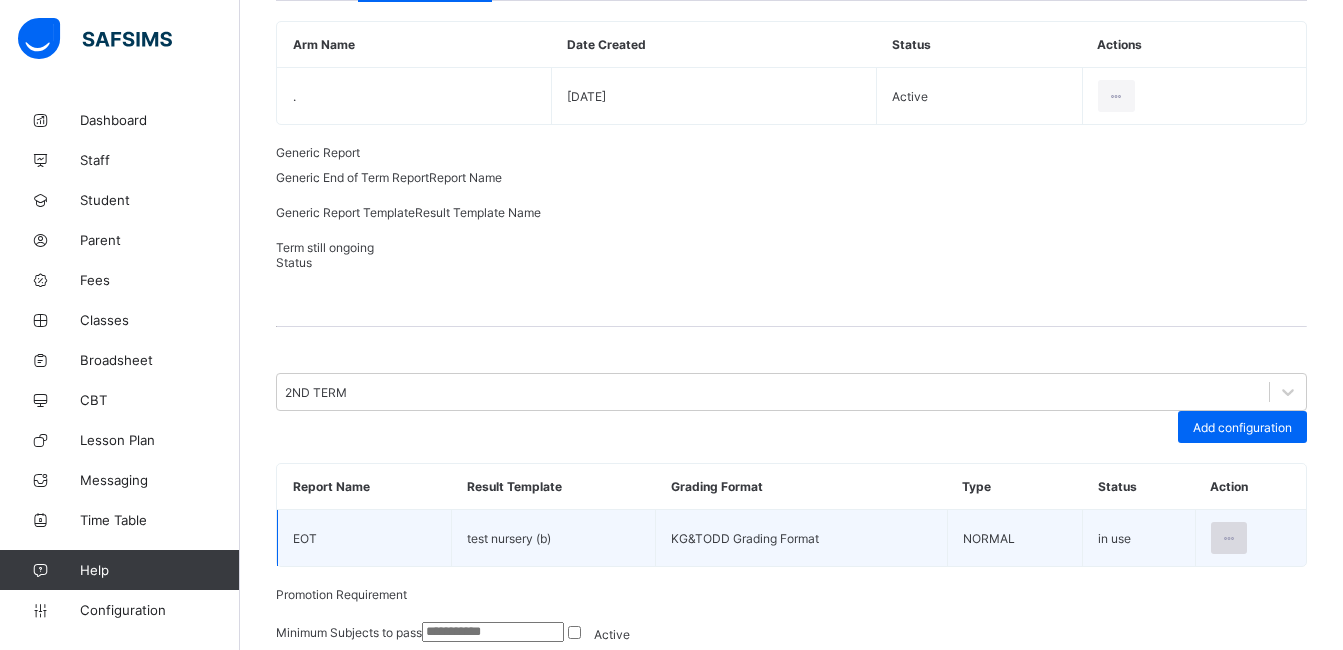 click at bounding box center [1229, 538] 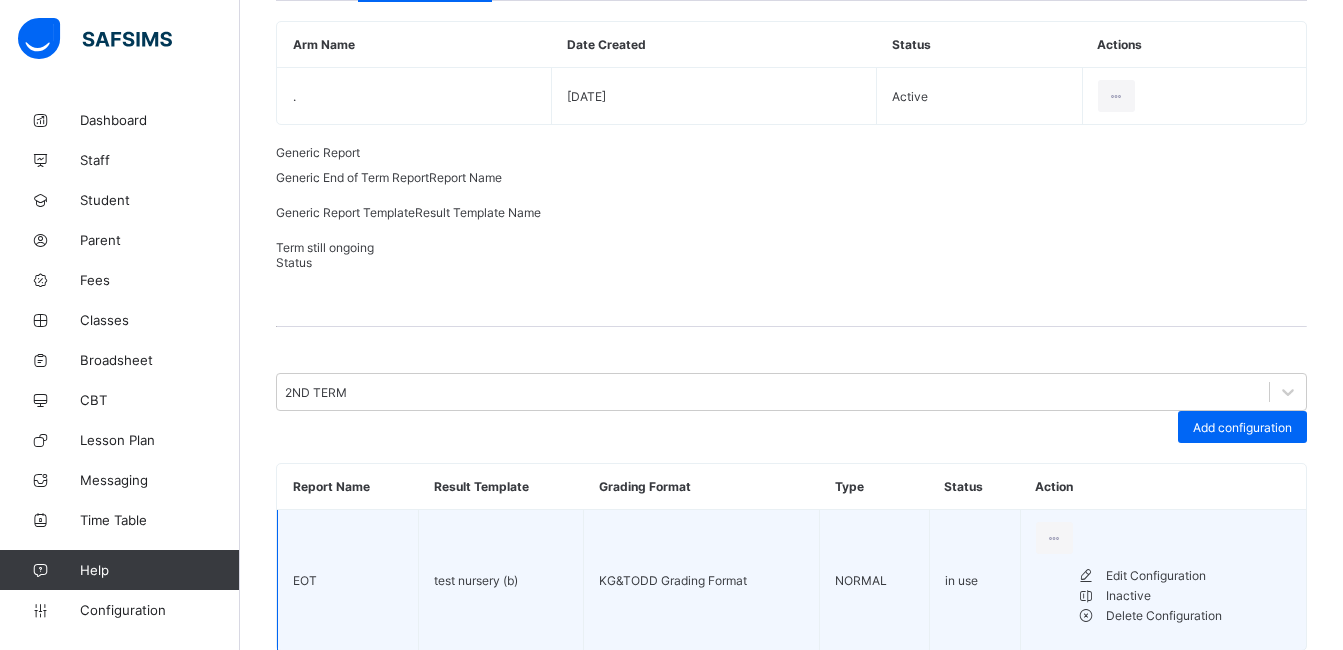 click on "Edit Configuration" at bounding box center (1198, 576) 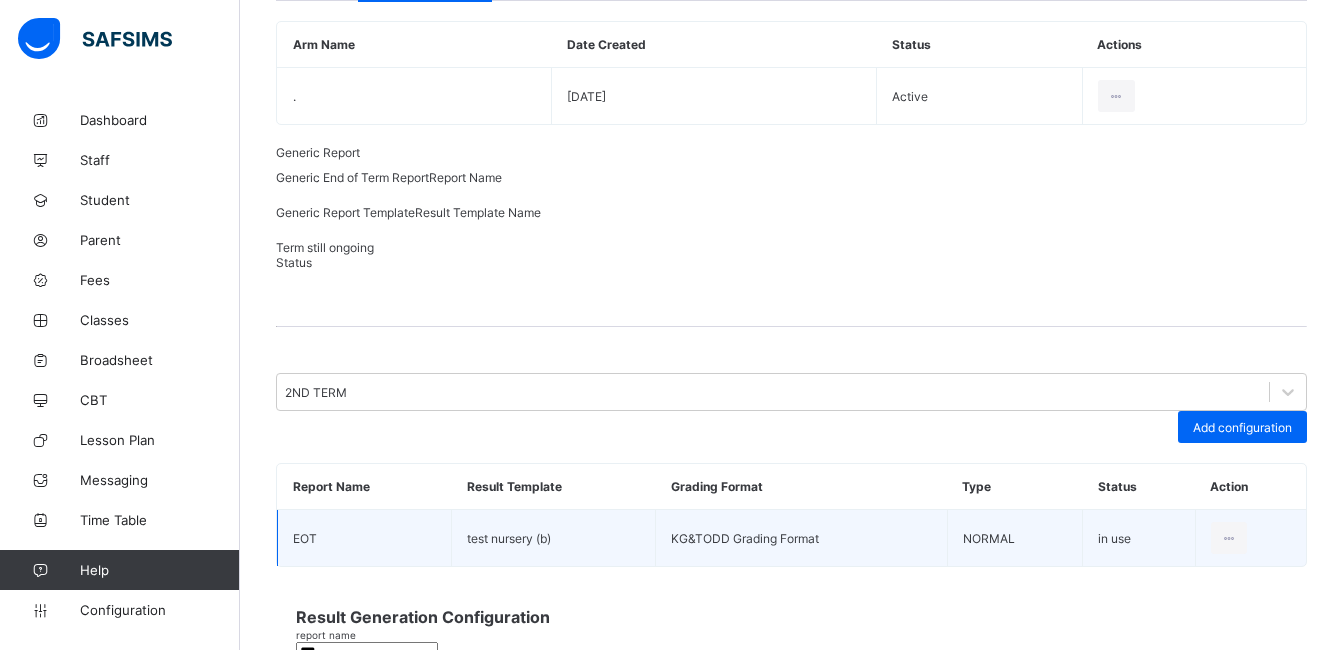 click on "report name ***" at bounding box center [791, 644] 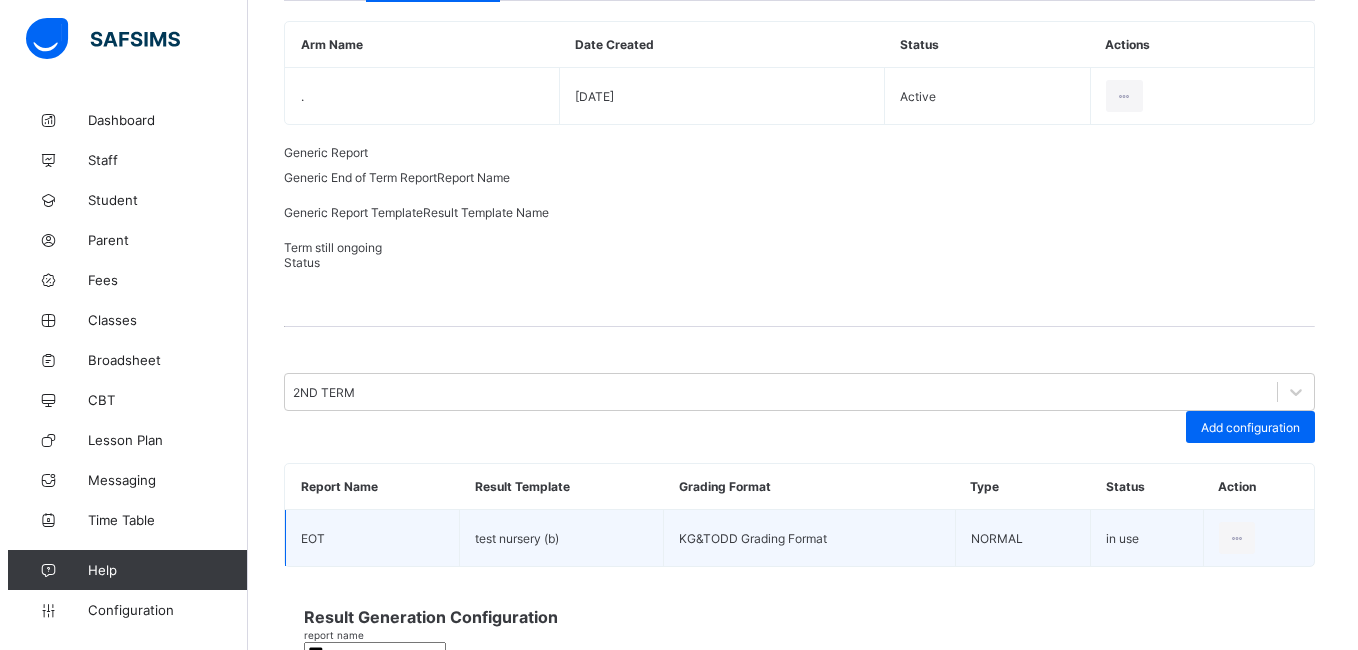 scroll, scrollTop: 210, scrollLeft: 0, axis: vertical 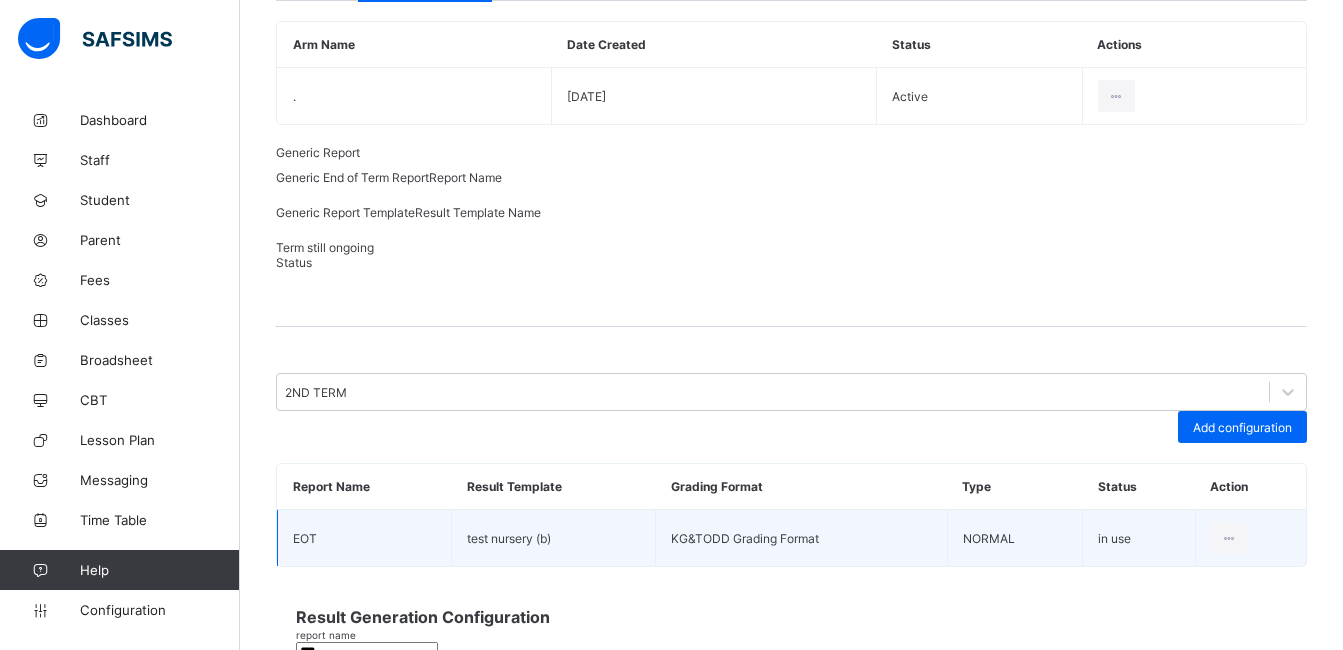 click on "option Updated EOT Nur1 focused, 2 of 12. 12 results available. Use Up and Down to choose options, press Enter to select the currently focused option, press Escape to exit the menu, press Tab to select the option and exit the menu. test nursery (b) EOT Template Updated EOT Nur1 EOT Nur 1 New Nur Default-template Default Nur/Kin EOT NUR1 END OF TERM MIDTERM test nursery test nursery (b) test nursery (b-withAttend)" at bounding box center (791, 1101) 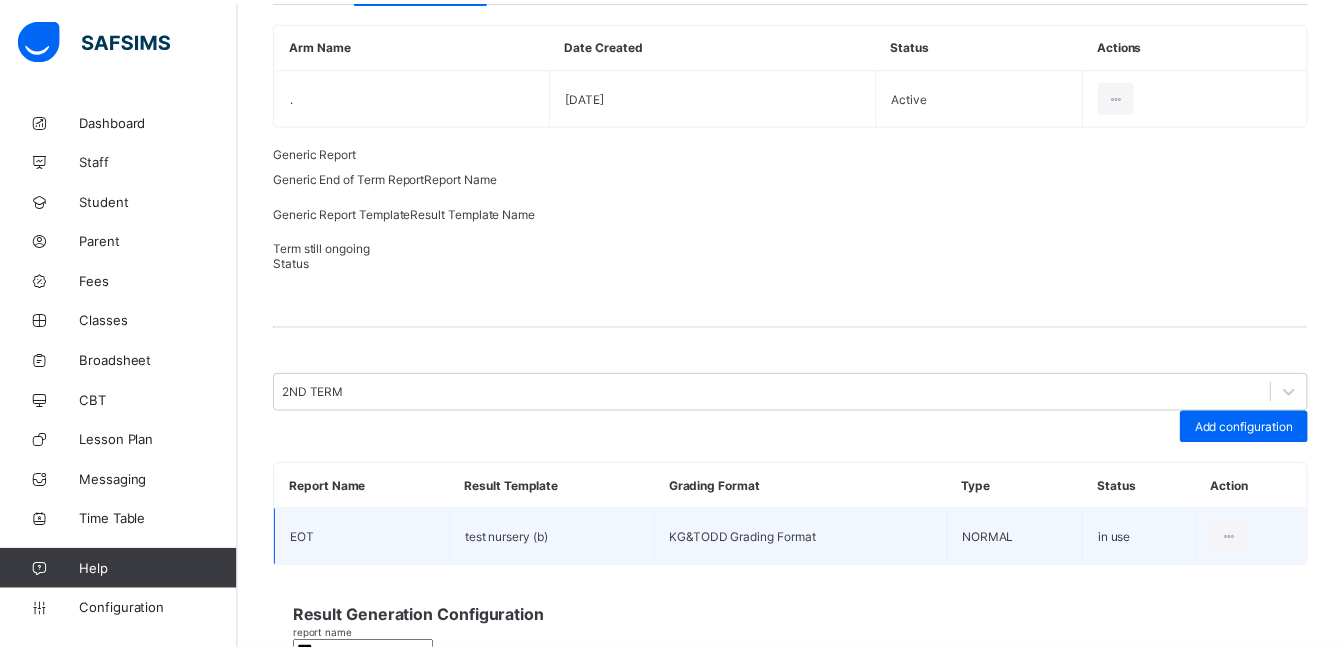 scroll, scrollTop: 125, scrollLeft: 0, axis: vertical 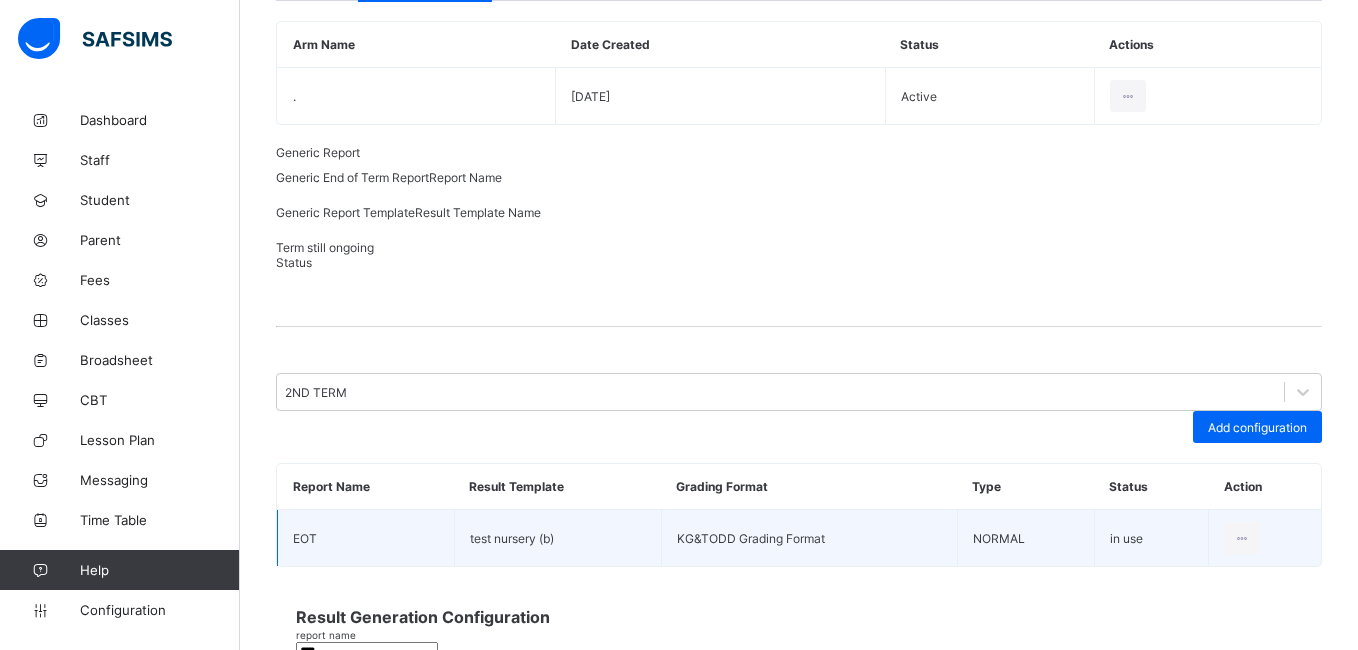 type on "***" 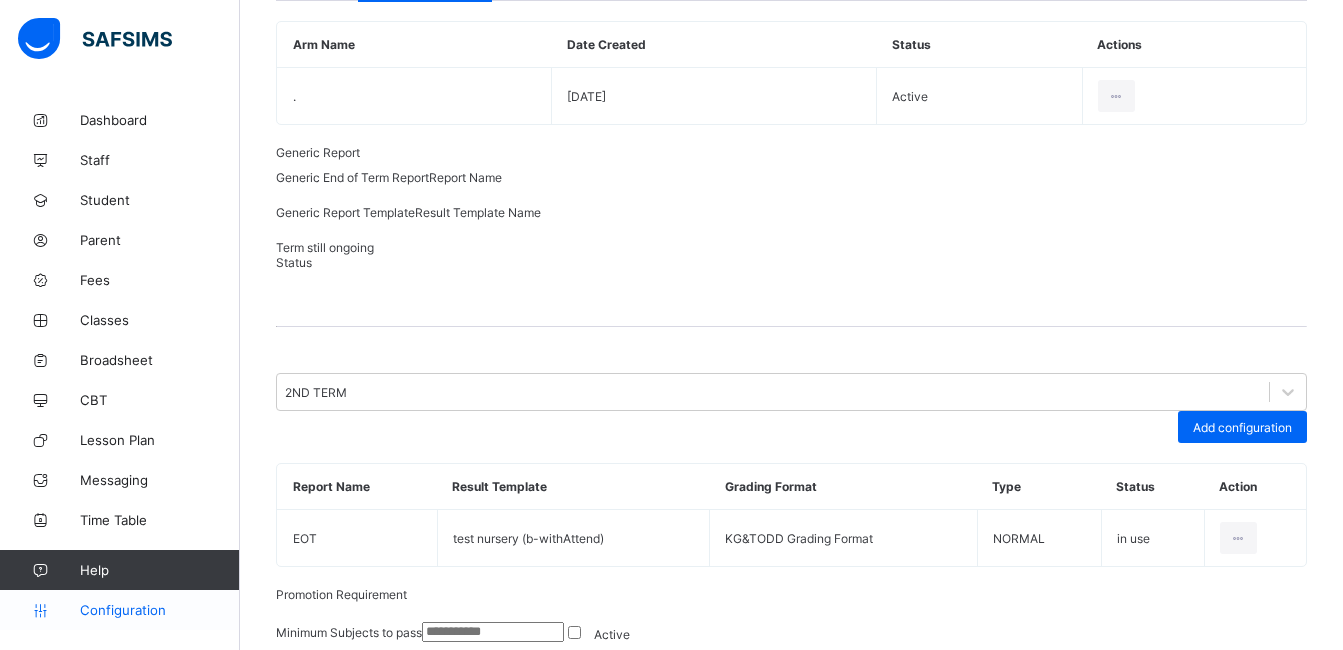 click on "Configuration" at bounding box center (159, 610) 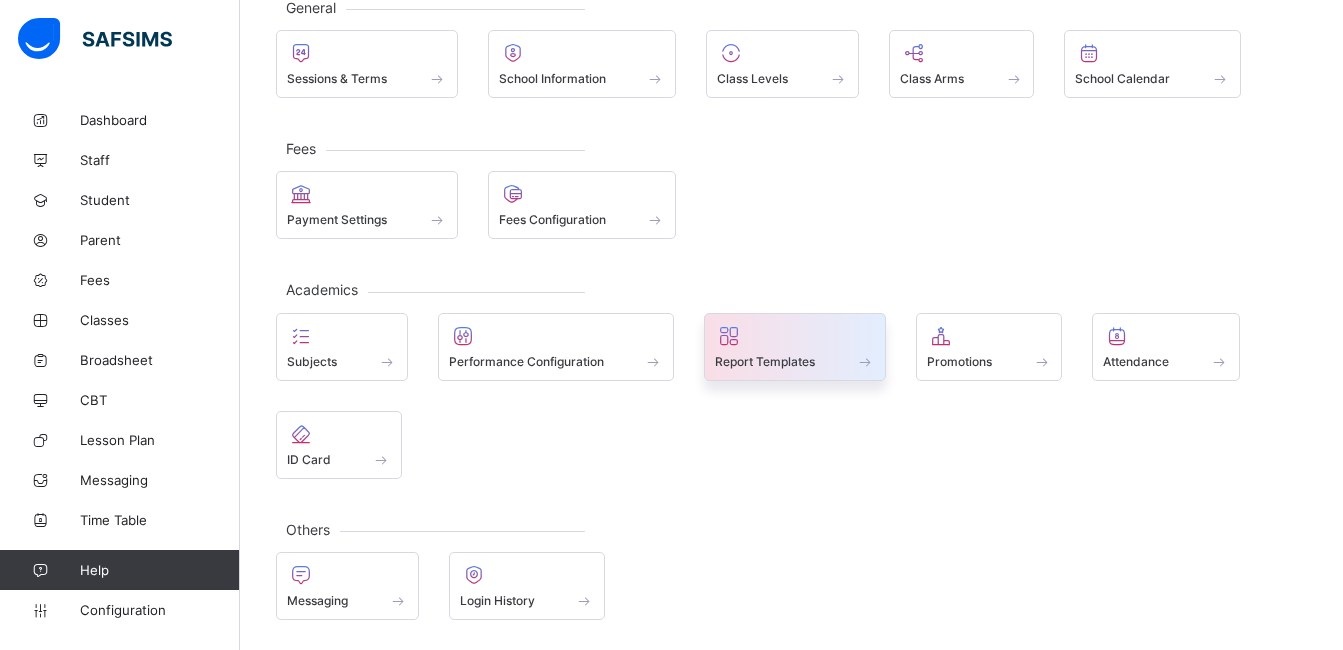click at bounding box center [795, 336] 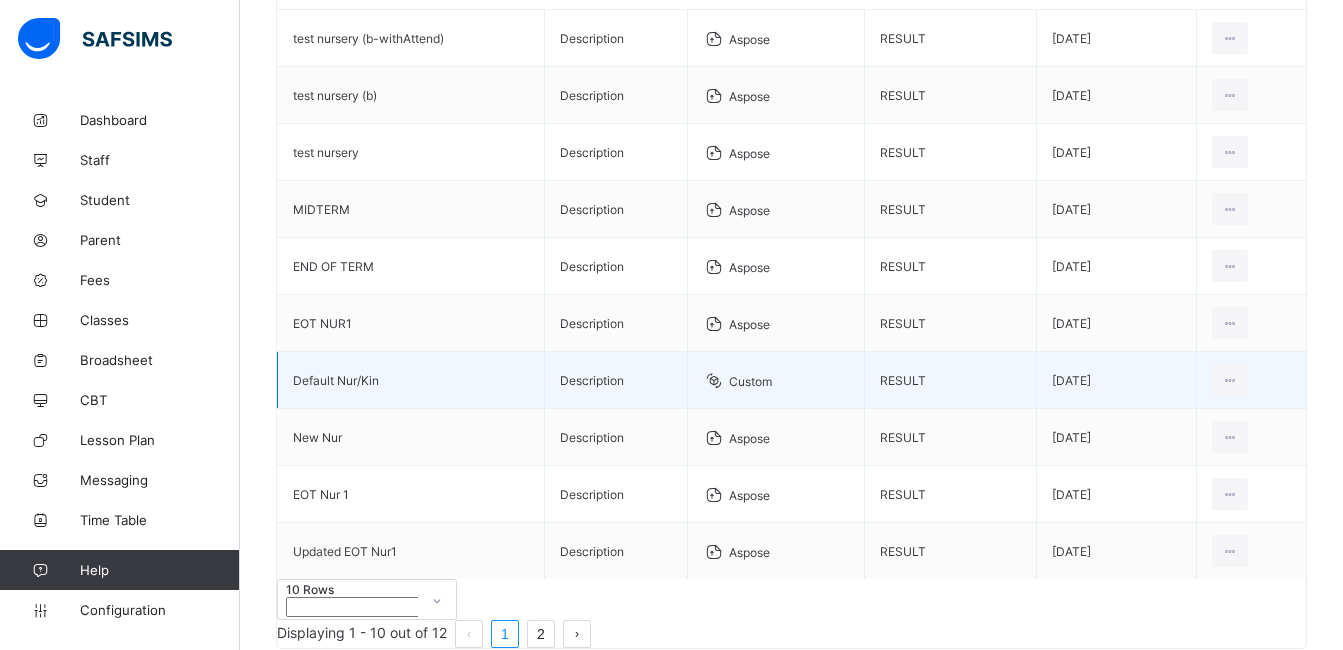 scroll, scrollTop: 0, scrollLeft: 0, axis: both 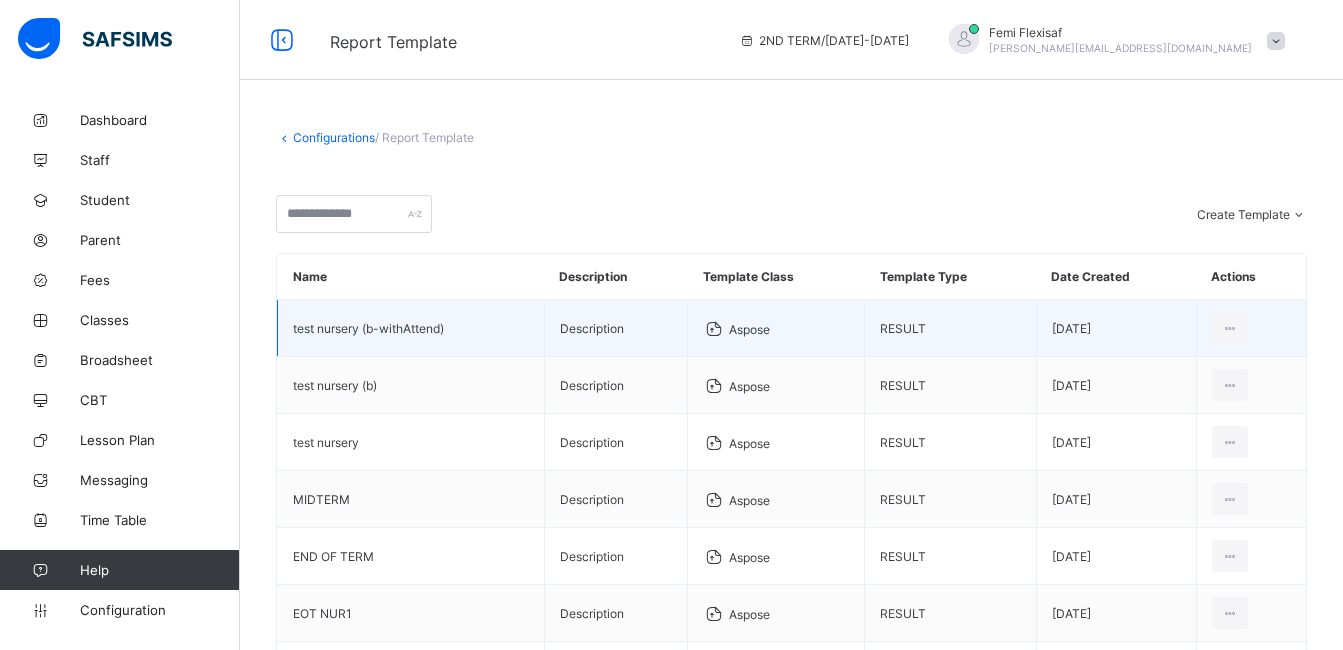 click on "test nursery (b-withAttend)" at bounding box center [411, 328] 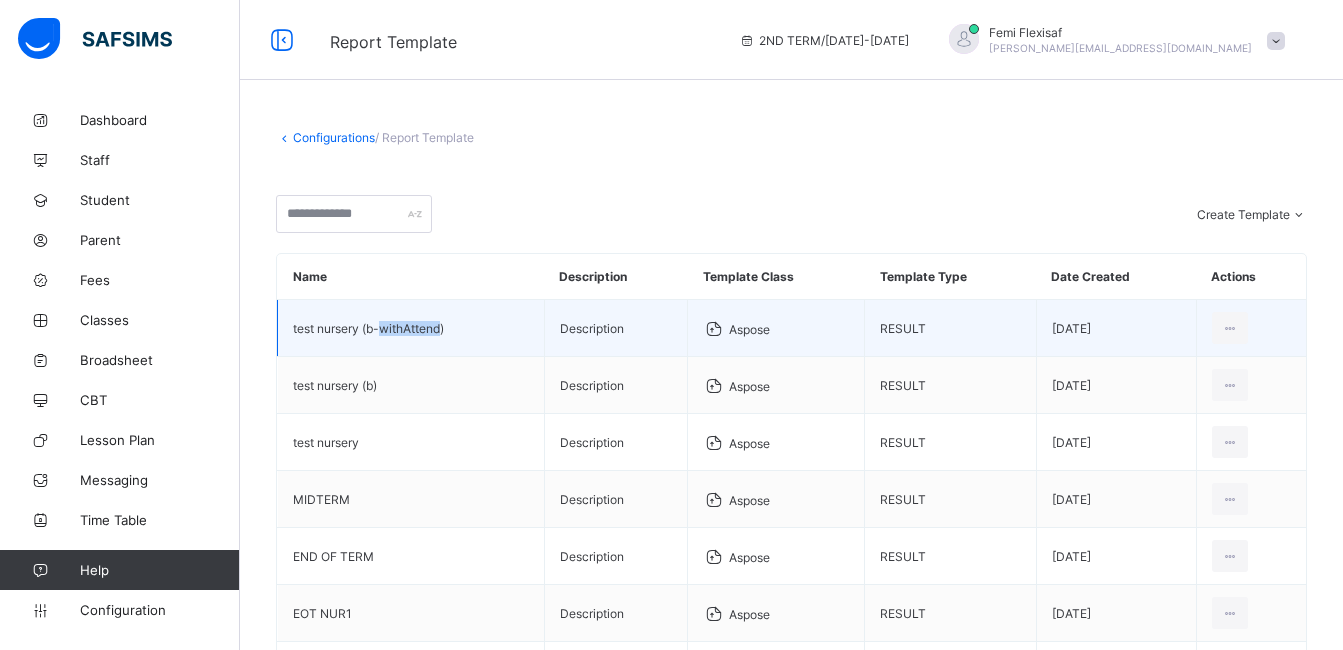 click on "test nursery (b-withAttend)" at bounding box center (411, 328) 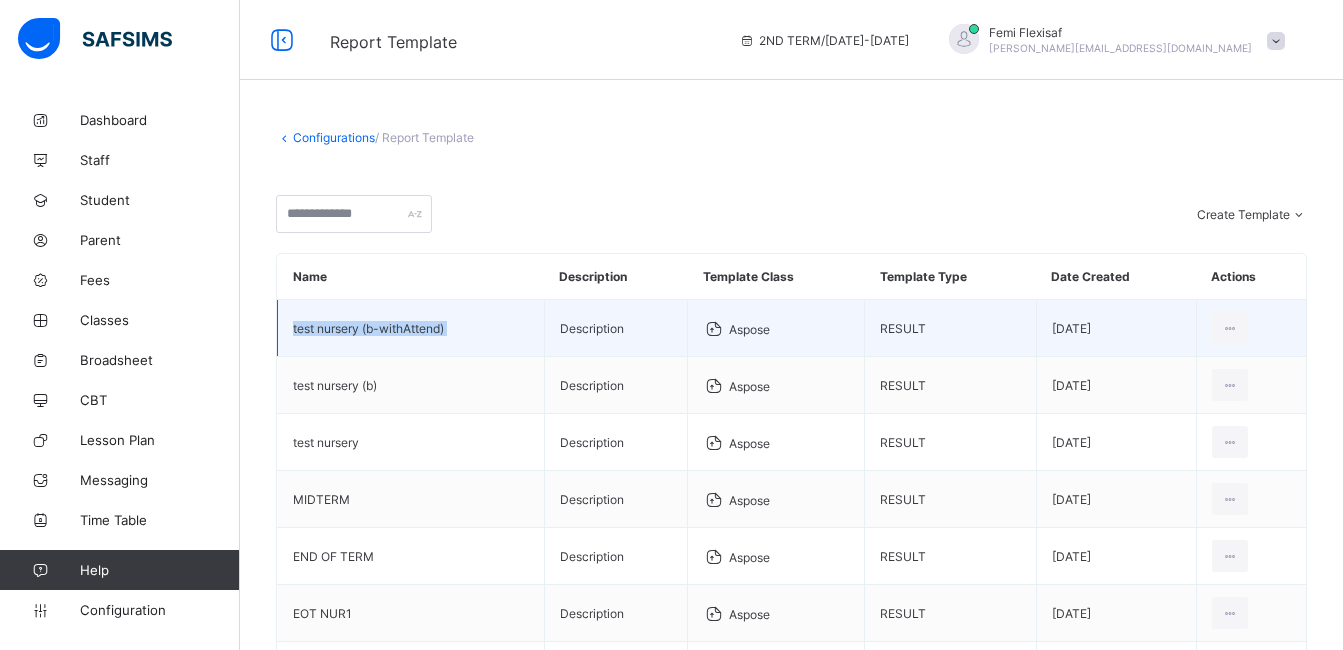 click on "test nursery (b-withAttend)" at bounding box center [411, 328] 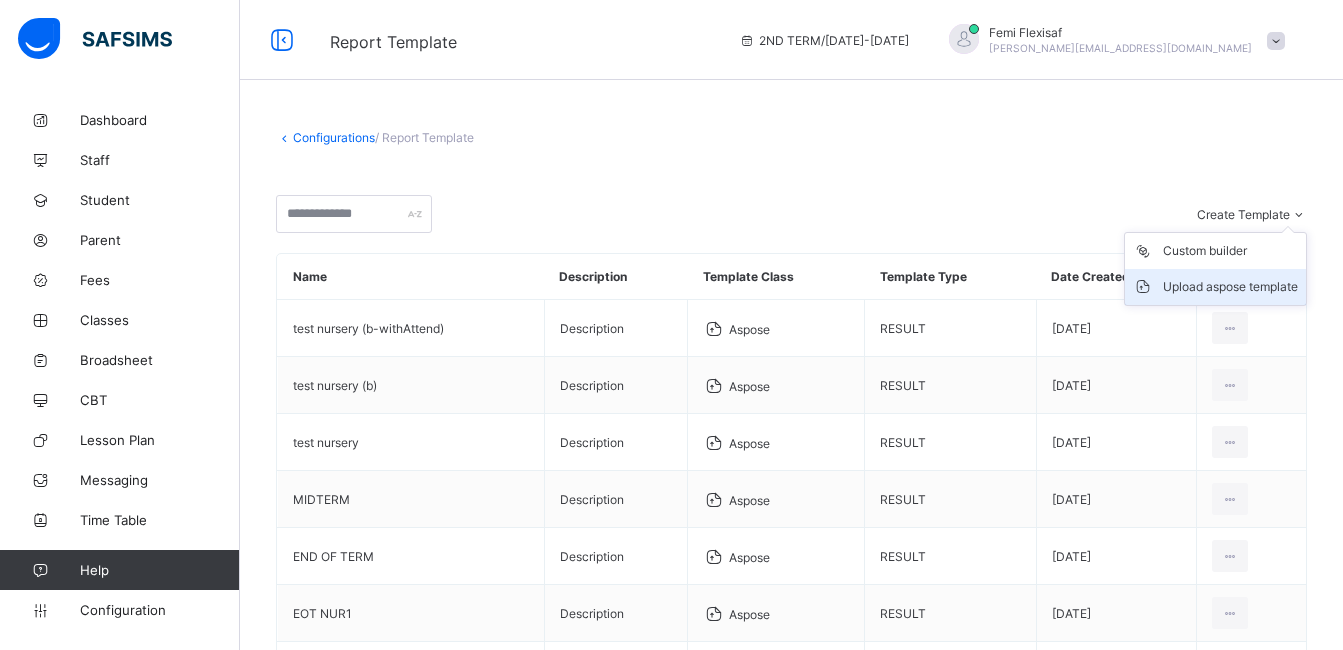 click on "Upload aspose template" at bounding box center (1230, 287) 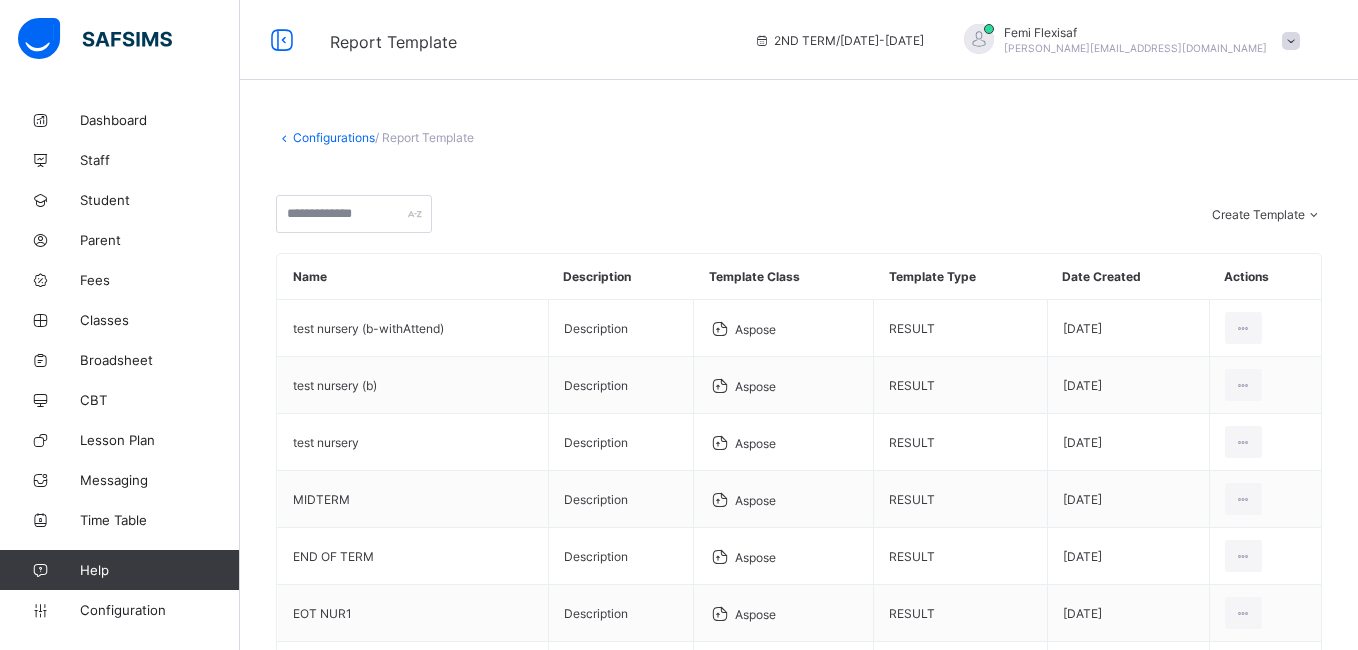 click at bounding box center (628, 1076) 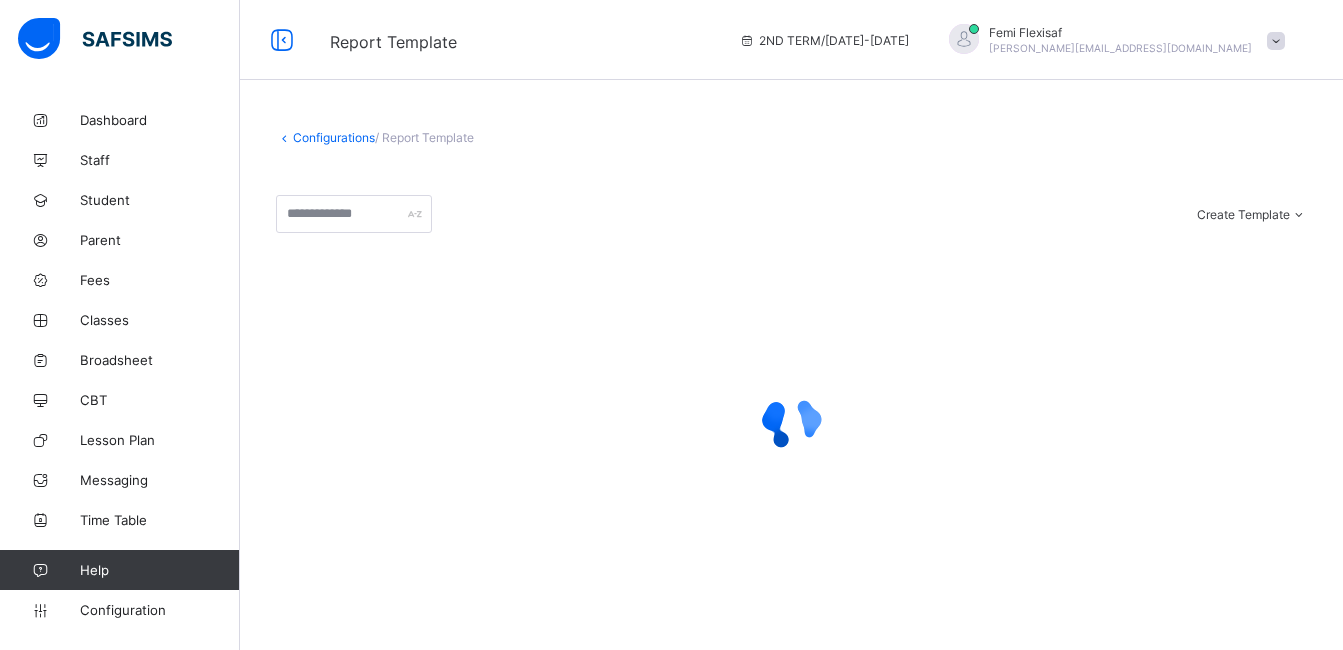 click on "Configurations" at bounding box center [334, 137] 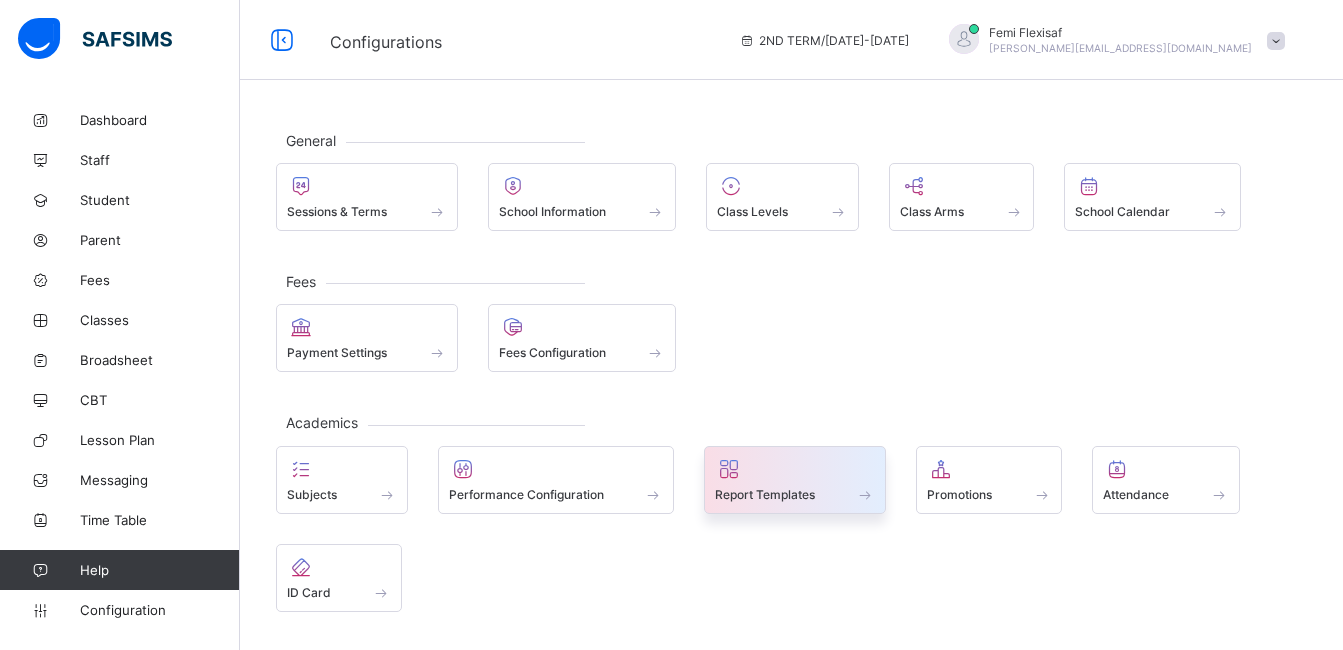 click at bounding box center [795, 483] 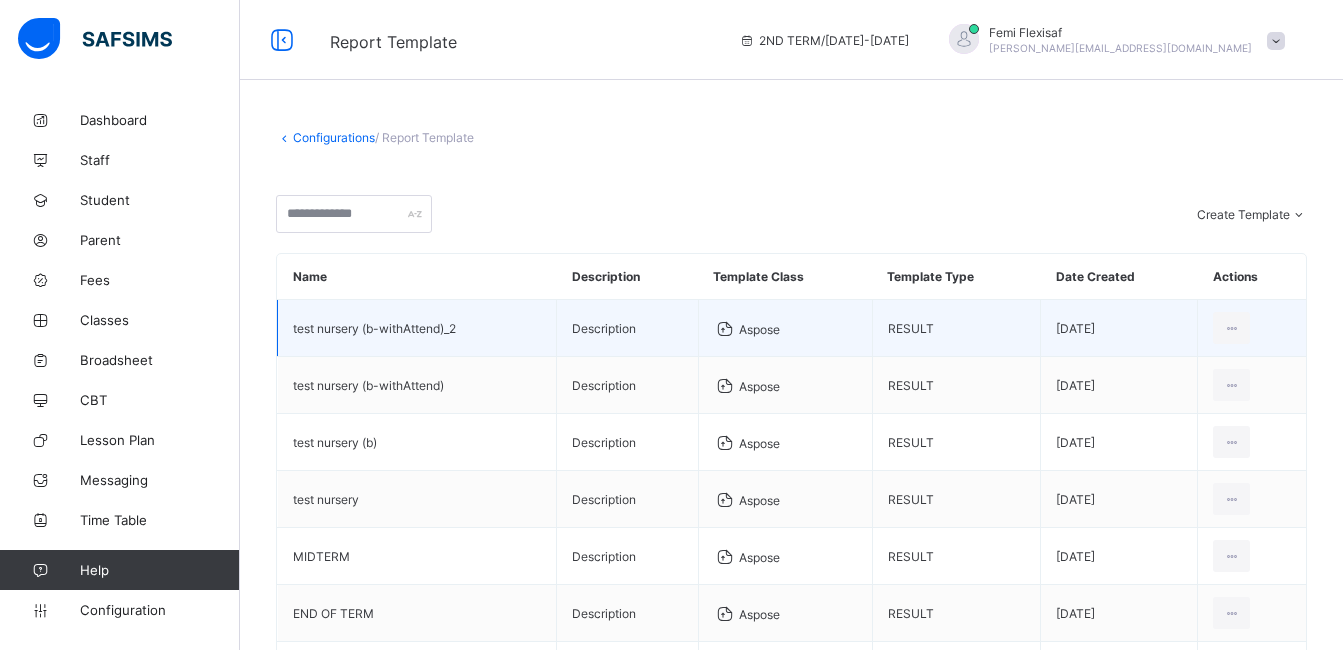 click on "test nursery (b-withAttend)_2" at bounding box center [417, 328] 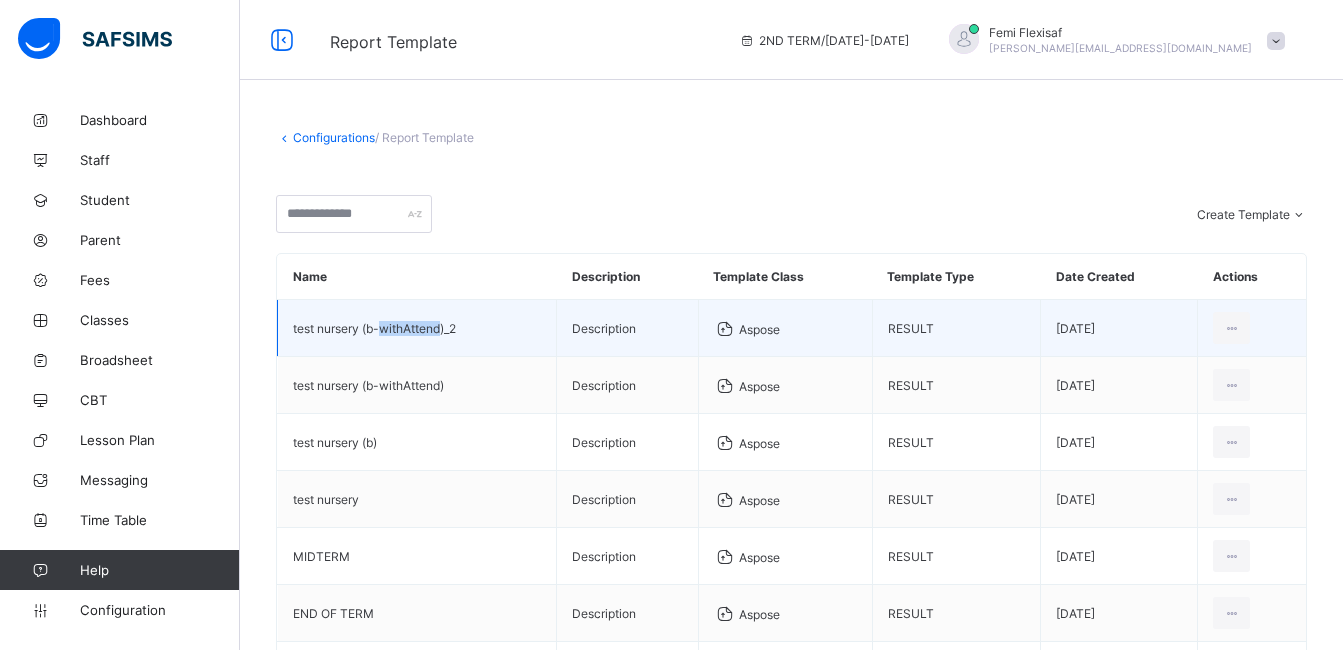 click on "test nursery (b-withAttend)_2" at bounding box center (417, 328) 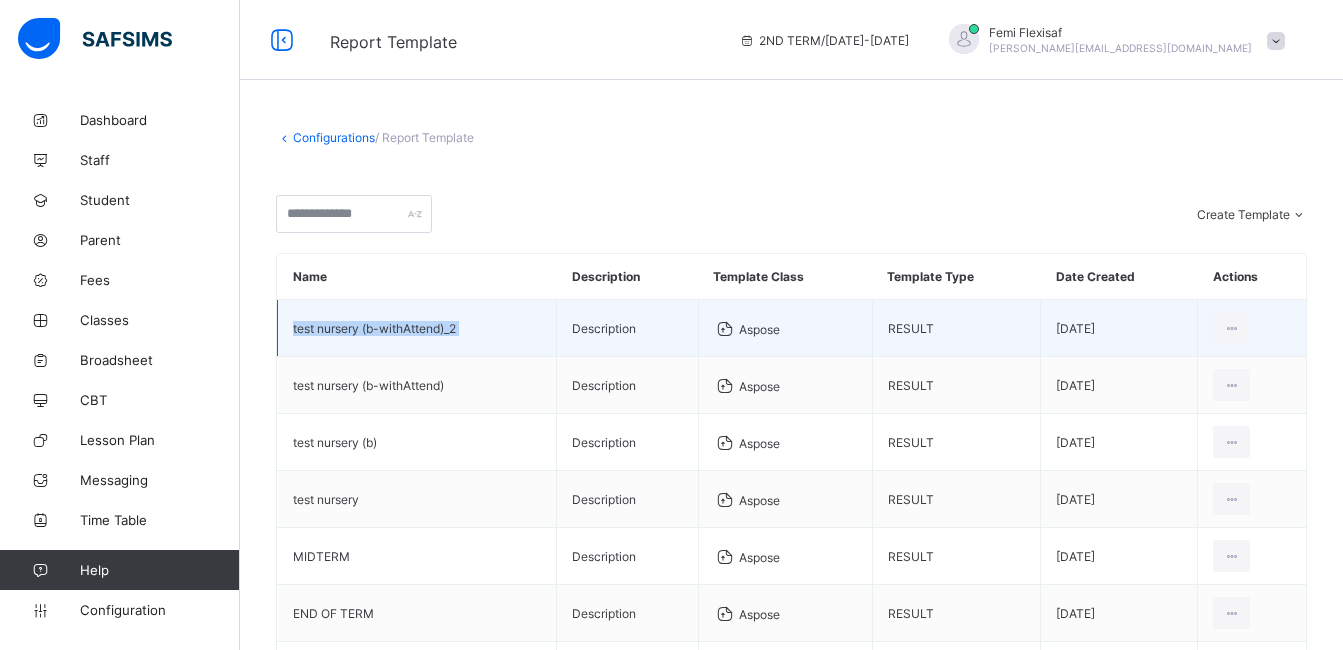 click on "test nursery (b-withAttend)_2" at bounding box center (417, 328) 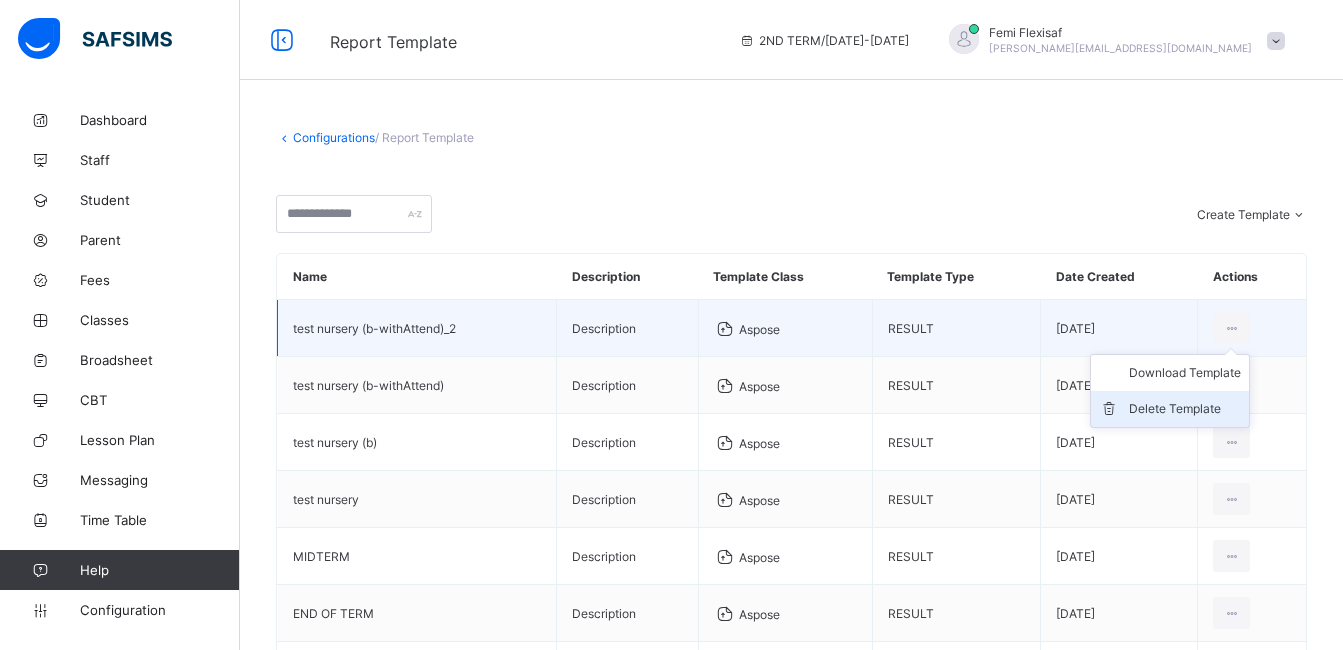 click on "Delete Template" at bounding box center (1185, 409) 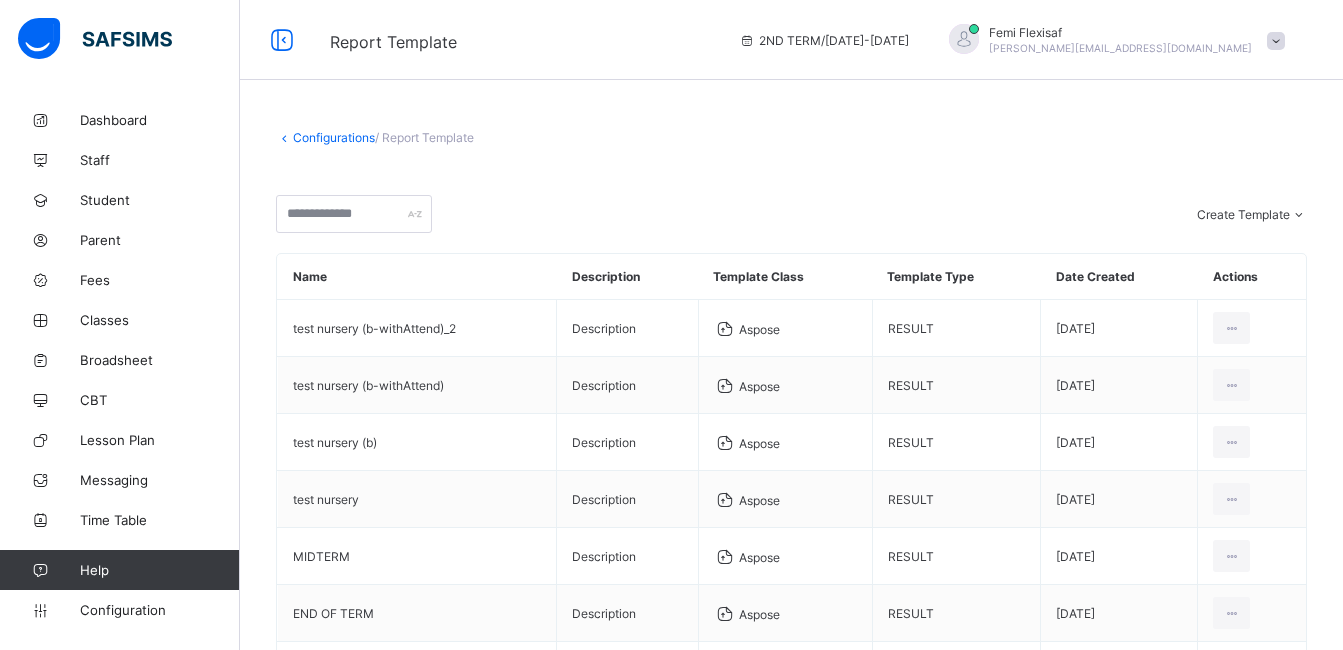 click on "Yes, Delete Template" at bounding box center (933, 1185) 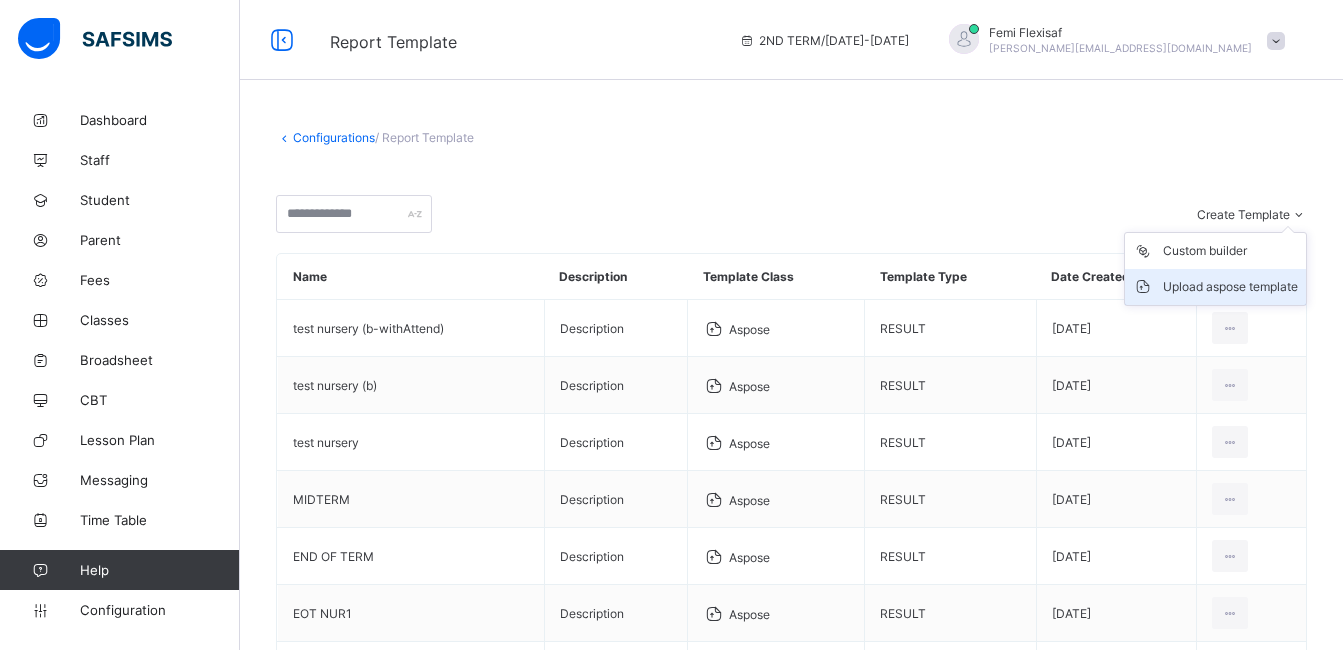 click on "Upload aspose template" at bounding box center (1230, 287) 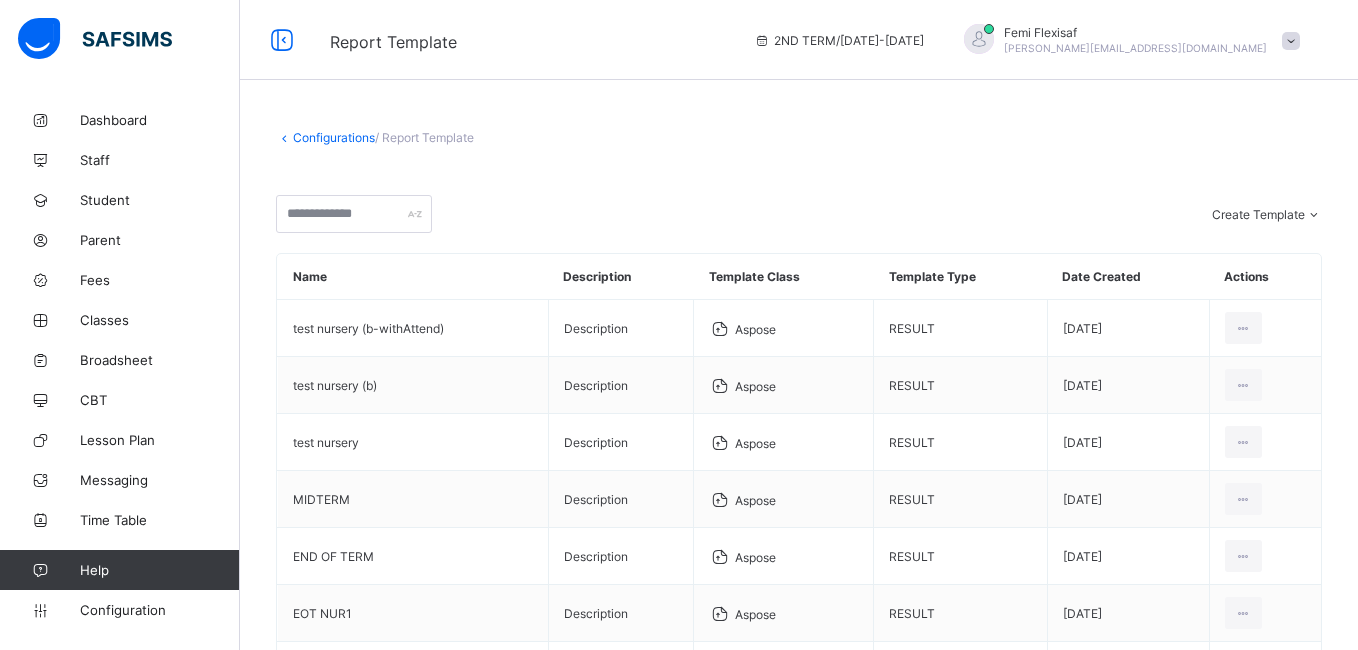 click at bounding box center (628, 1076) 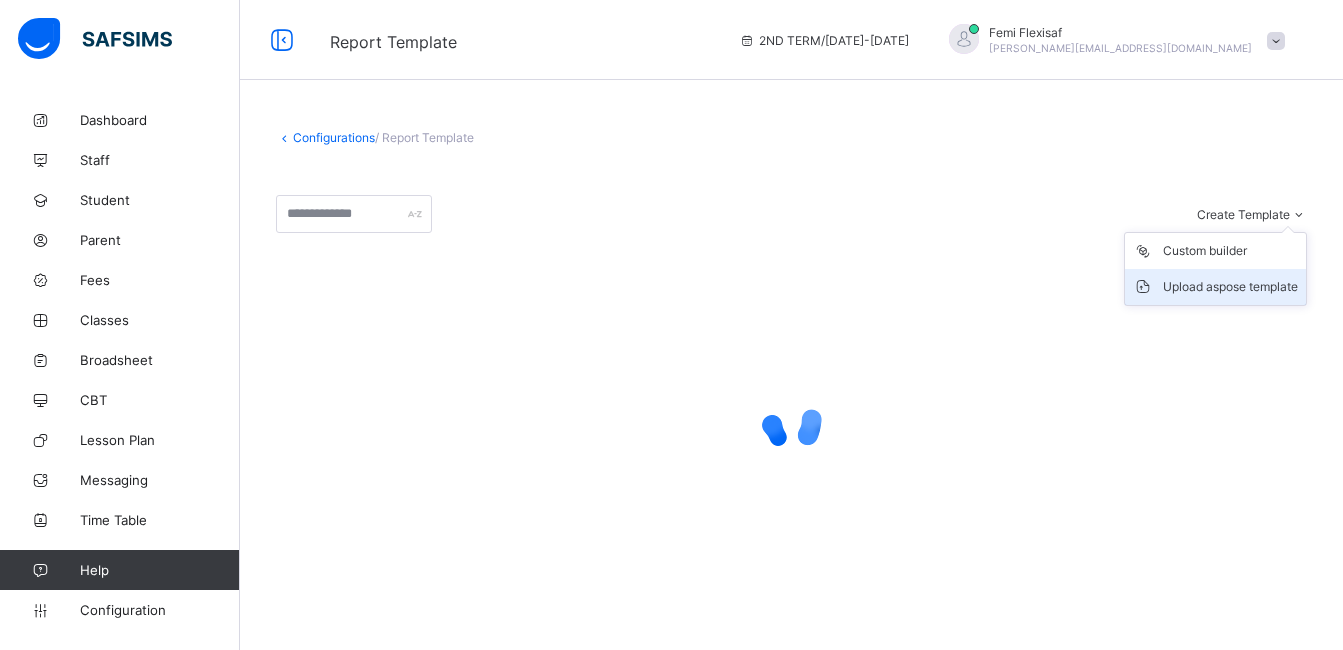 click on "Upload aspose template" at bounding box center (1230, 287) 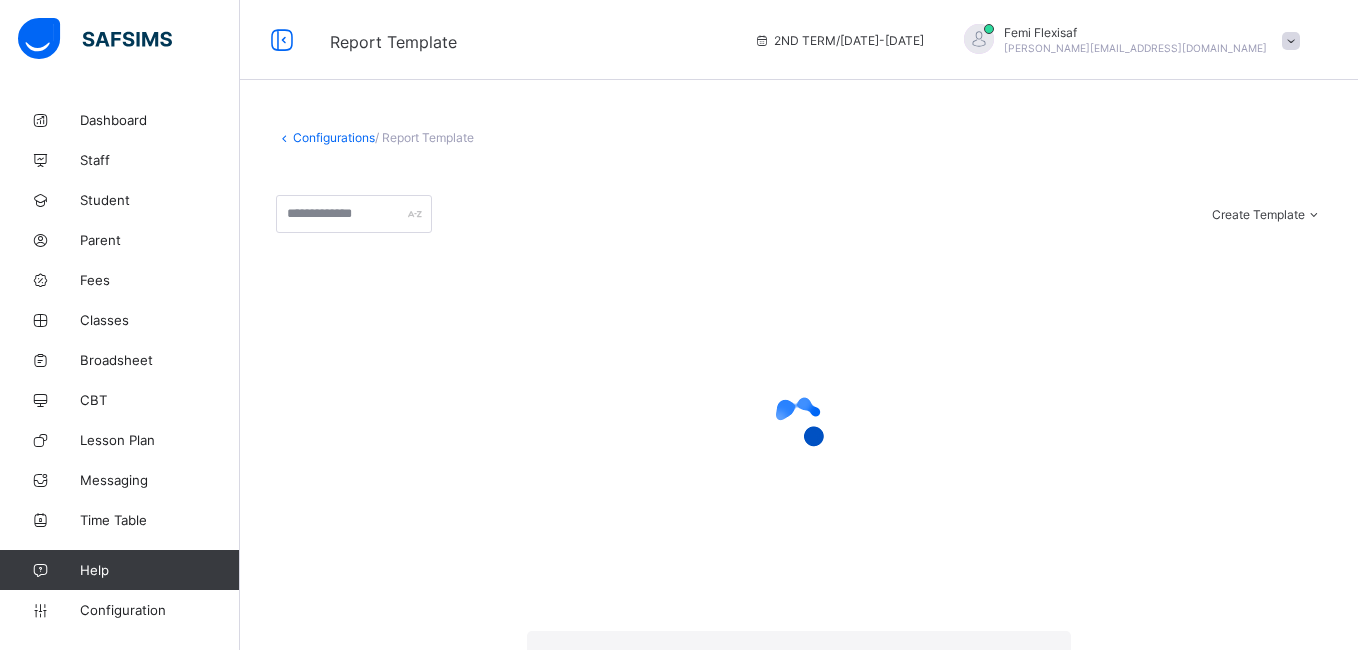 click on "Cancel" at bounding box center (890, 1200) 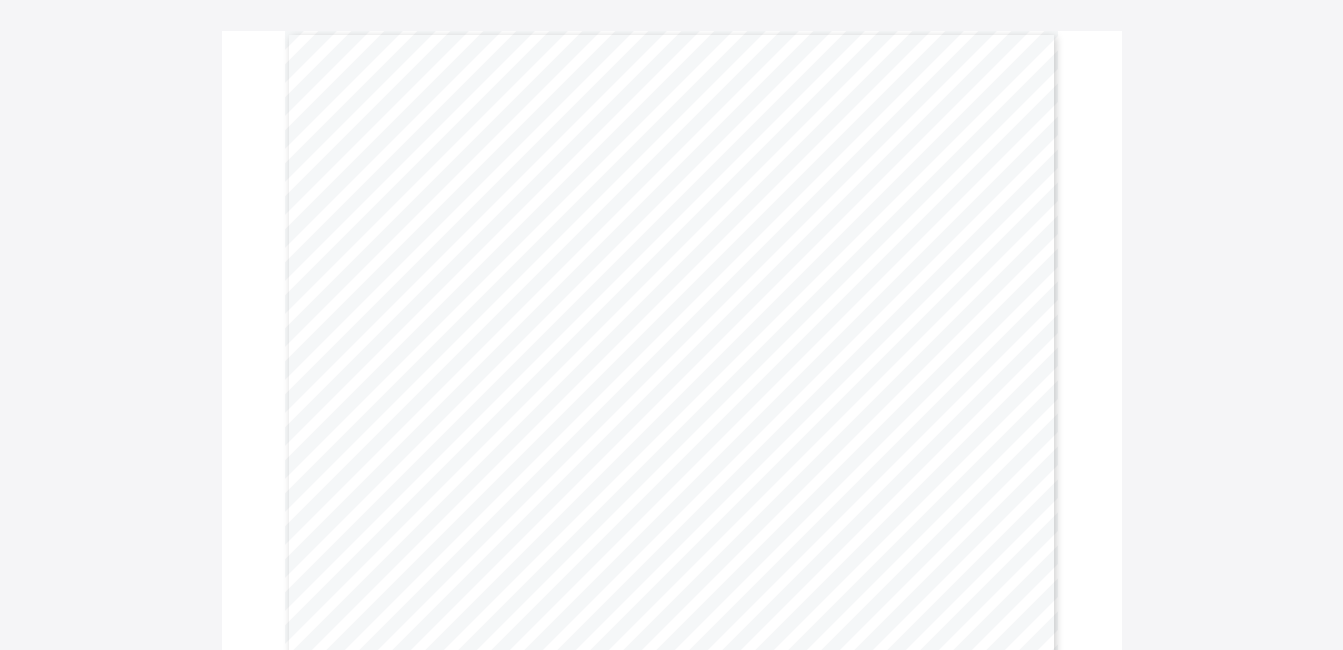 scroll, scrollTop: 0, scrollLeft: 0, axis: both 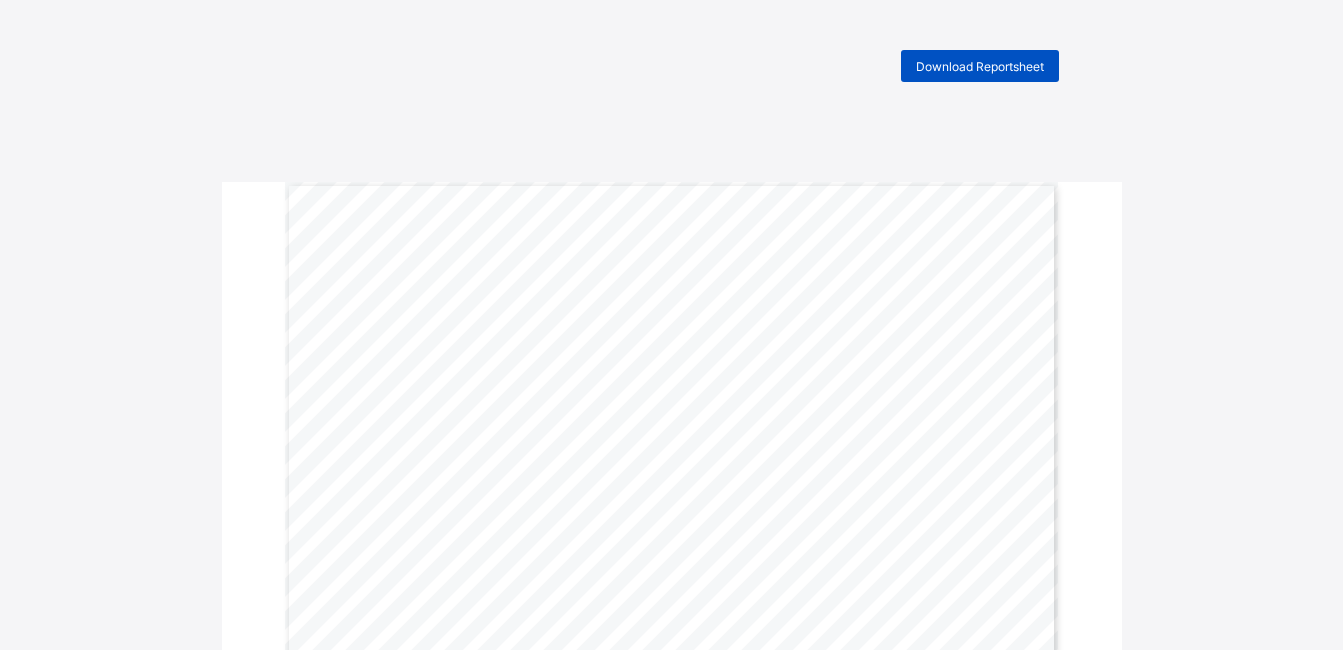 click on "Download Reportsheet" at bounding box center [980, 66] 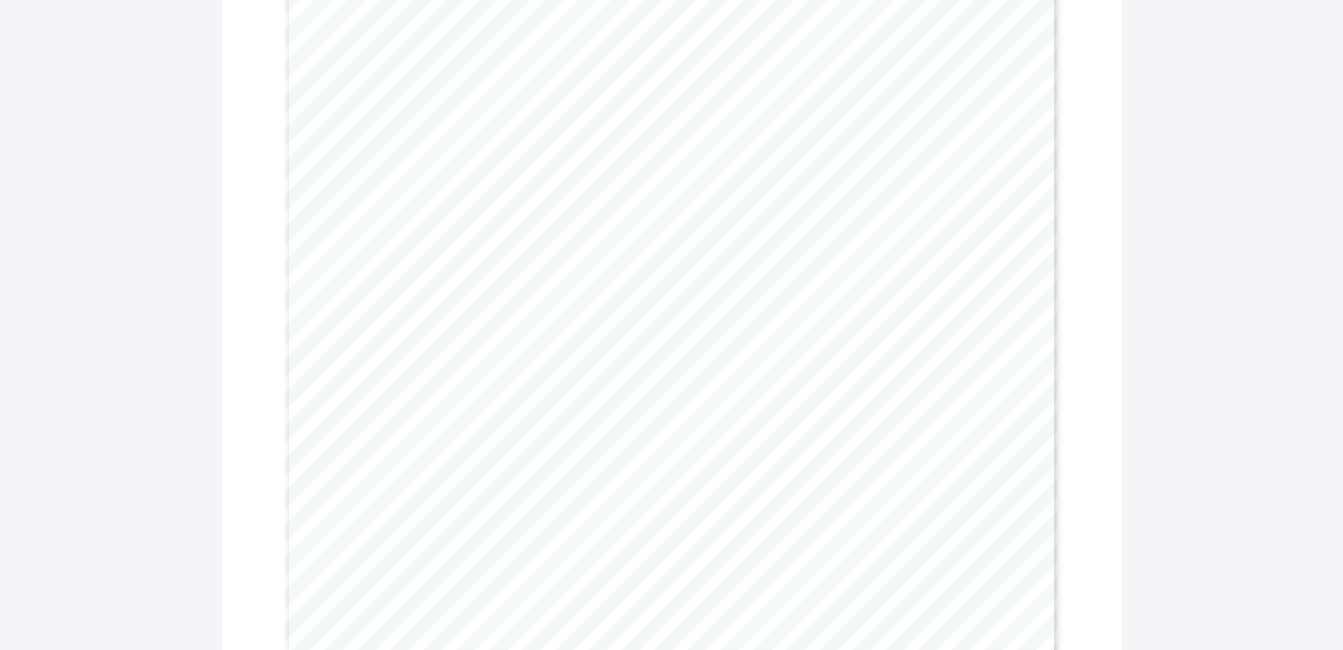scroll, scrollTop: 600, scrollLeft: 0, axis: vertical 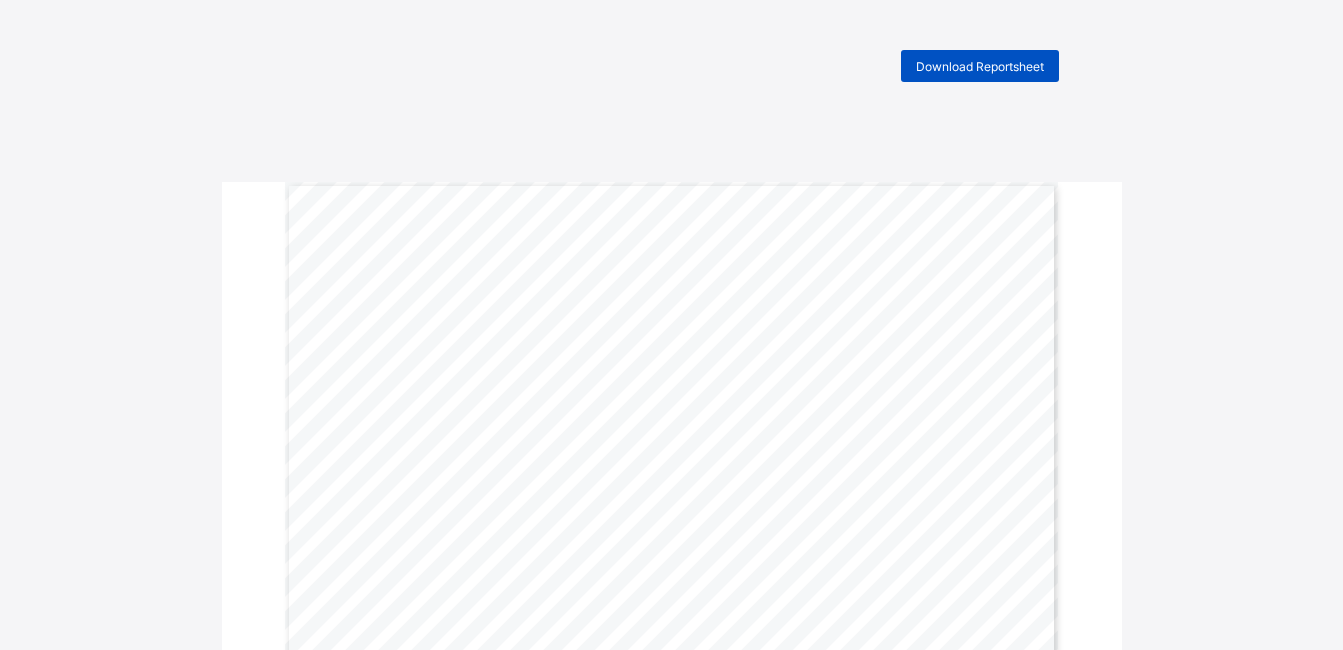 click on "Download Reportsheet" at bounding box center (980, 66) 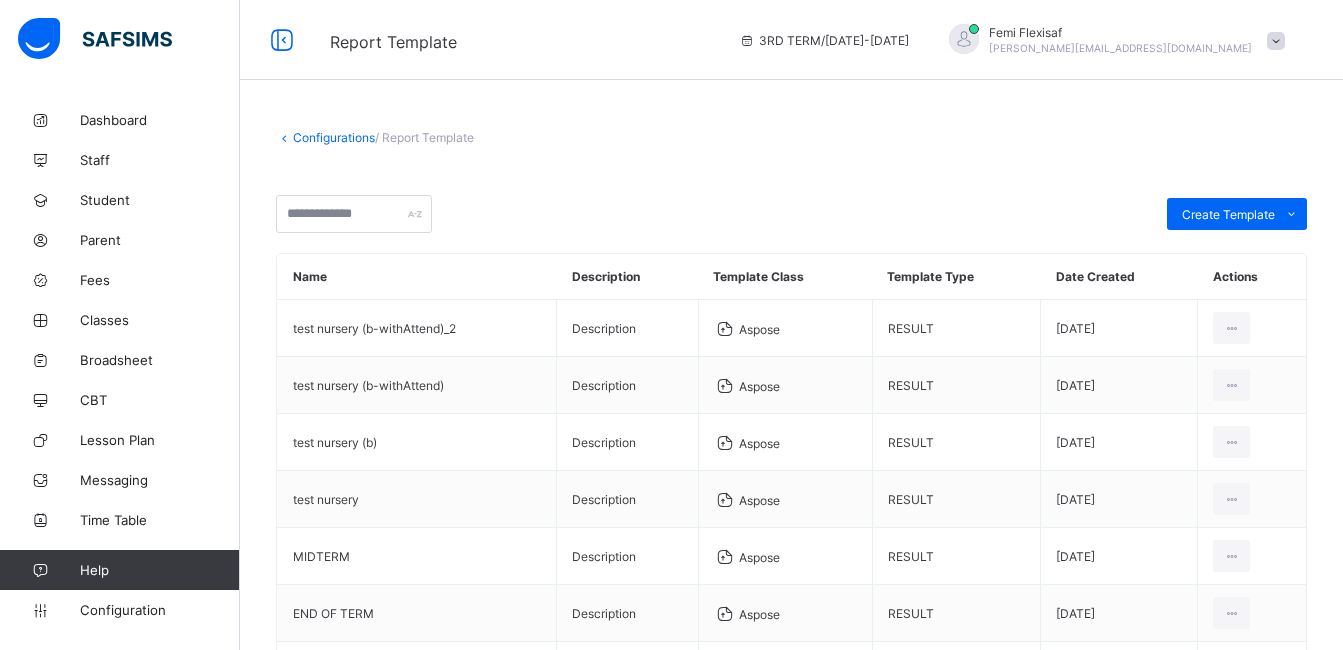 scroll, scrollTop: 0, scrollLeft: 0, axis: both 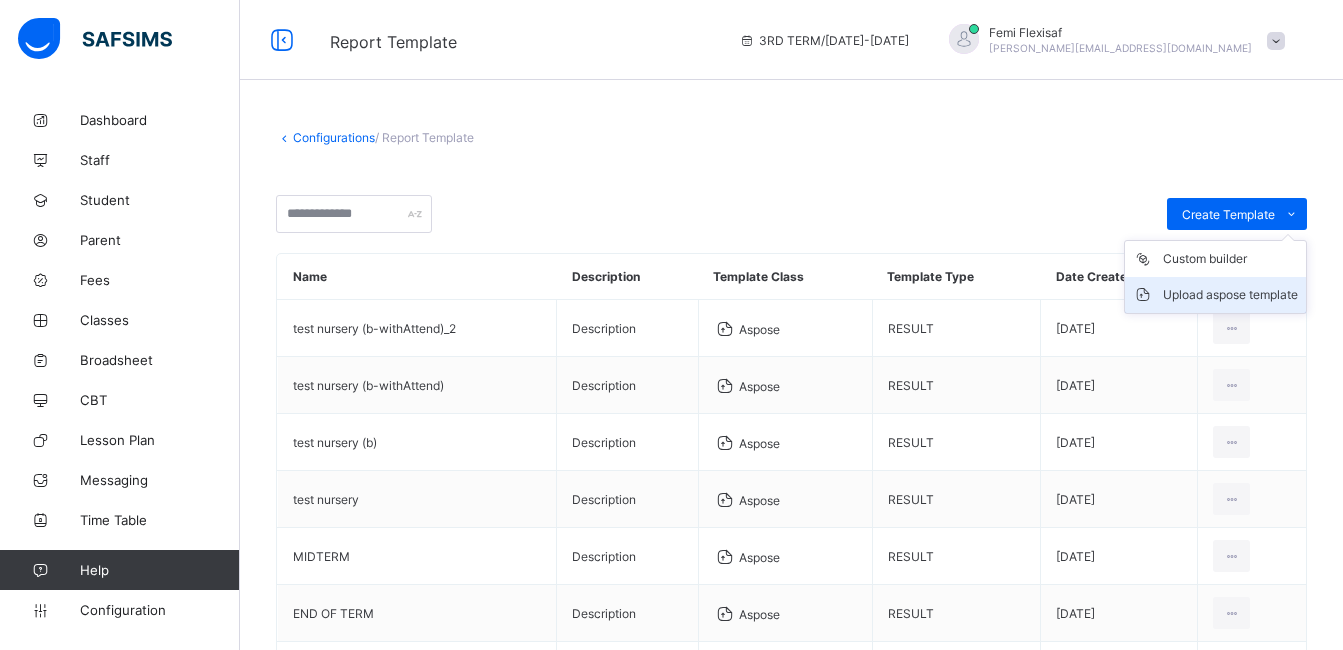 click on "Upload aspose template" at bounding box center [1230, 295] 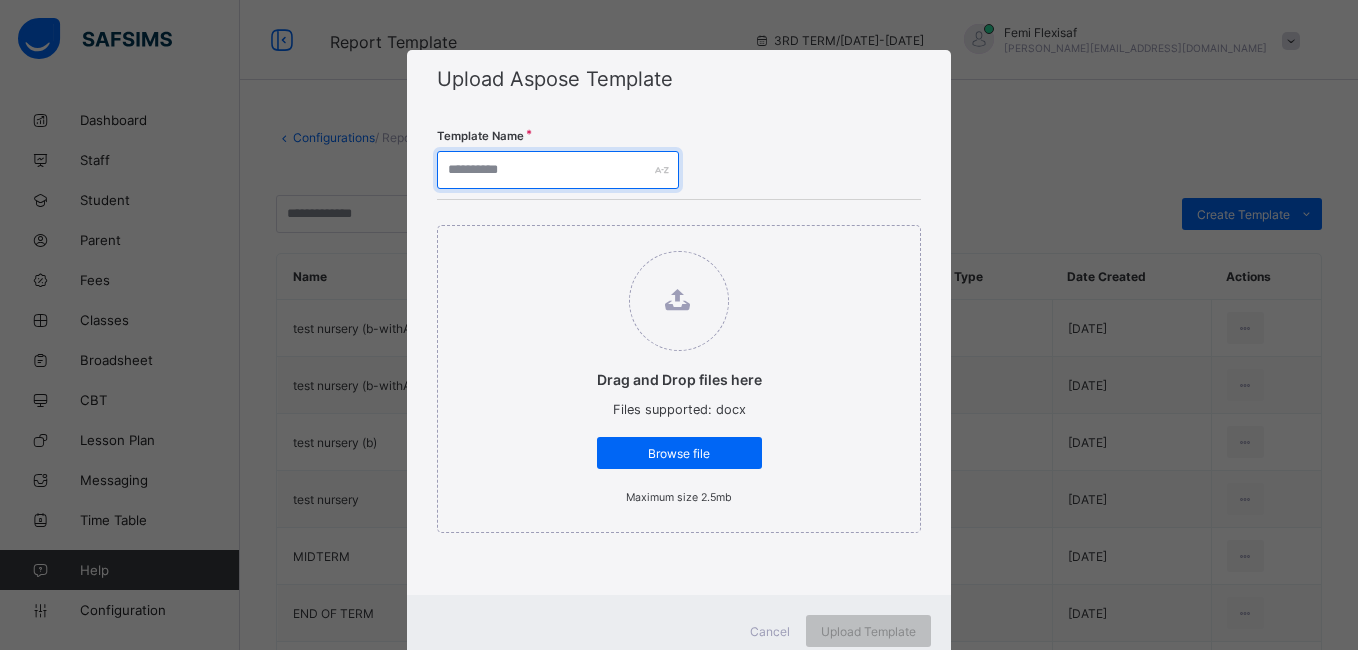 click at bounding box center [558, 170] 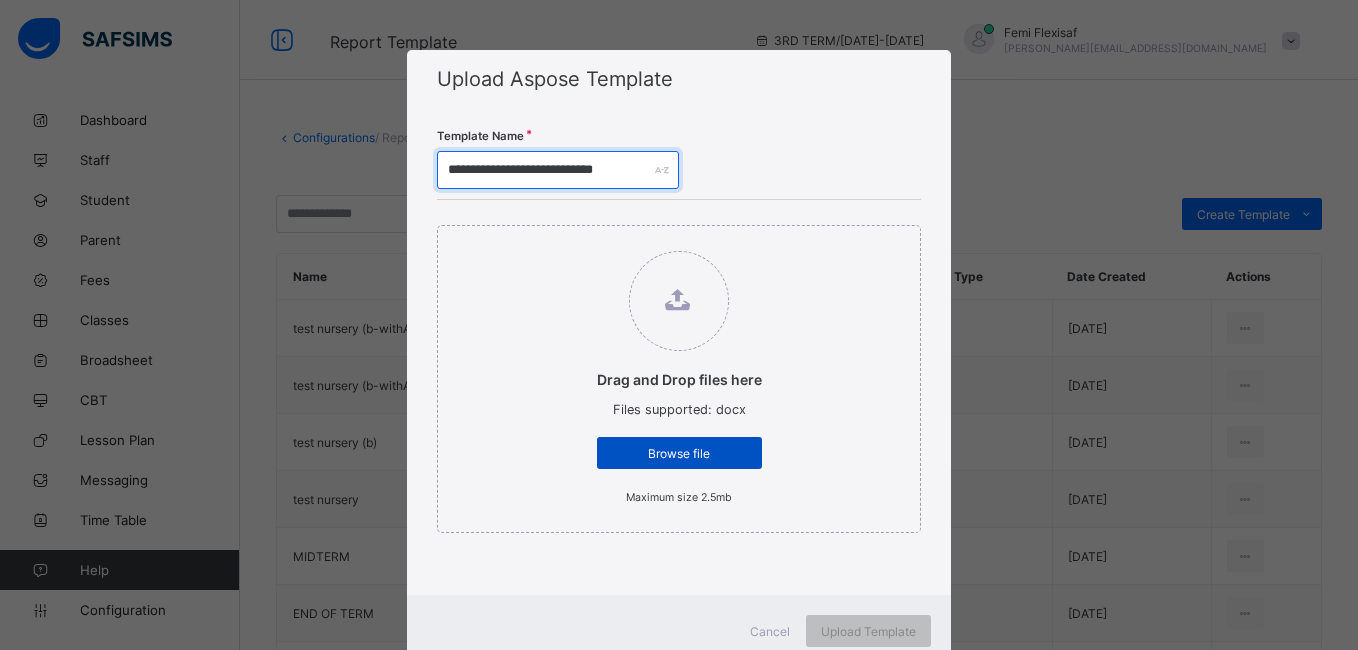 type on "**********" 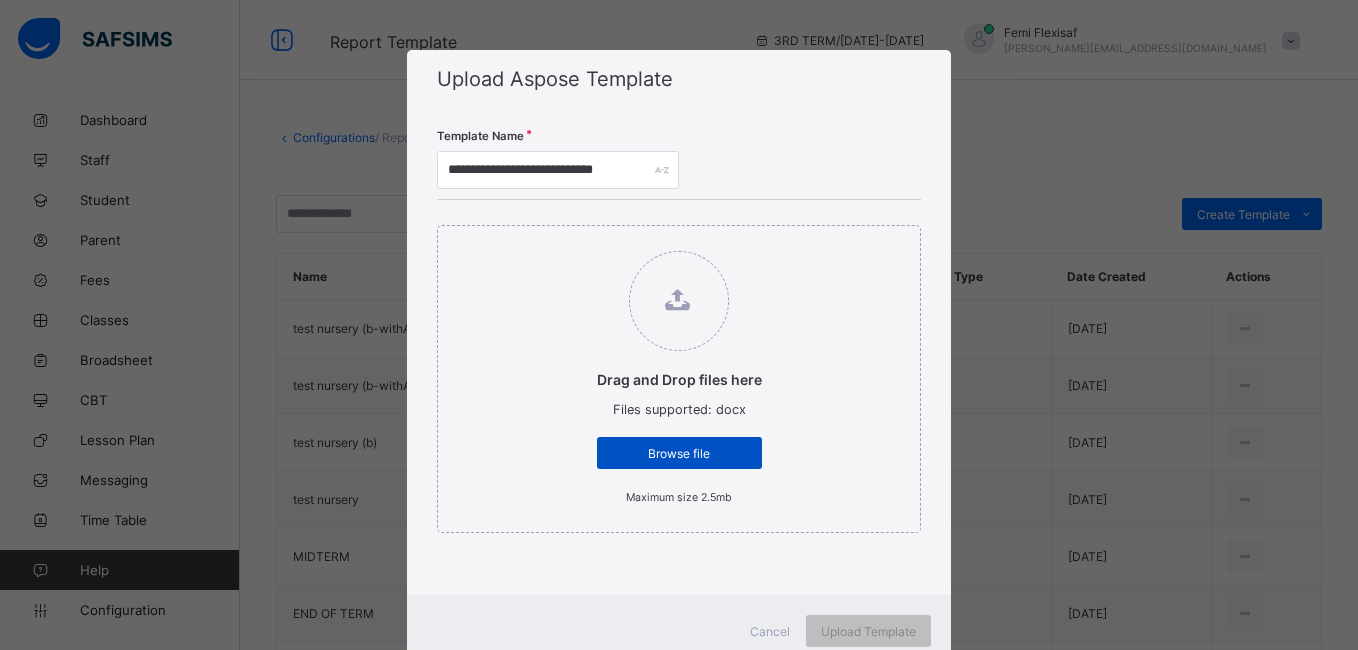 click on "Browse file" at bounding box center (679, 453) 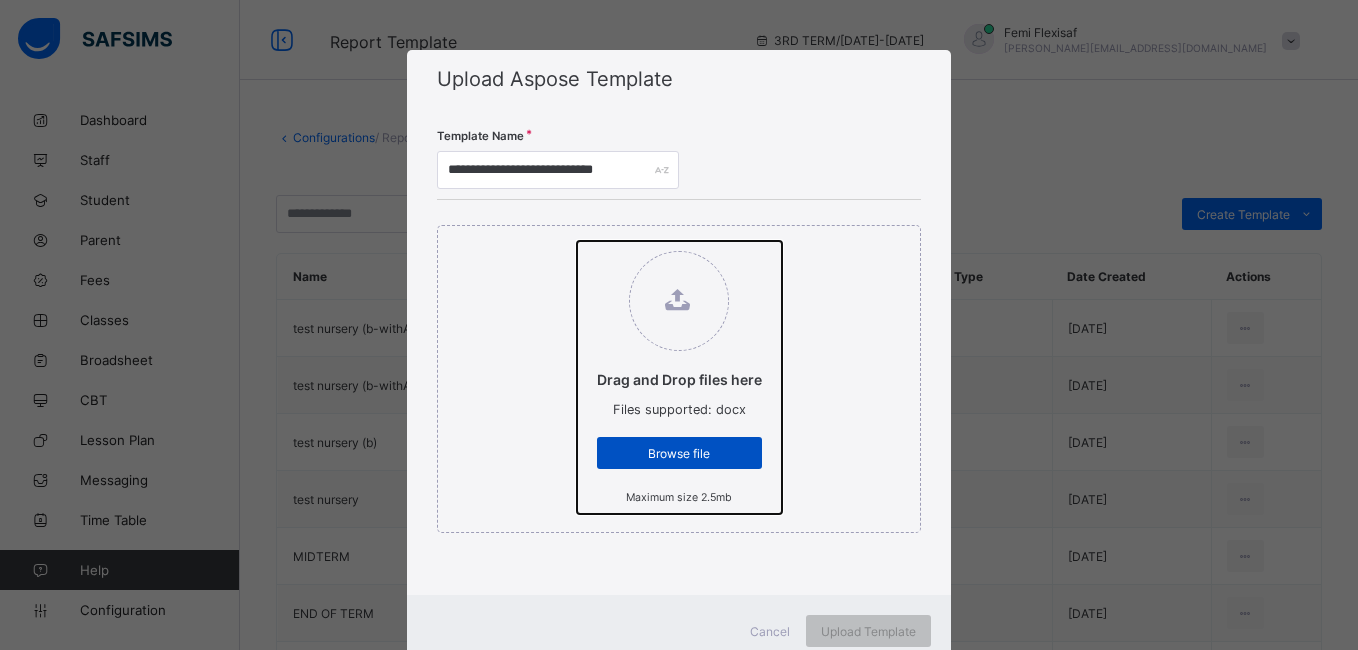 click on "Drag and Drop files here Files supported: docx Browse file Maximum size 2.5mb" at bounding box center [577, 241] 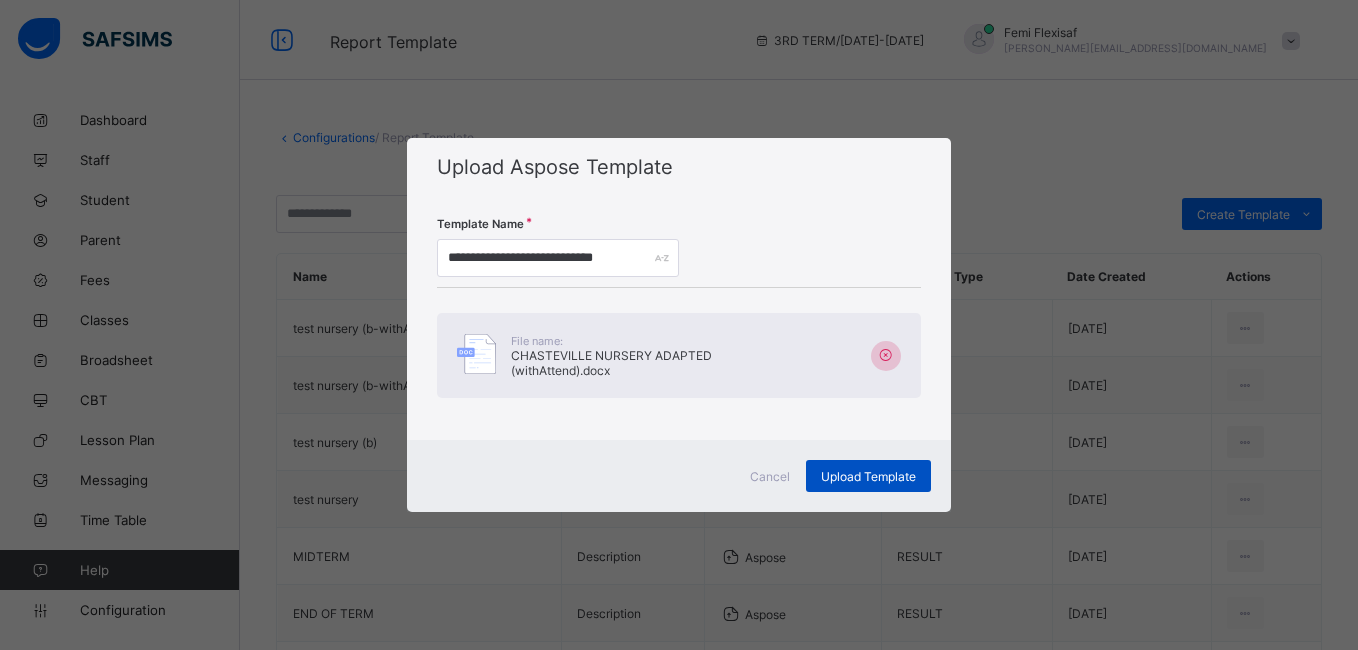 click on "Upload Template" at bounding box center [868, 476] 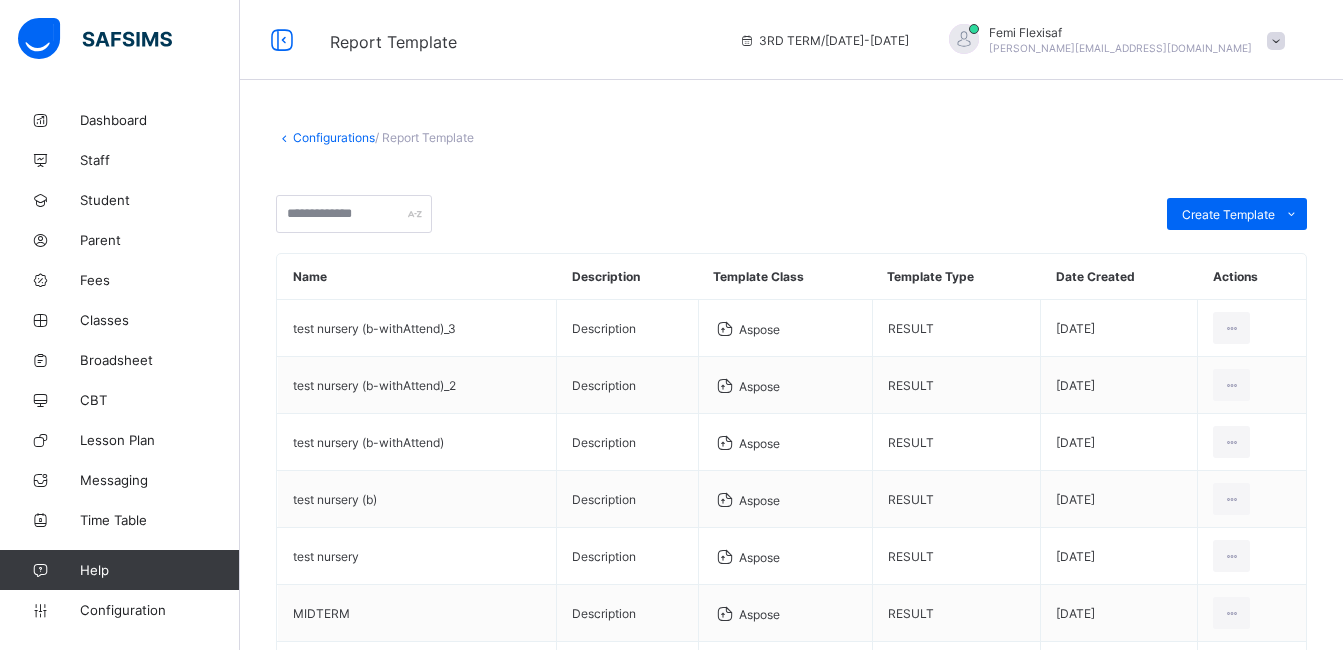 scroll, scrollTop: 0, scrollLeft: 0, axis: both 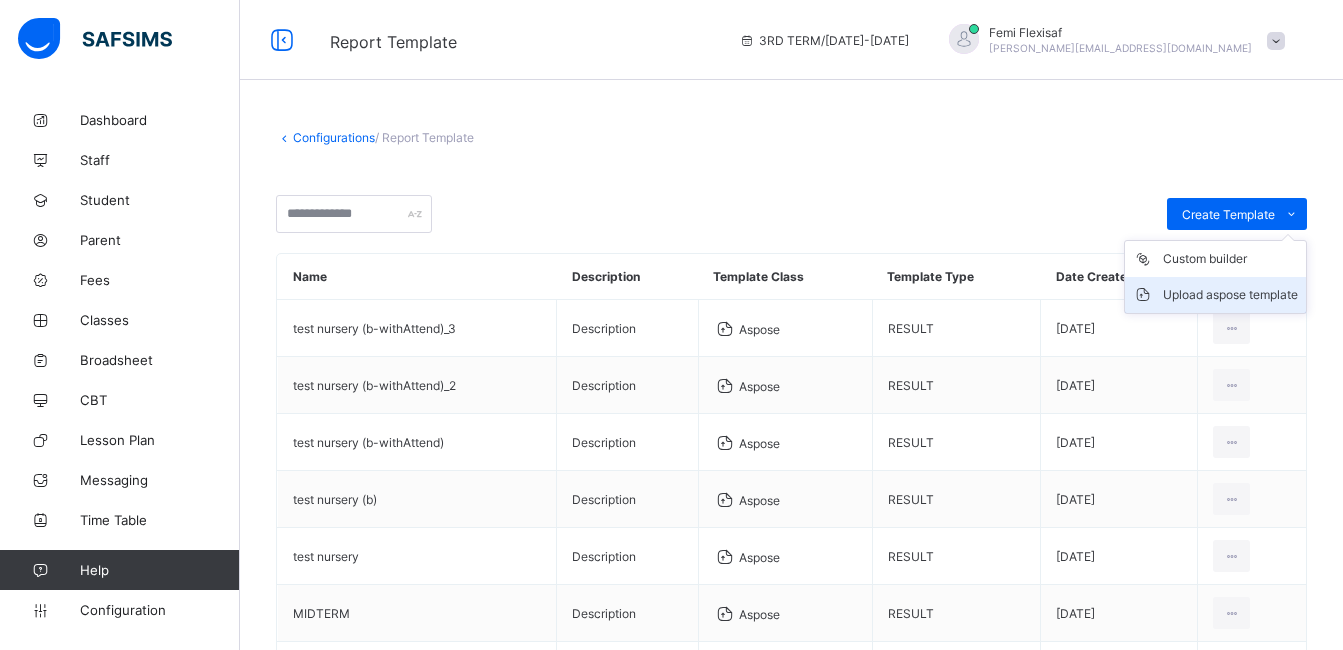 click on "Upload aspose template" at bounding box center [1230, 295] 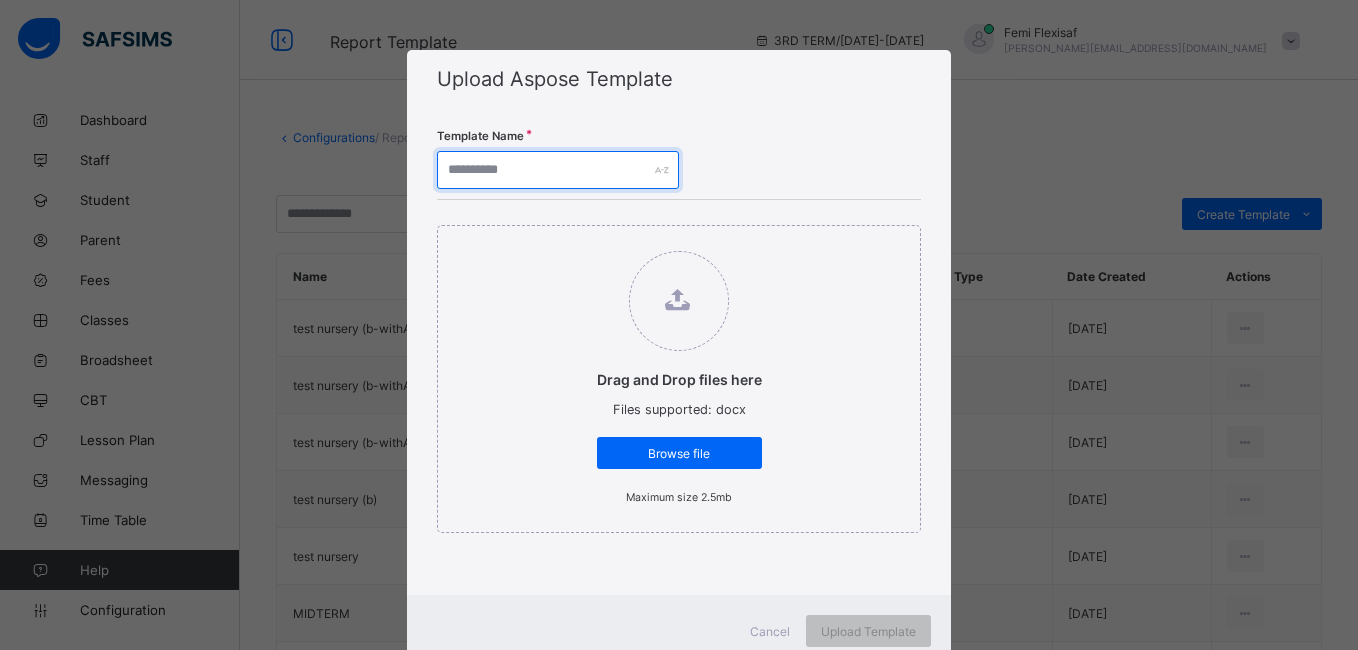 click at bounding box center [558, 170] 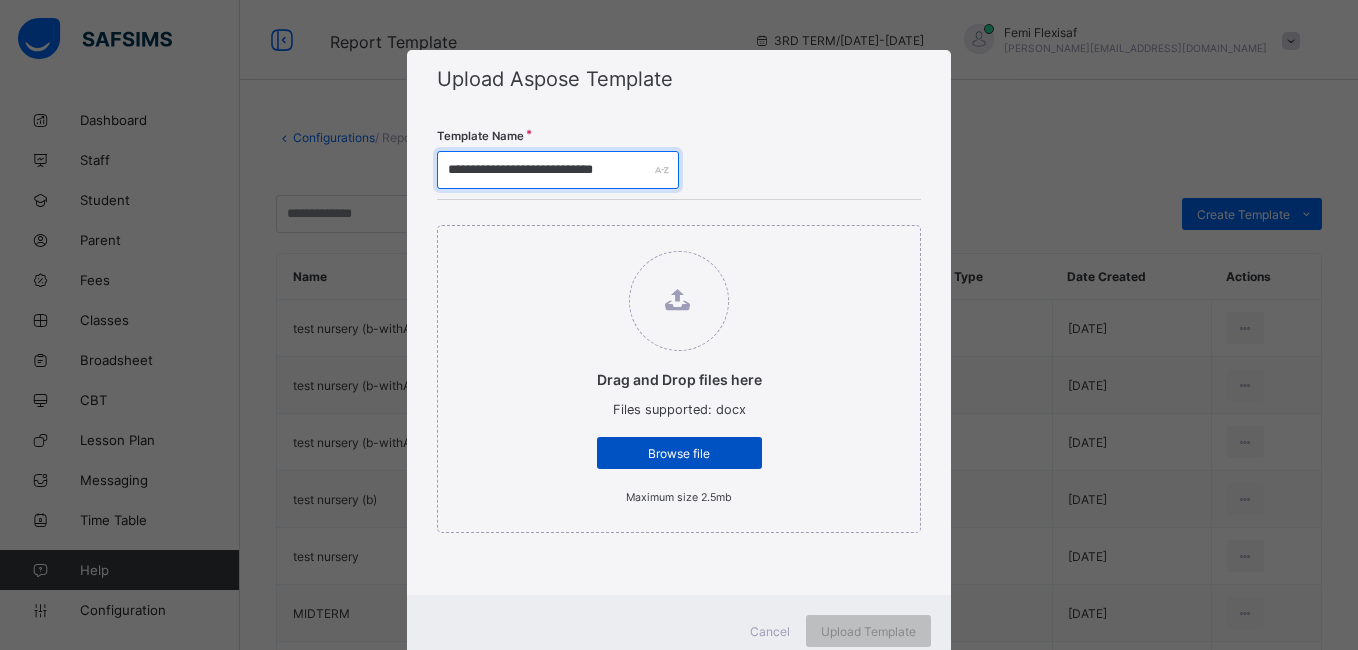 type on "**********" 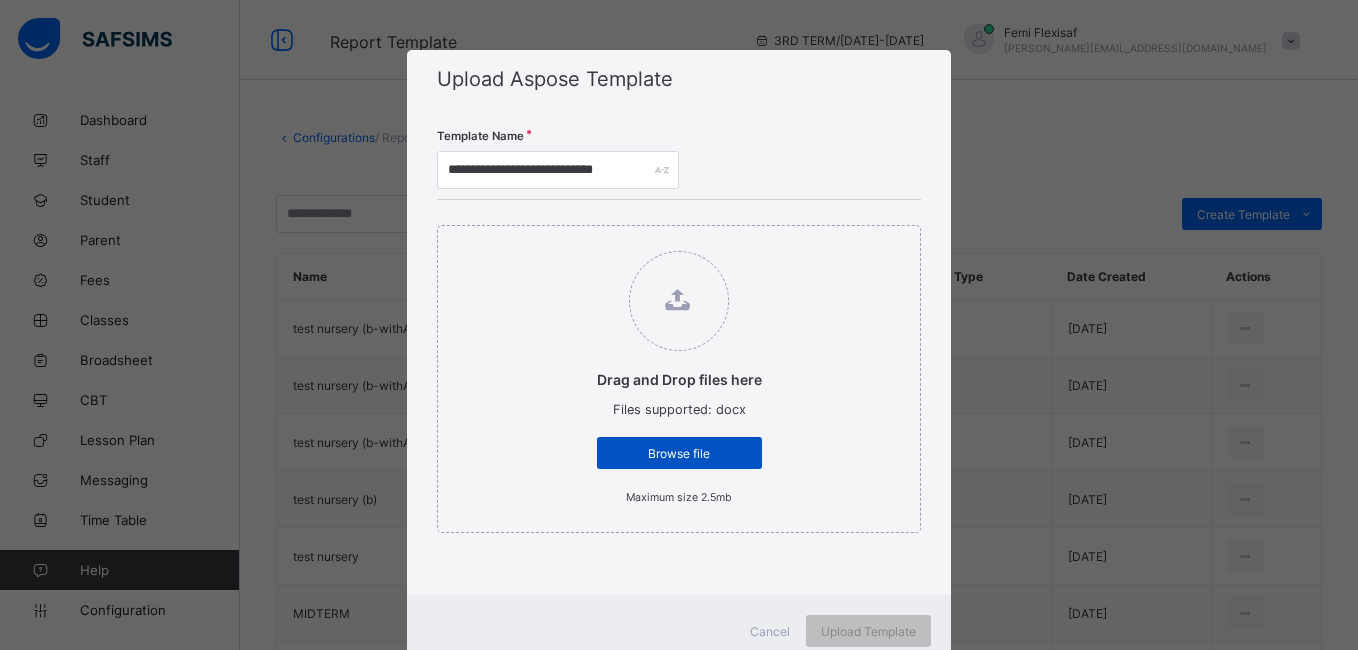 click on "Browse file" at bounding box center (679, 453) 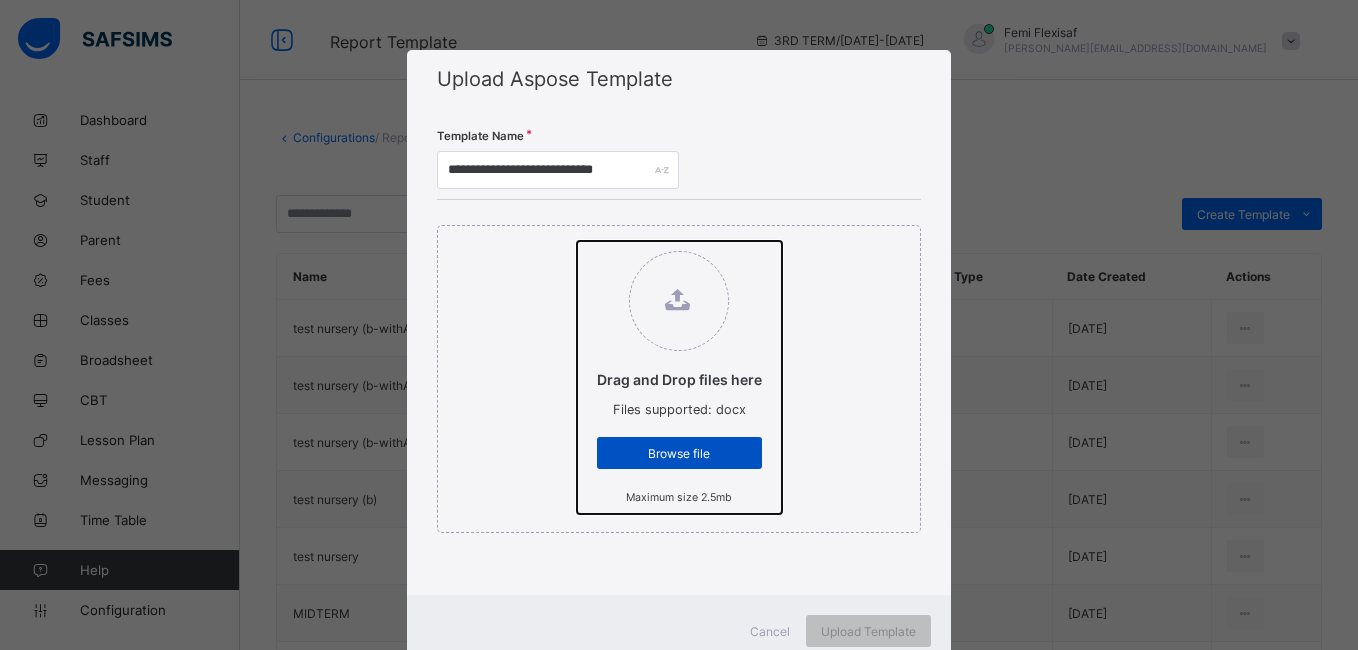 click on "Drag and Drop files here Files supported: docx Browse file Maximum size 2.5mb" at bounding box center [577, 241] 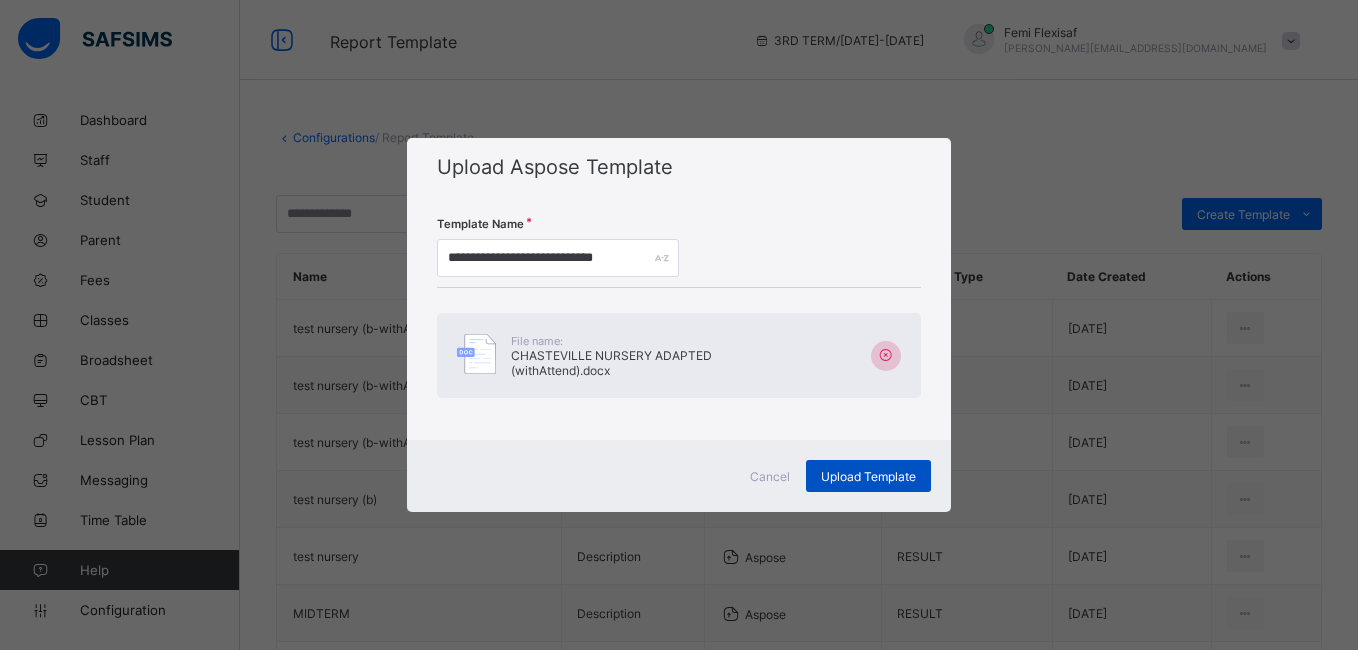click on "Upload Template" at bounding box center [868, 476] 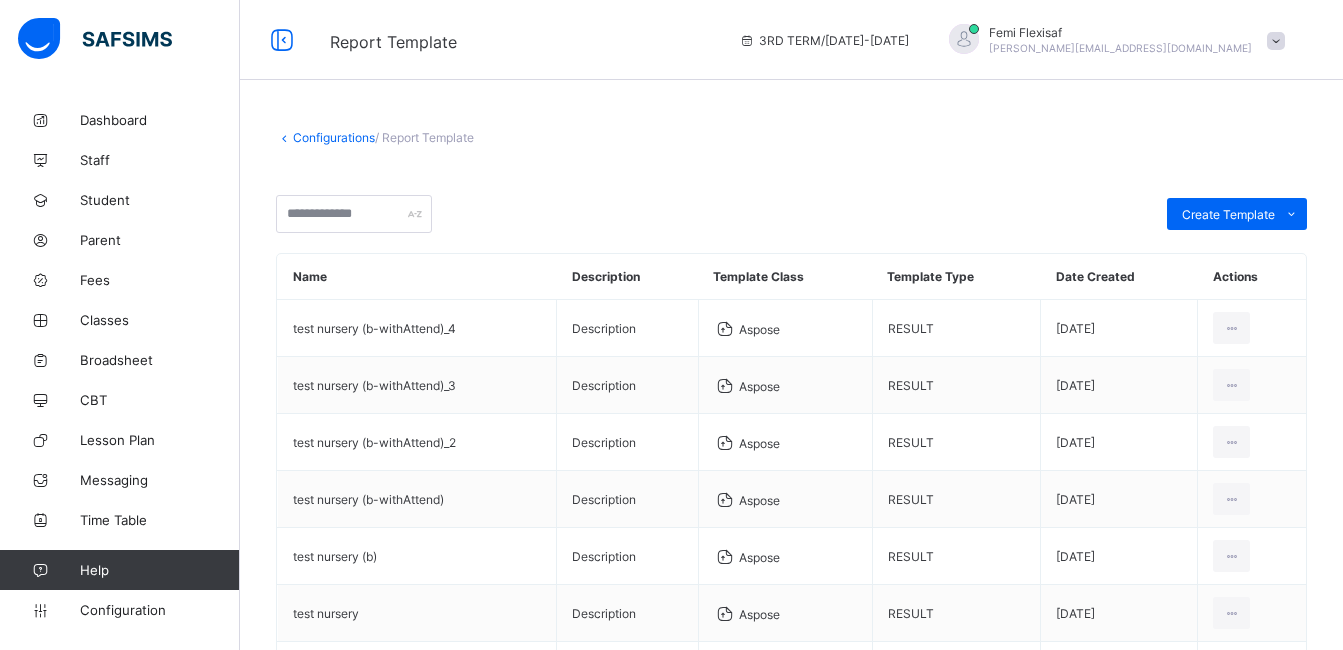 scroll, scrollTop: 0, scrollLeft: 0, axis: both 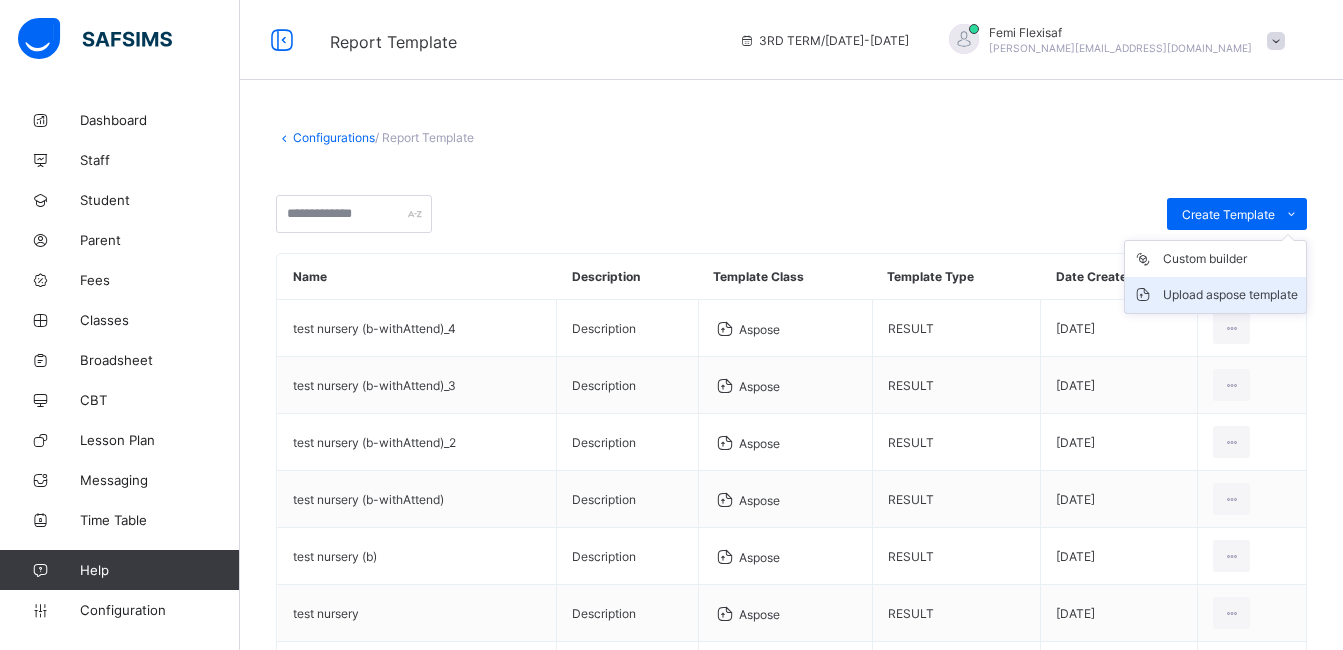 click on "Upload aspose template" at bounding box center (1230, 295) 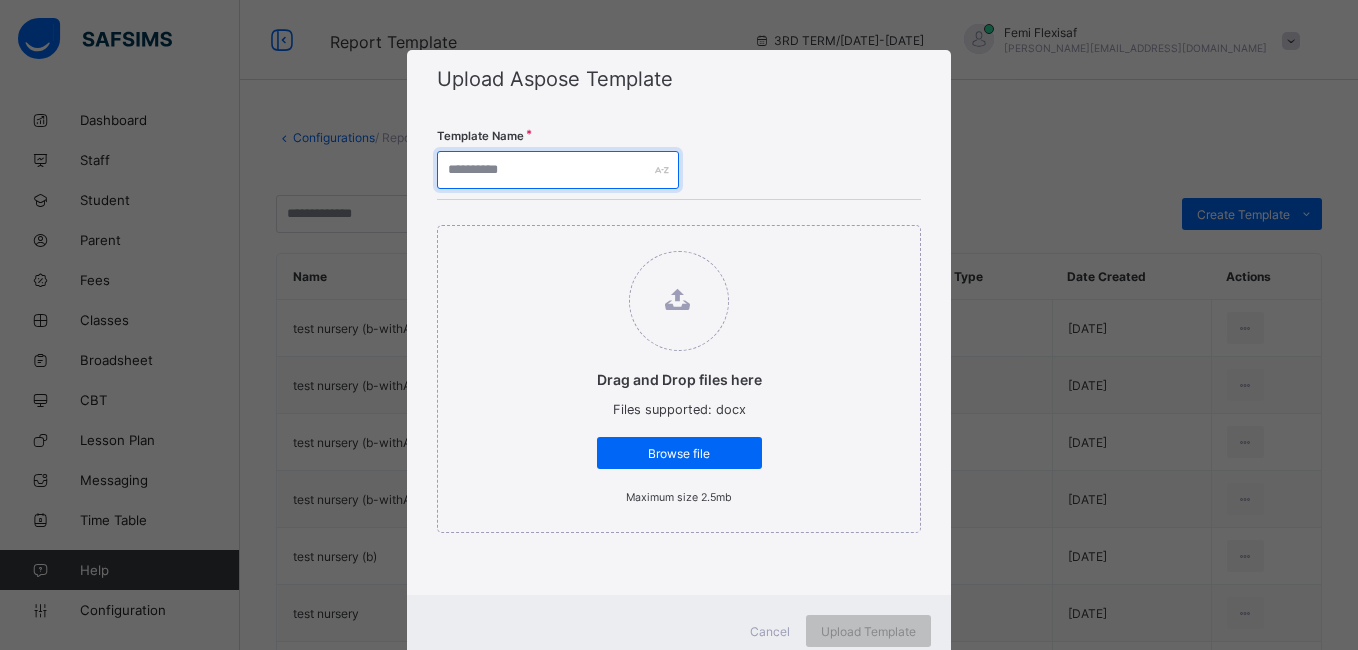 click at bounding box center [558, 170] 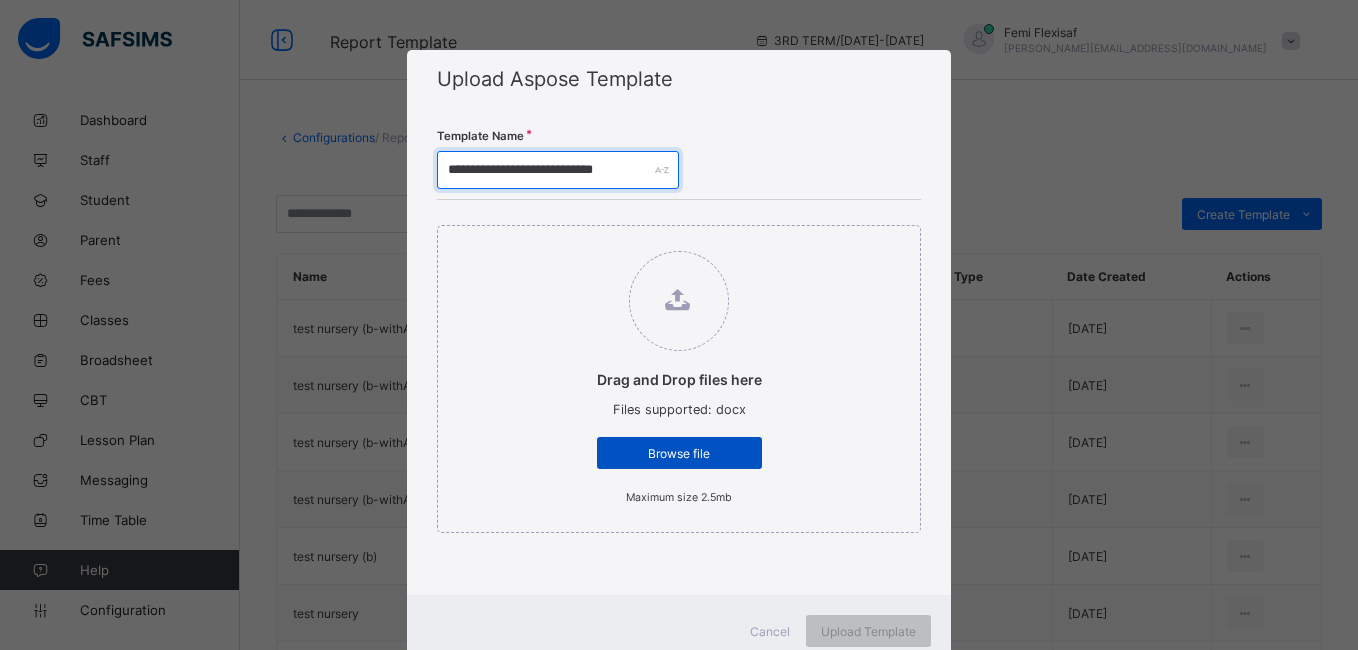 type on "**********" 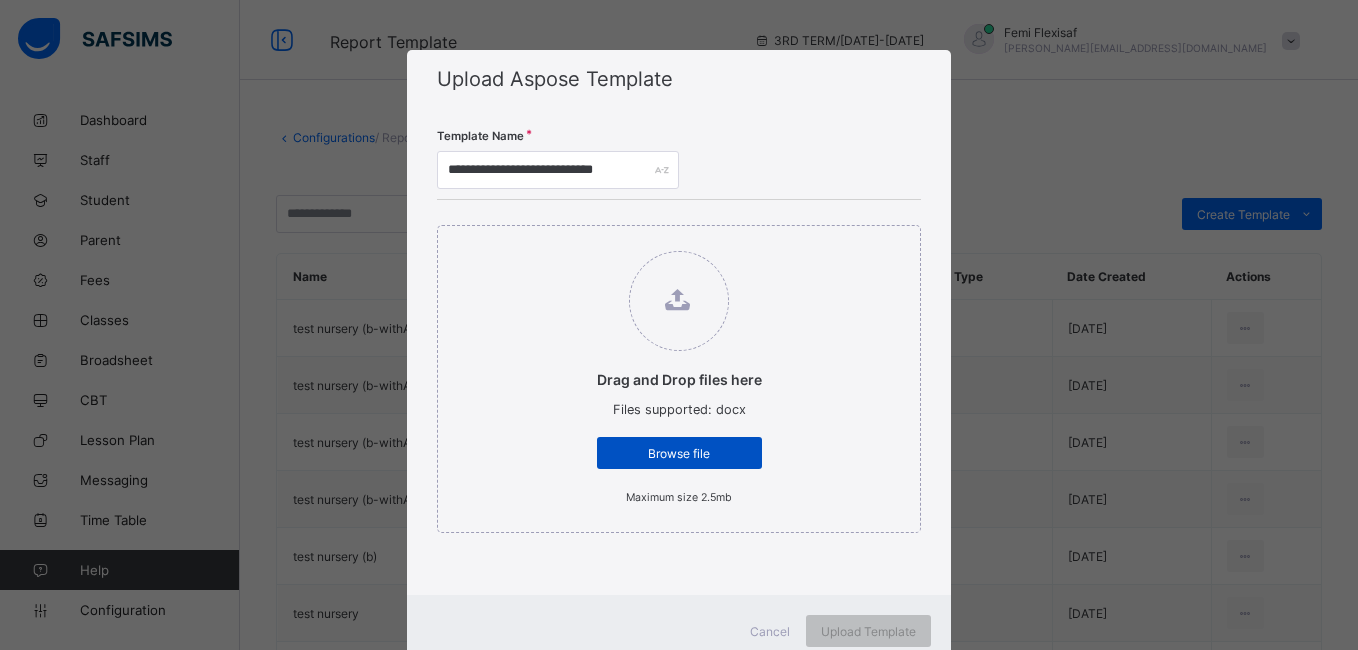 click on "Browse file" at bounding box center [679, 453] 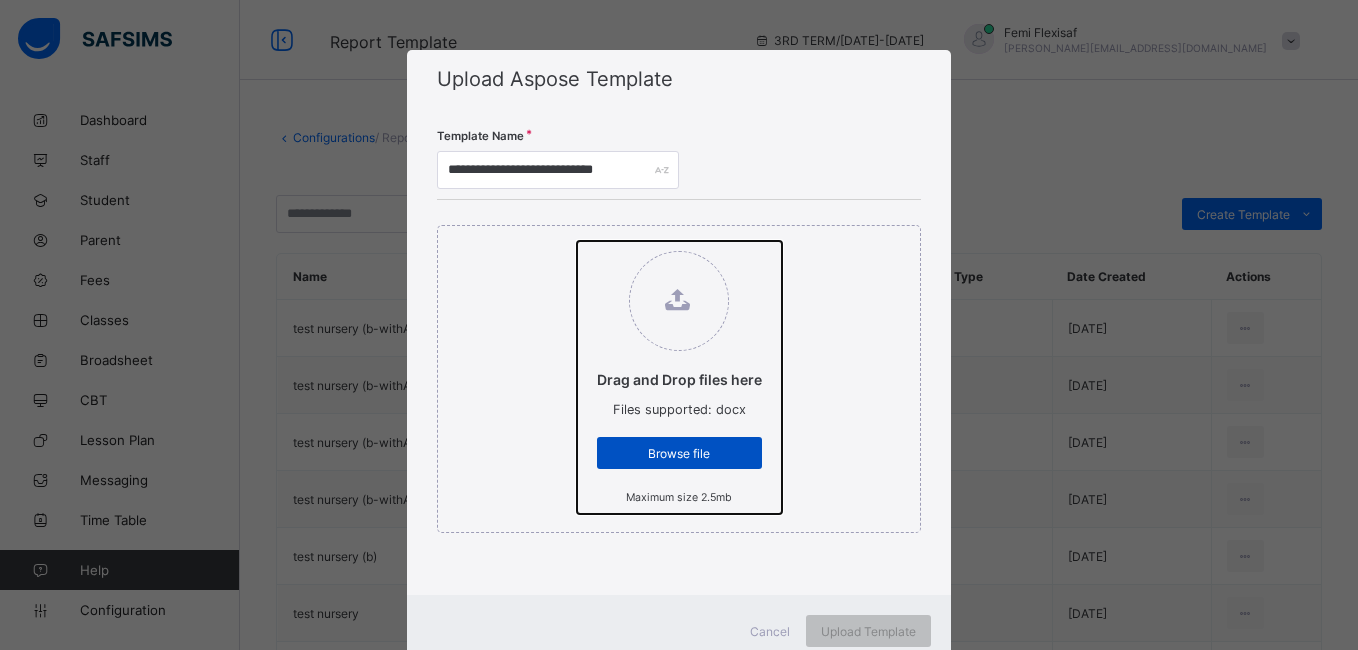 click on "Drag and Drop files here Files supported: docx Browse file Maximum size 2.5mb" at bounding box center (577, 241) 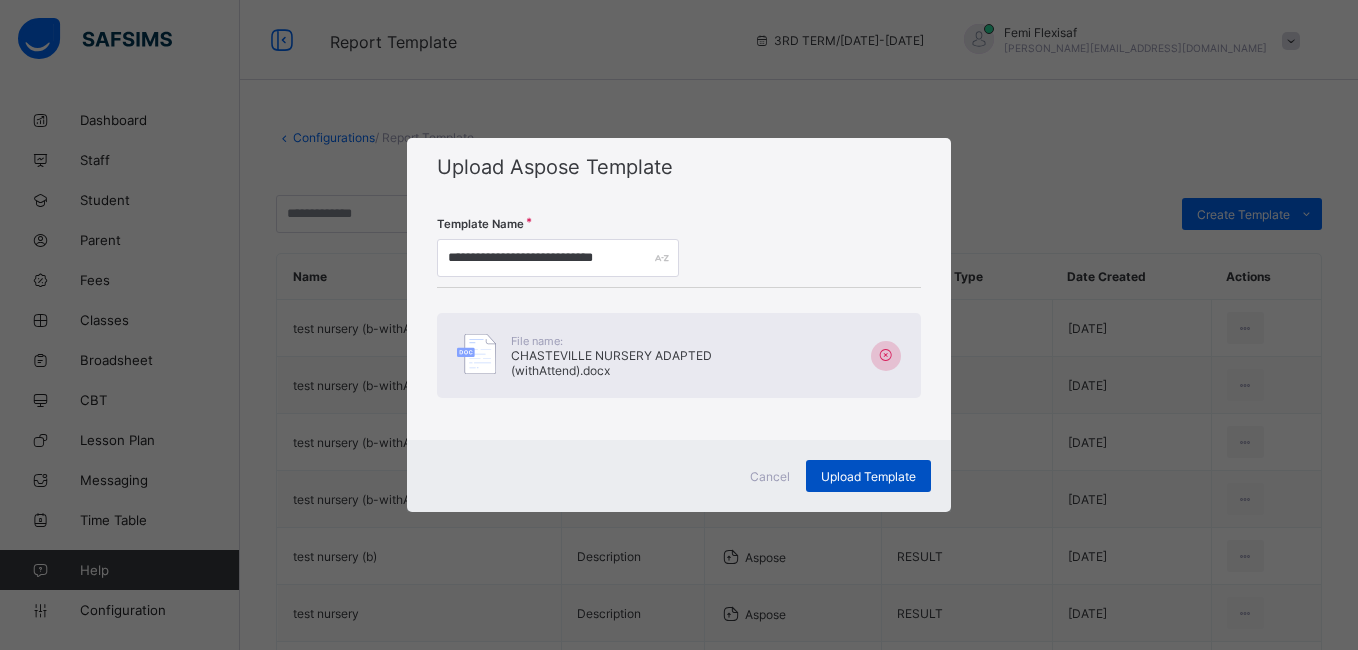 click on "Upload Template" at bounding box center [868, 476] 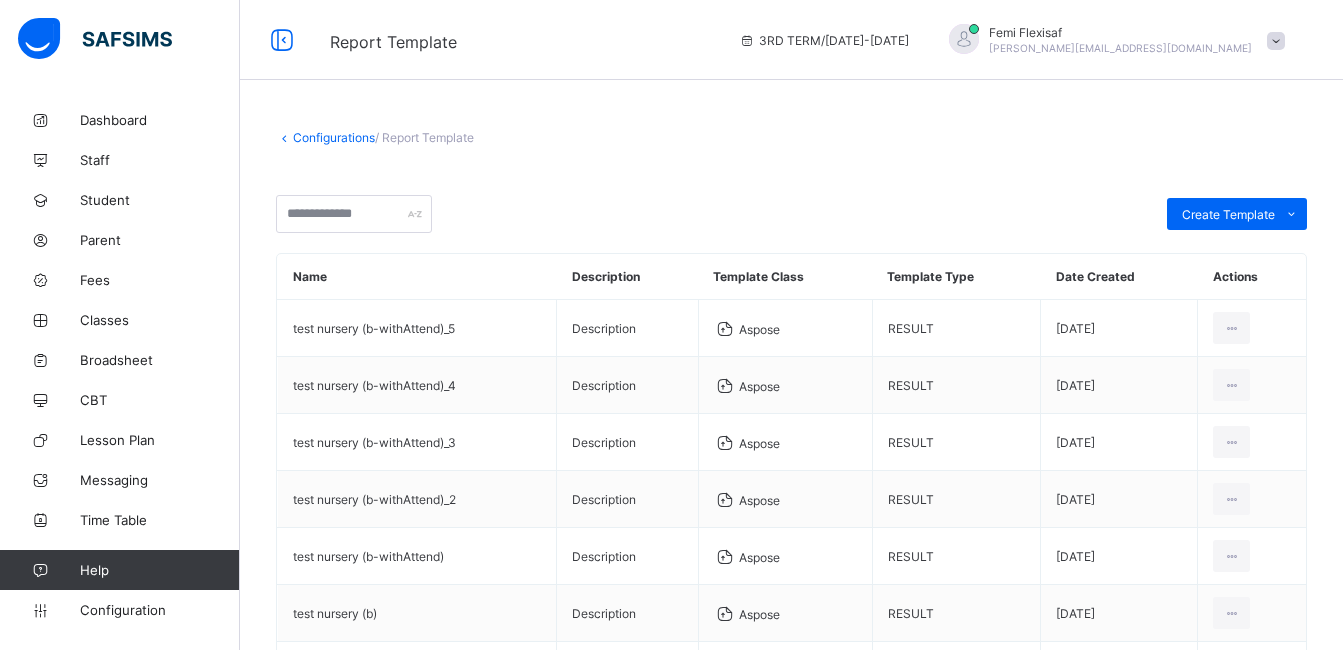 scroll, scrollTop: 0, scrollLeft: 0, axis: both 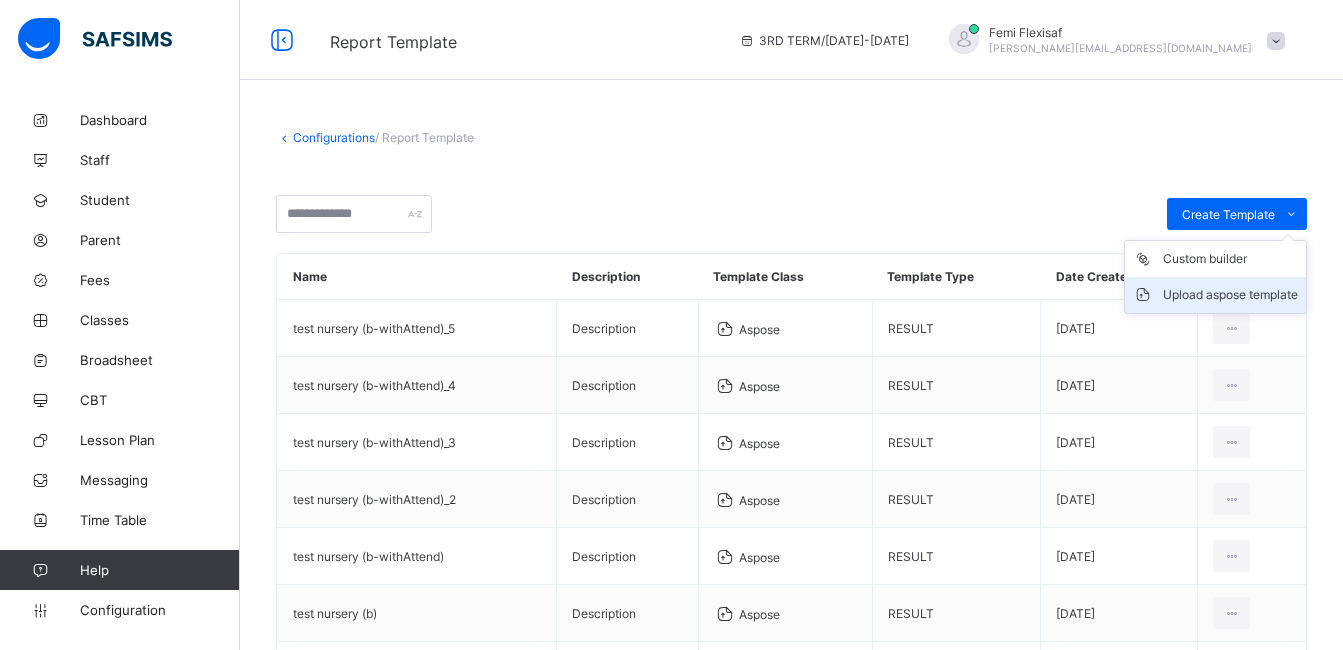 click on "Upload aspose template" at bounding box center (1230, 295) 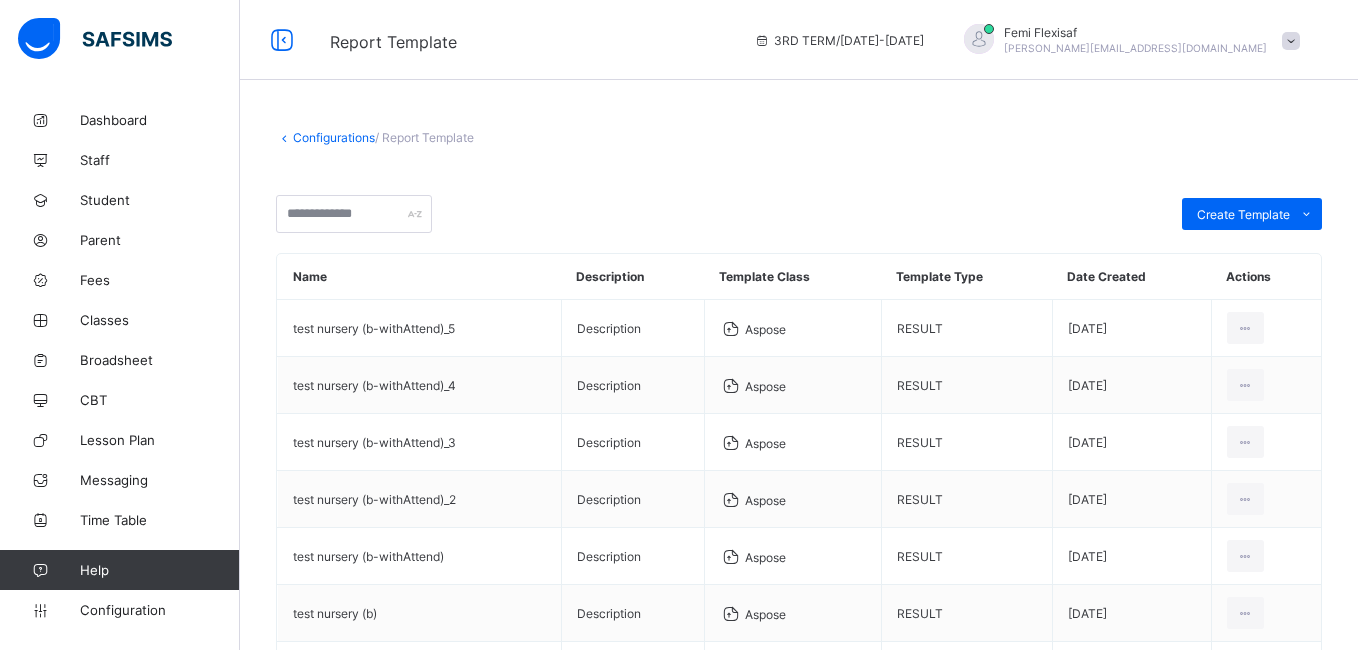 click at bounding box center (598, 1050) 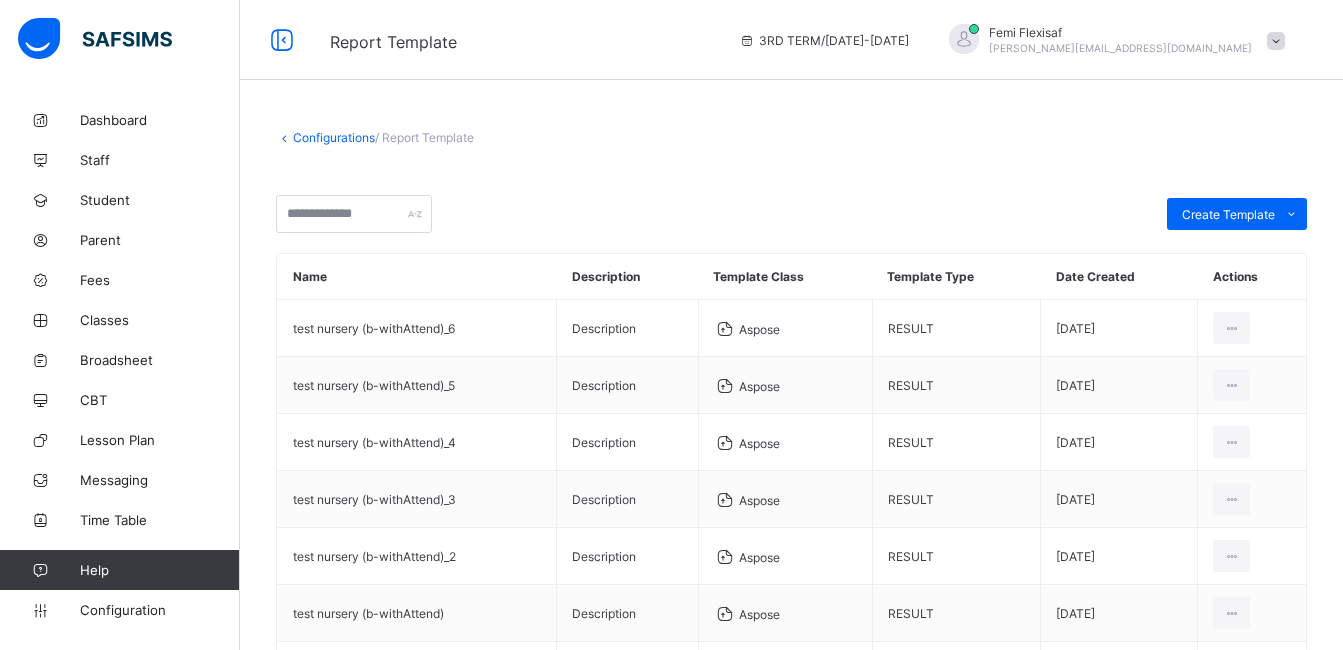 scroll, scrollTop: 0, scrollLeft: 0, axis: both 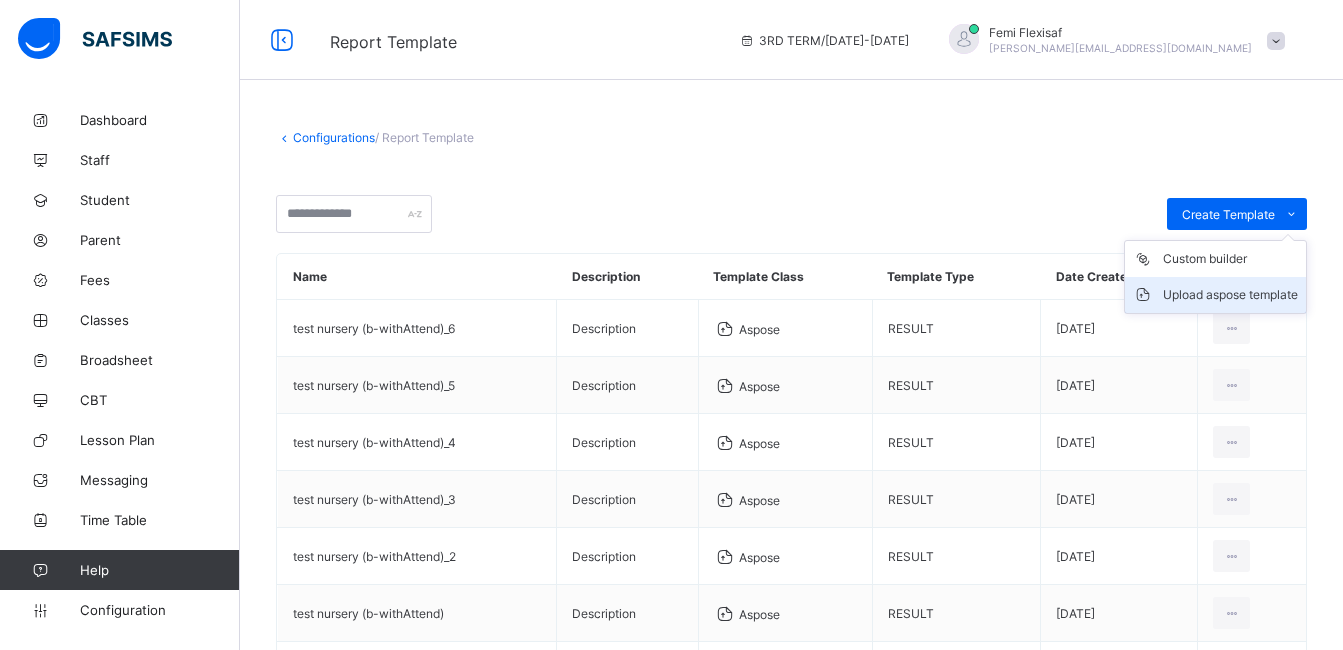 click on "Upload aspose template" at bounding box center (1230, 295) 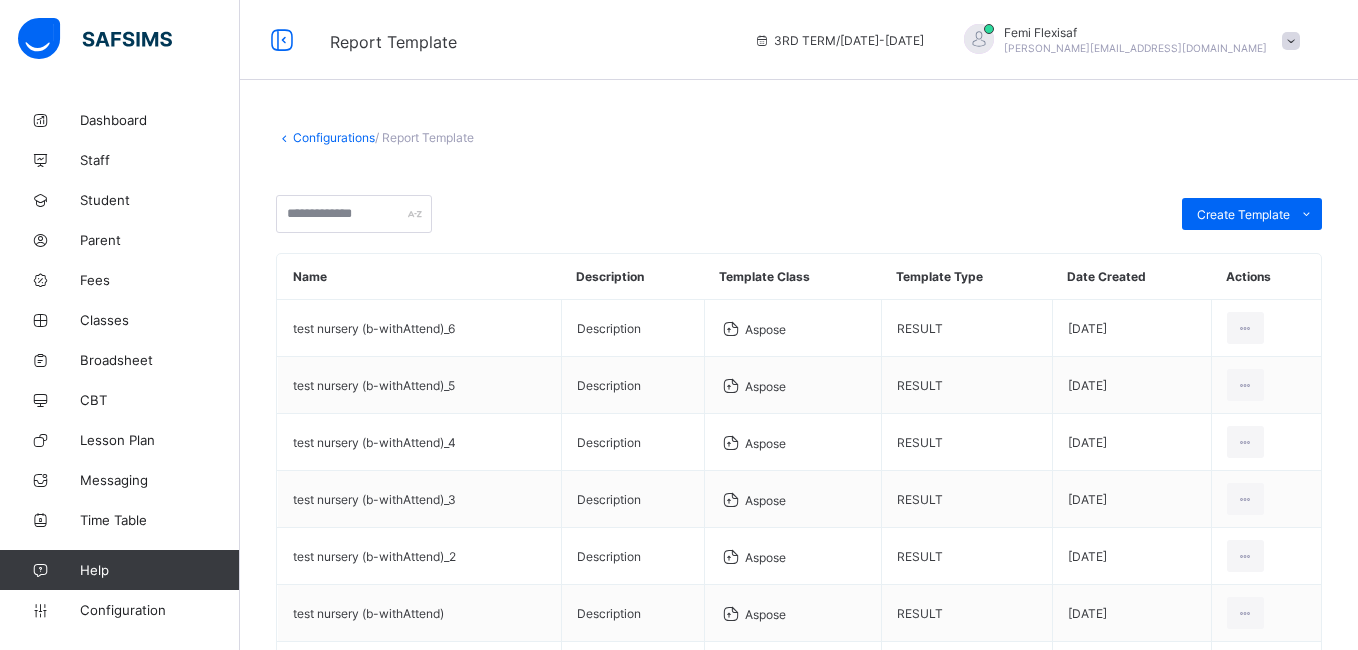 click at bounding box center [598, 1050] 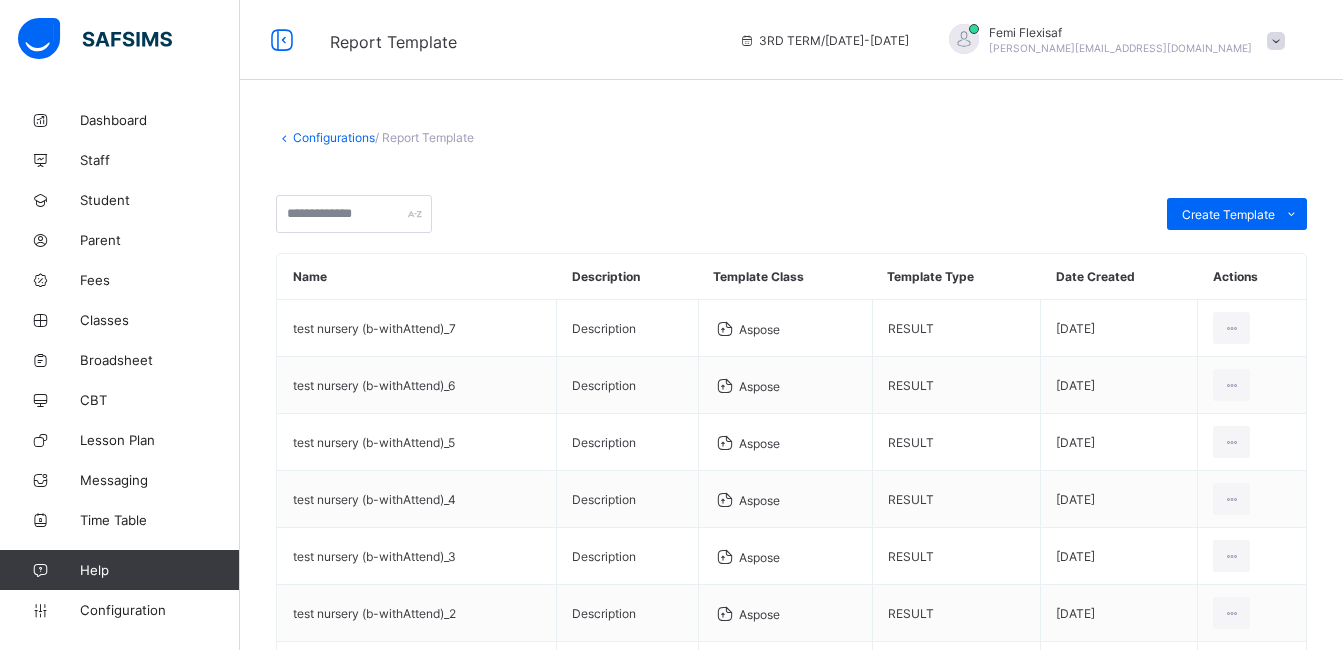 scroll, scrollTop: 0, scrollLeft: 0, axis: both 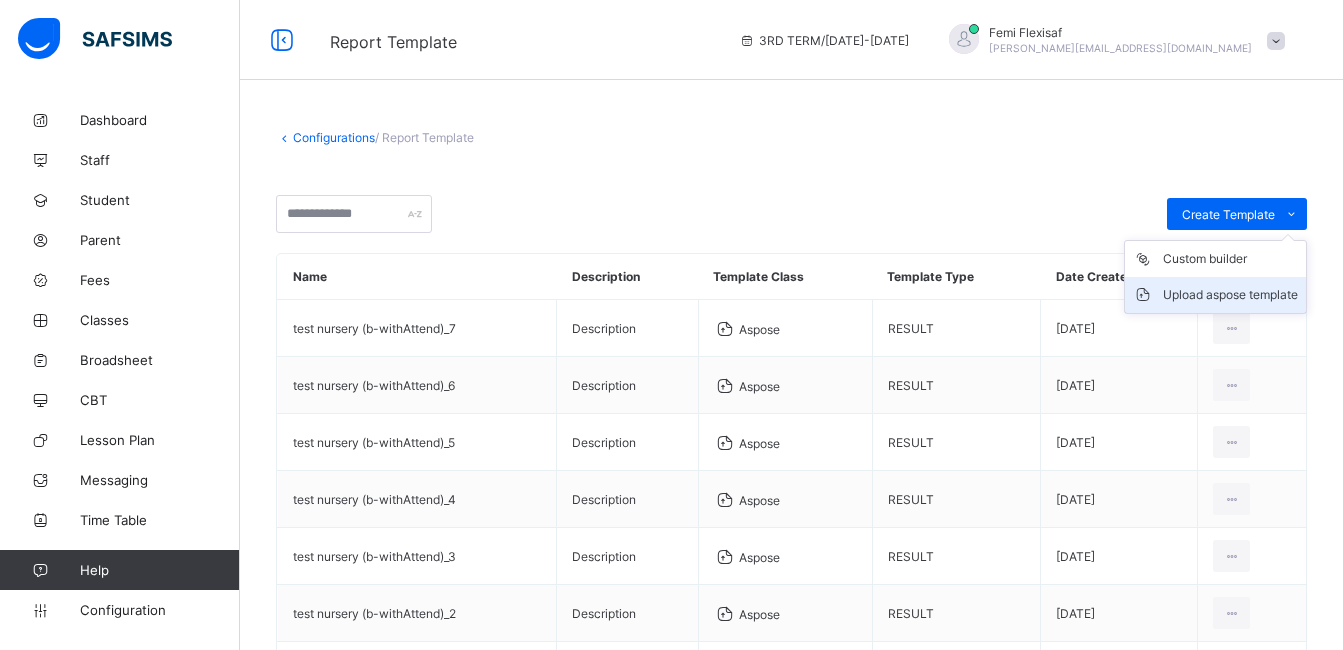 click on "Upload aspose template" at bounding box center (1230, 295) 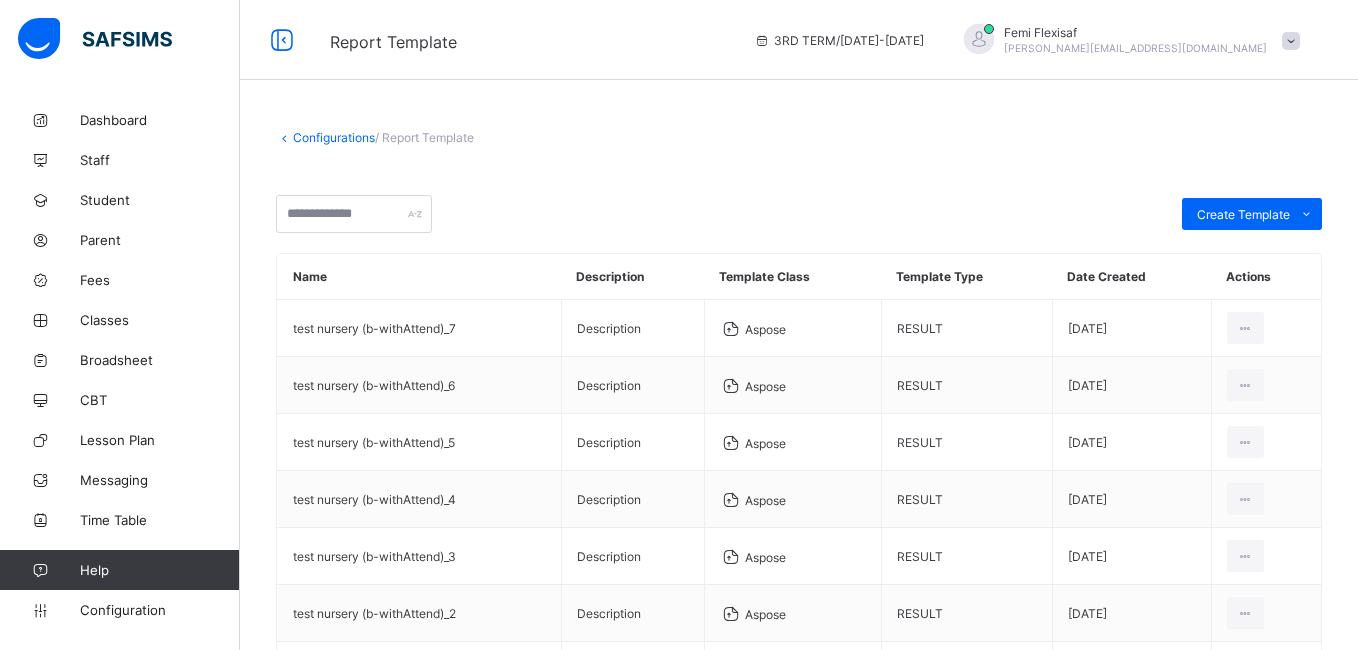 click at bounding box center (598, 1050) 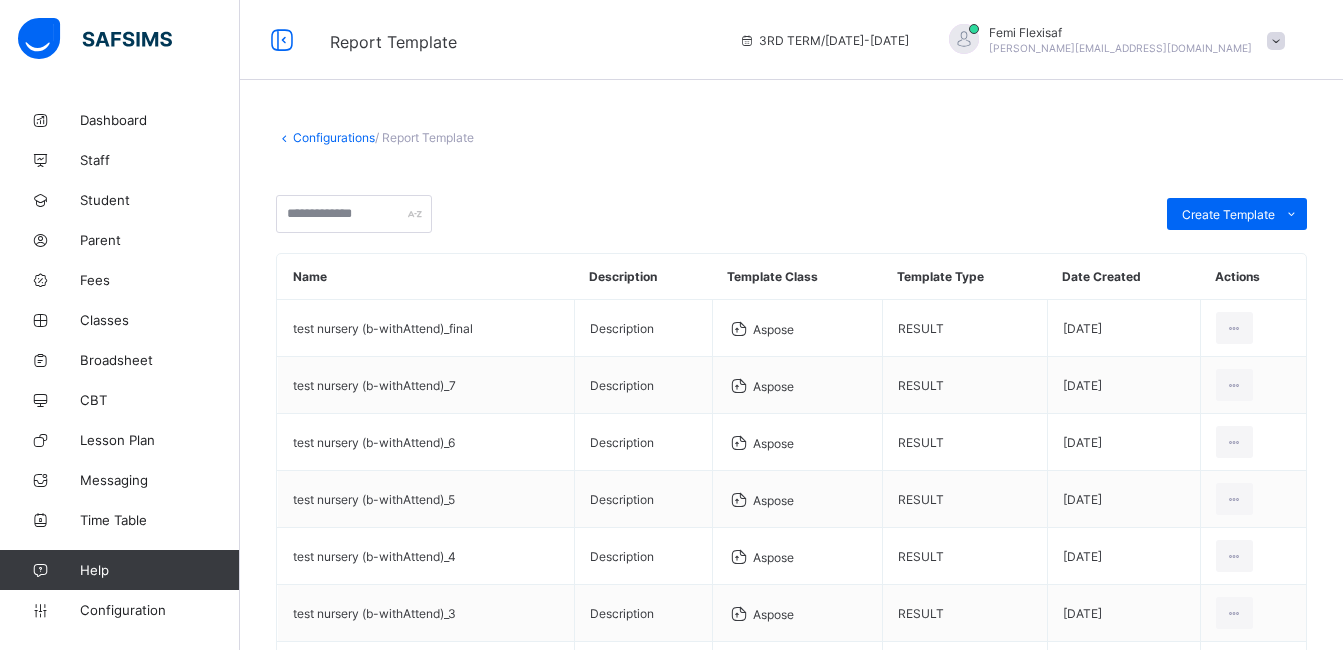 scroll, scrollTop: 0, scrollLeft: 0, axis: both 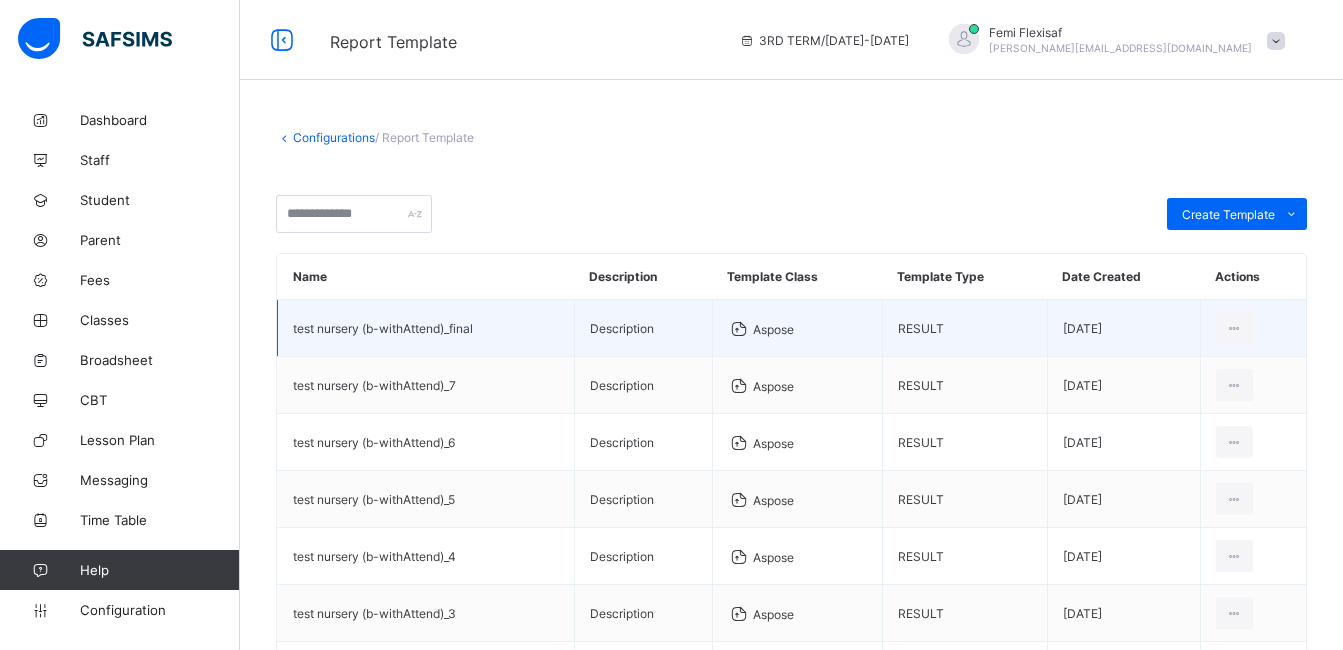 click on "test nursery (b-withAttend)_final" at bounding box center (426, 328) 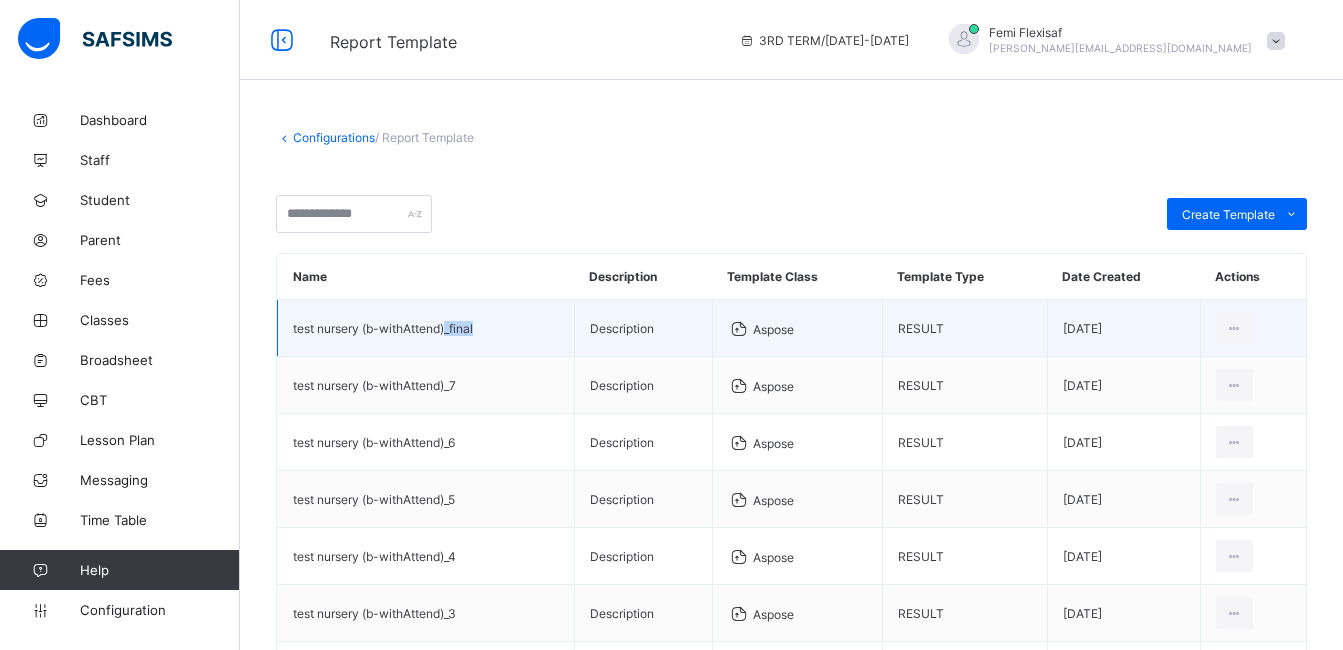 click on "test nursery (b-withAttend)_final" at bounding box center [426, 328] 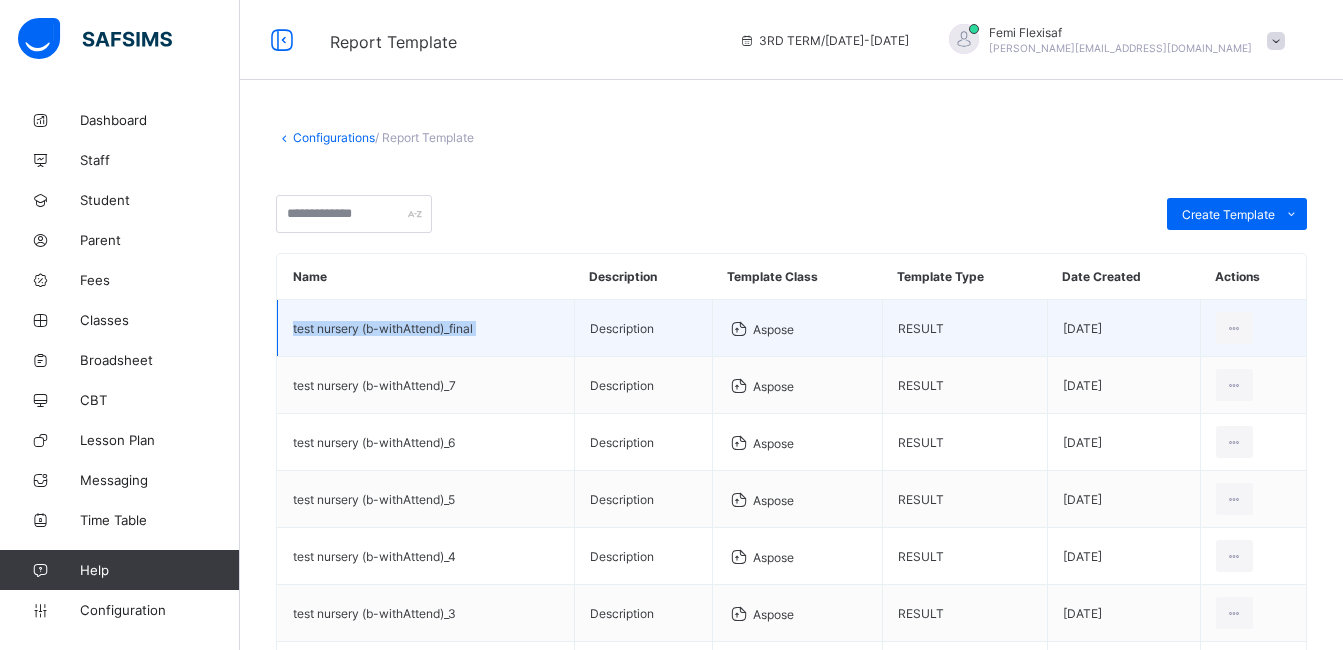 click on "test nursery (b-withAttend)_final" at bounding box center (426, 328) 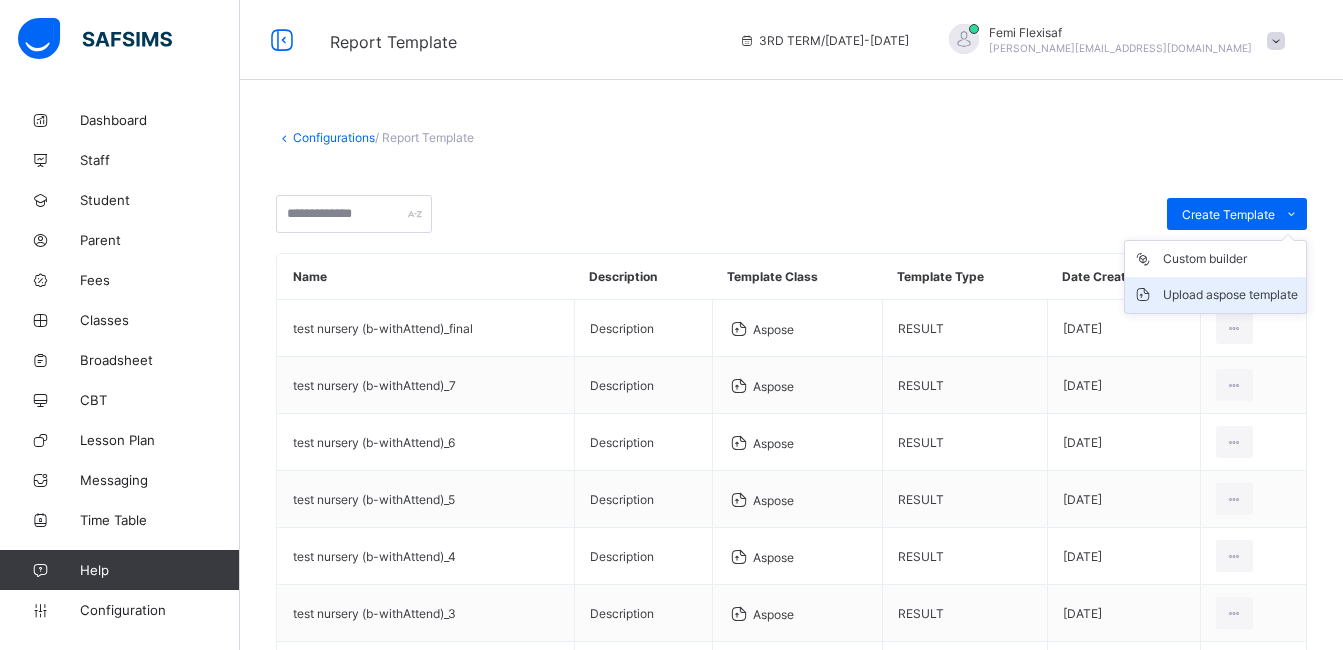 click on "Upload aspose template" at bounding box center [1230, 295] 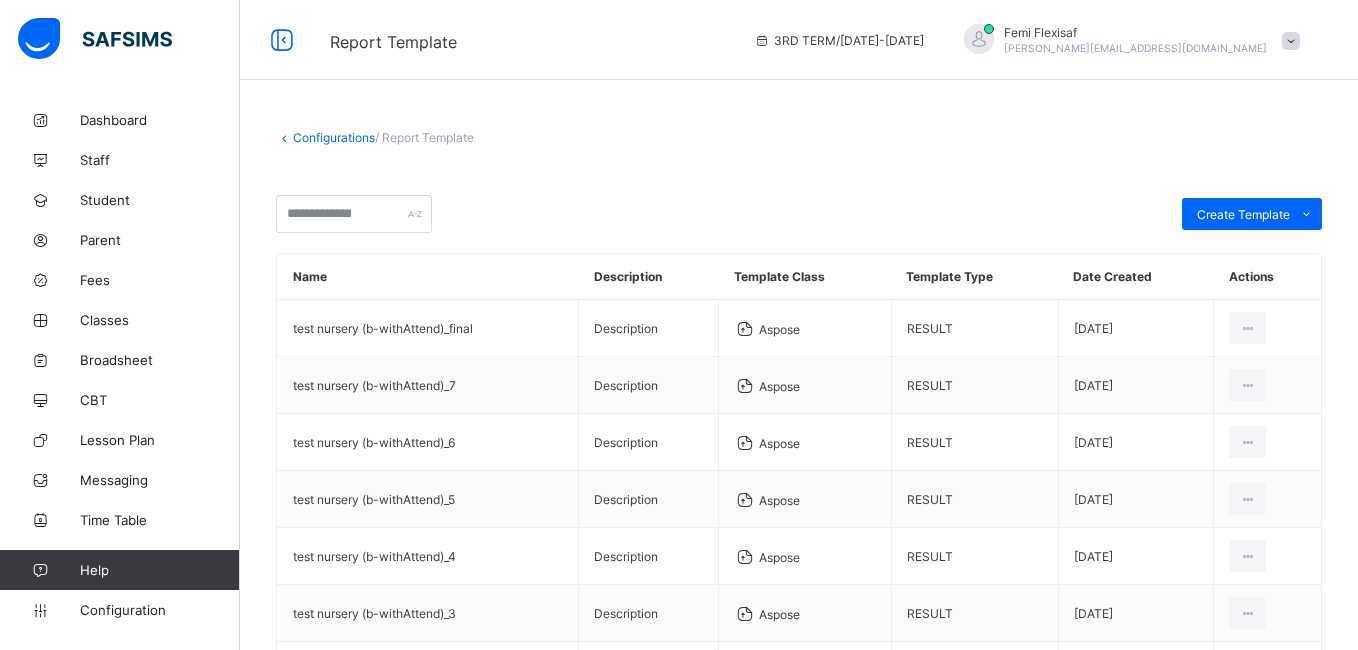click at bounding box center [598, 1050] 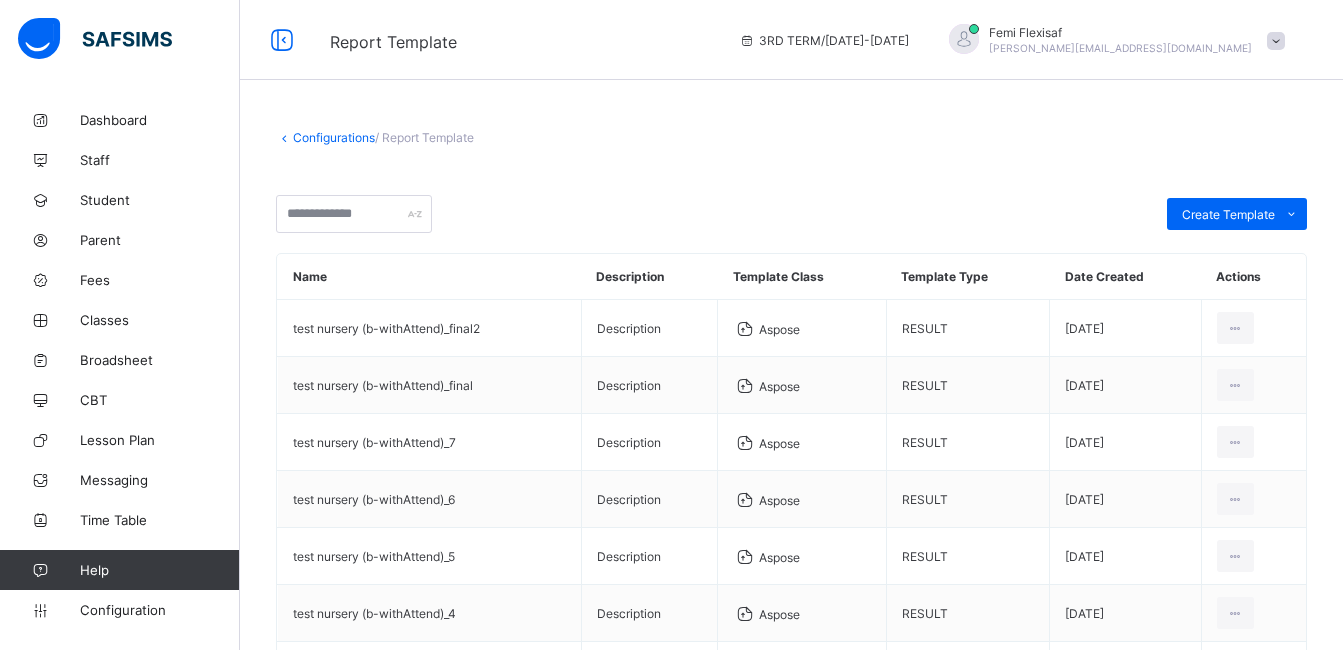 scroll, scrollTop: 0, scrollLeft: 0, axis: both 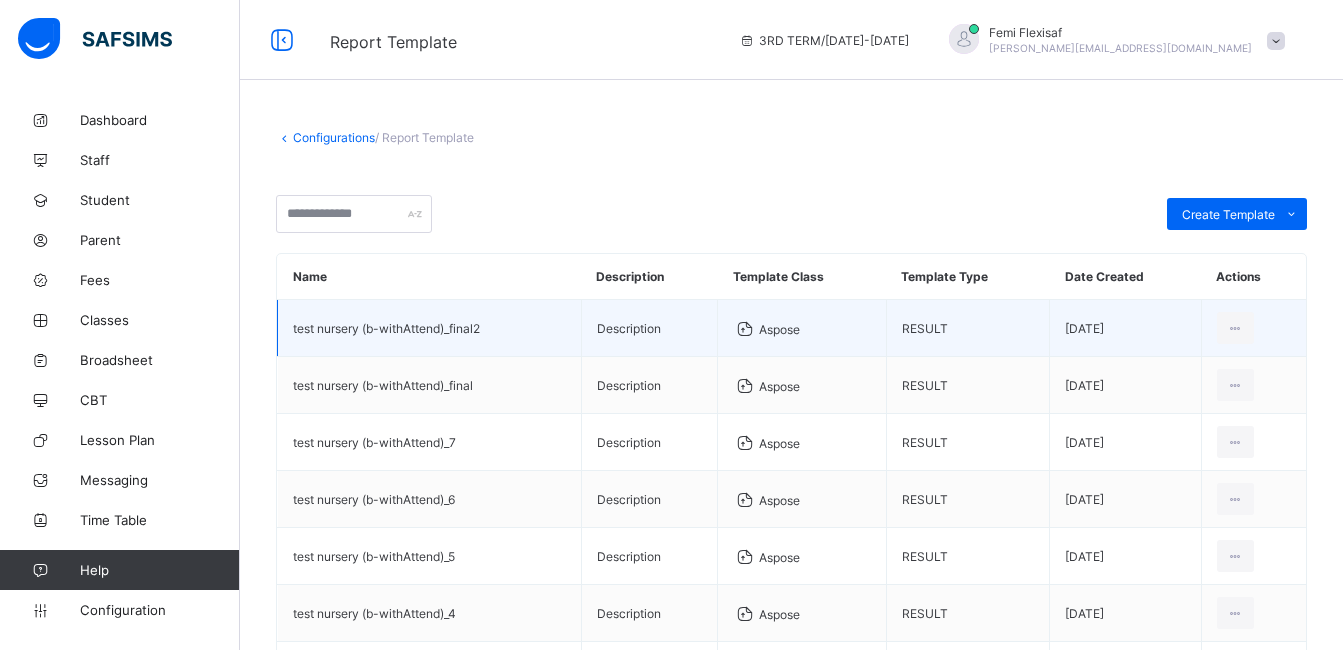 click on "test nursery (b-withAttend)_final2" at bounding box center [430, 328] 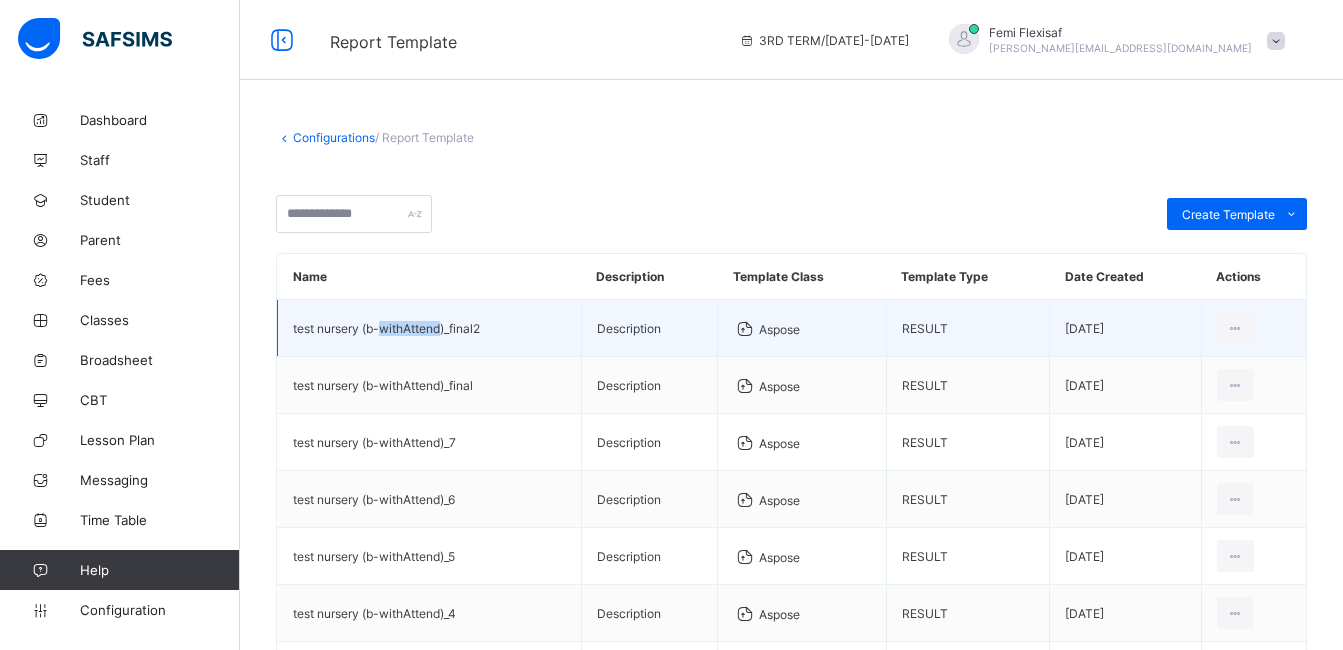 click on "test nursery (b-withAttend)_final2" at bounding box center (430, 328) 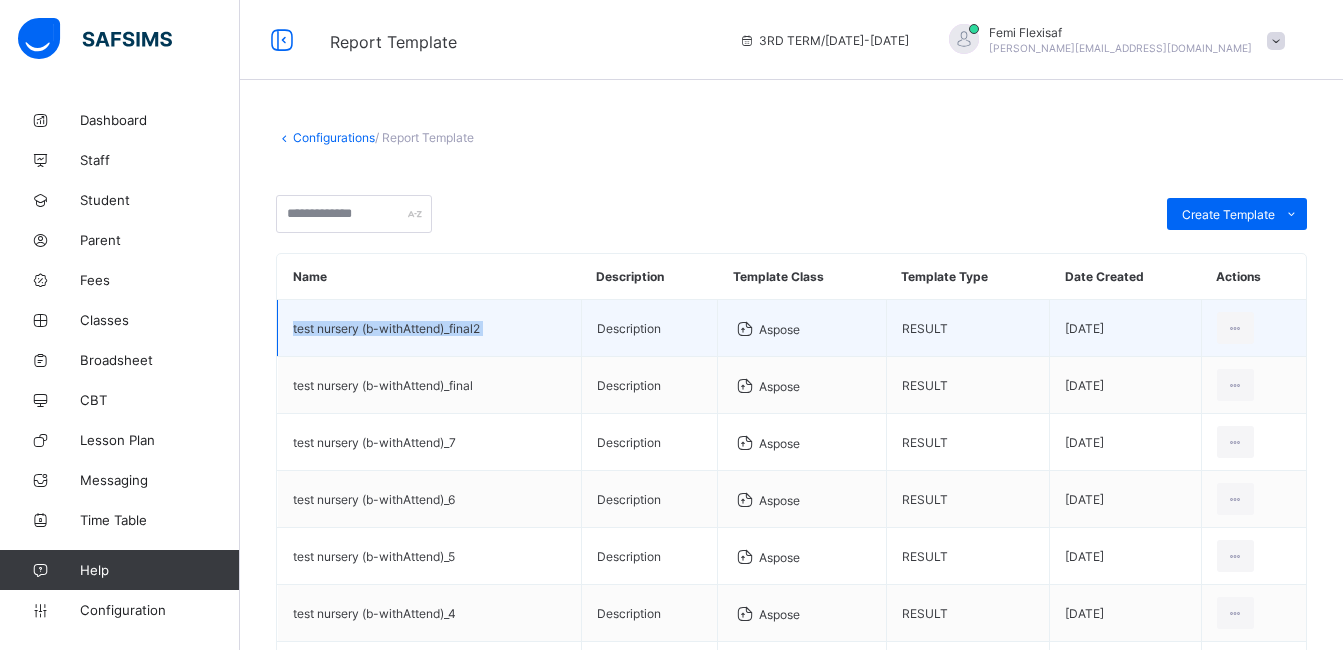 click on "test nursery (b-withAttend)_final2" at bounding box center [430, 328] 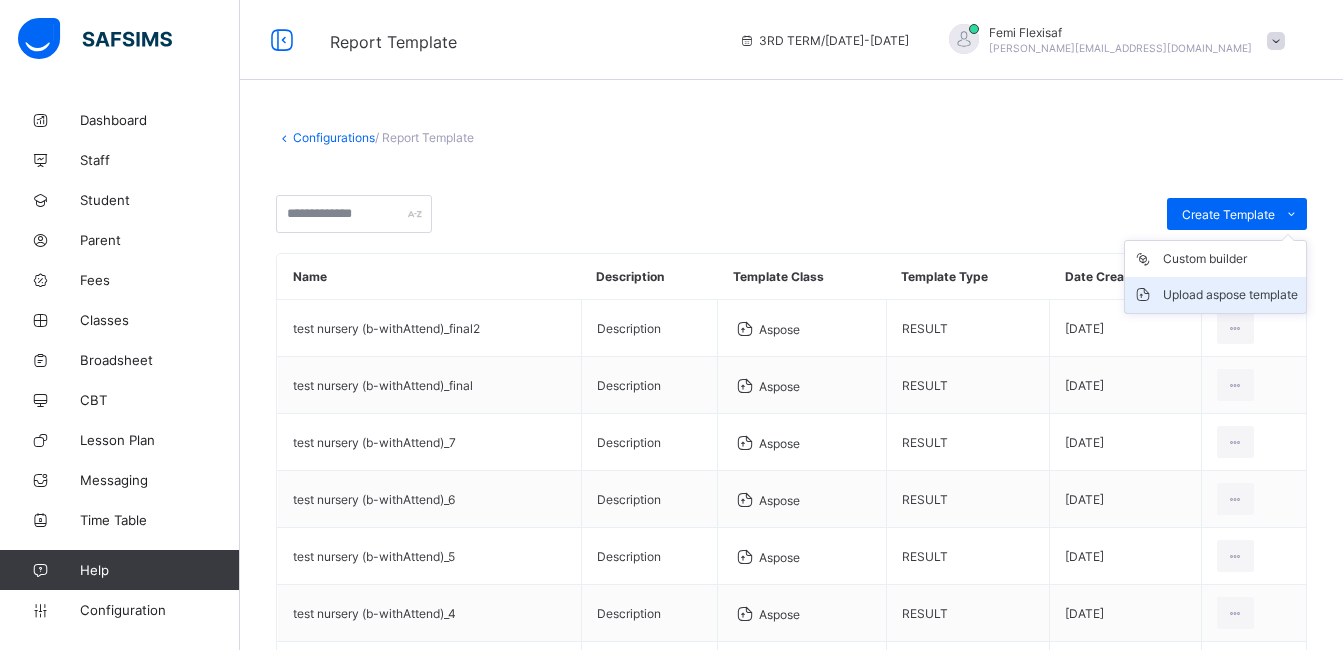 click on "Upload aspose template" at bounding box center (1230, 295) 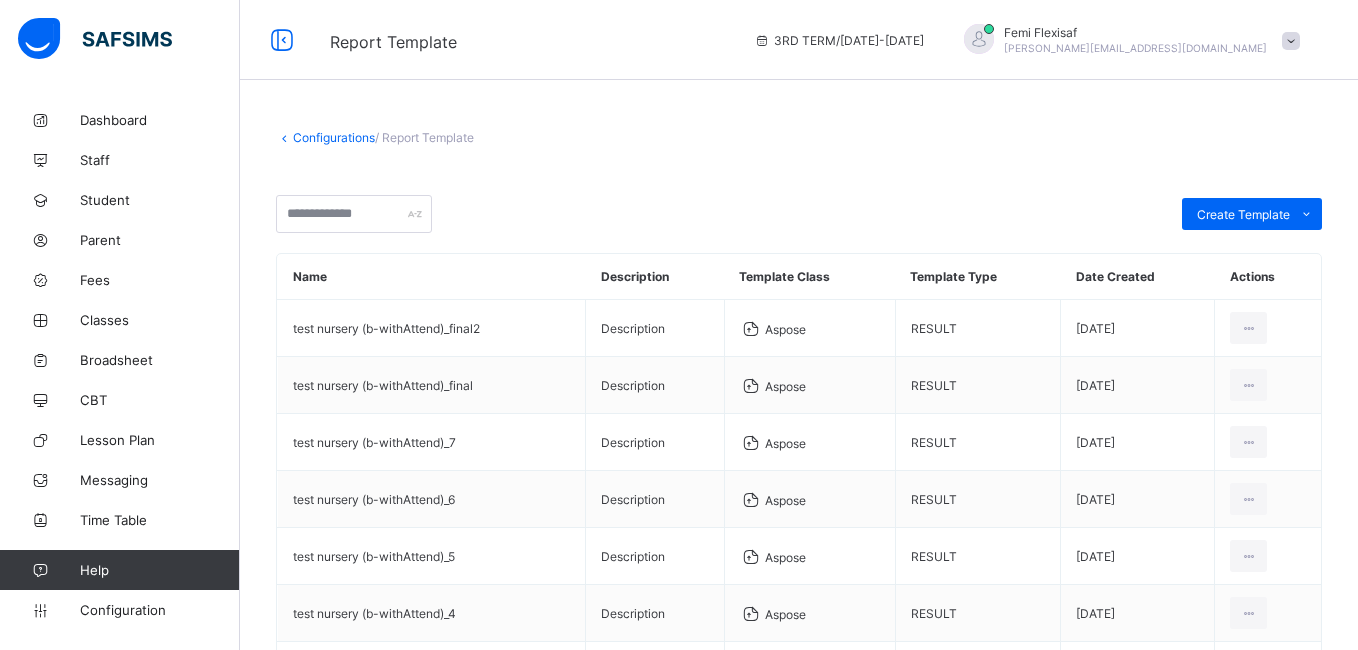 click at bounding box center (598, 1050) 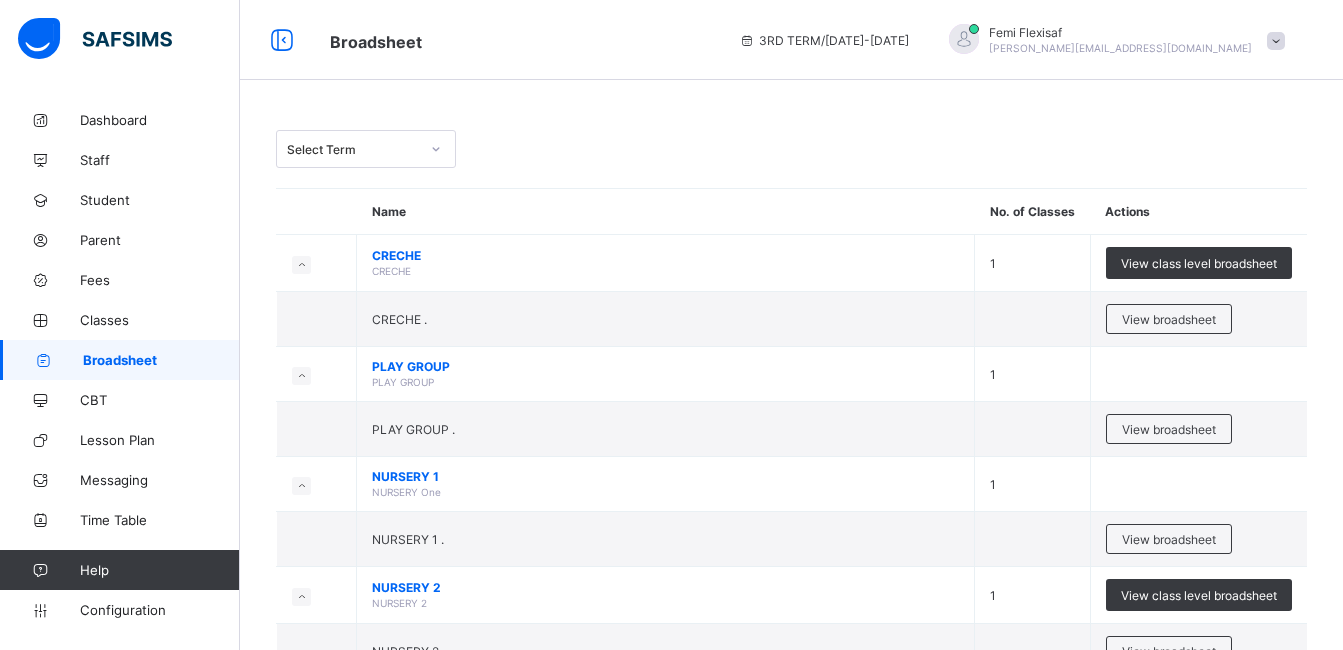 scroll, scrollTop: 280, scrollLeft: 0, axis: vertical 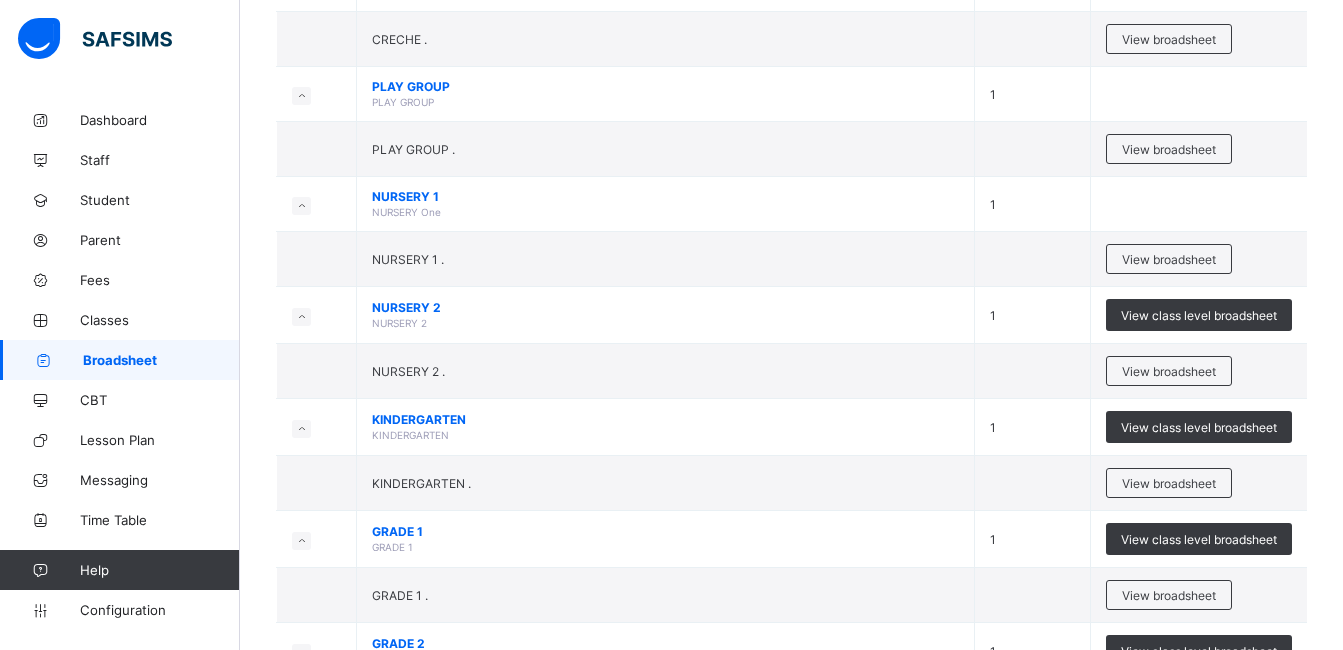click on "View broadsheet" at bounding box center (1169, 259) 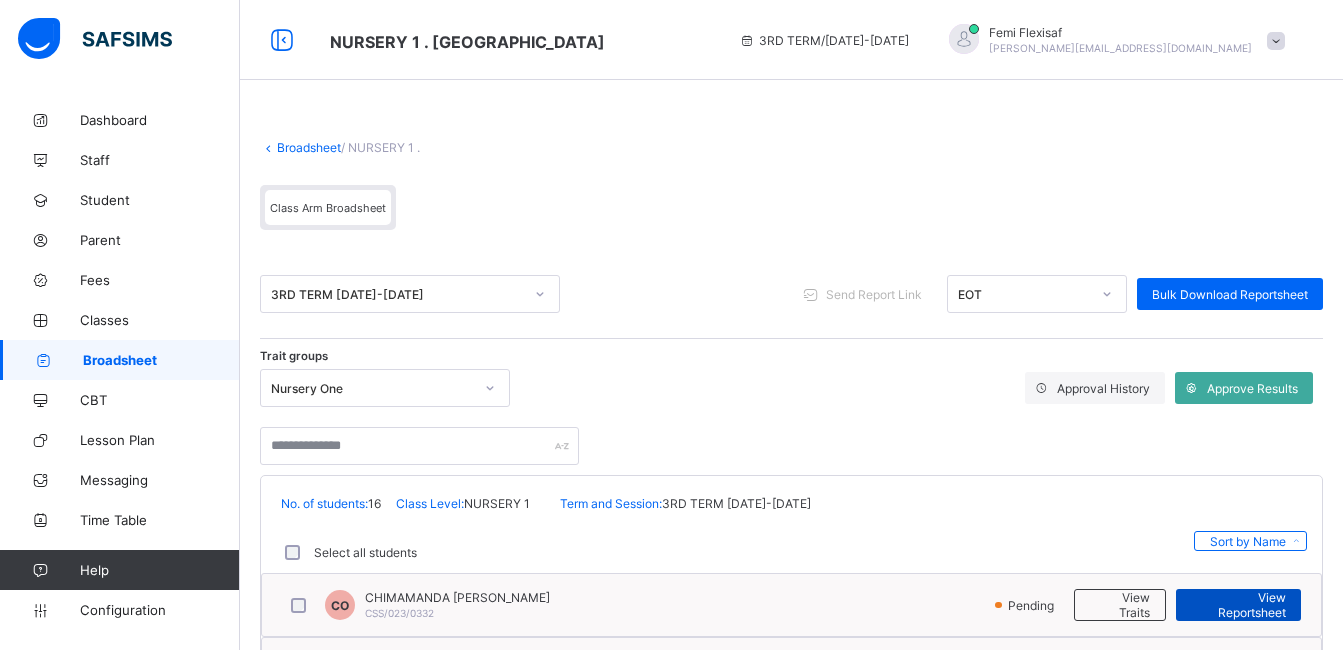 click on "View Reportsheet" at bounding box center (1238, 605) 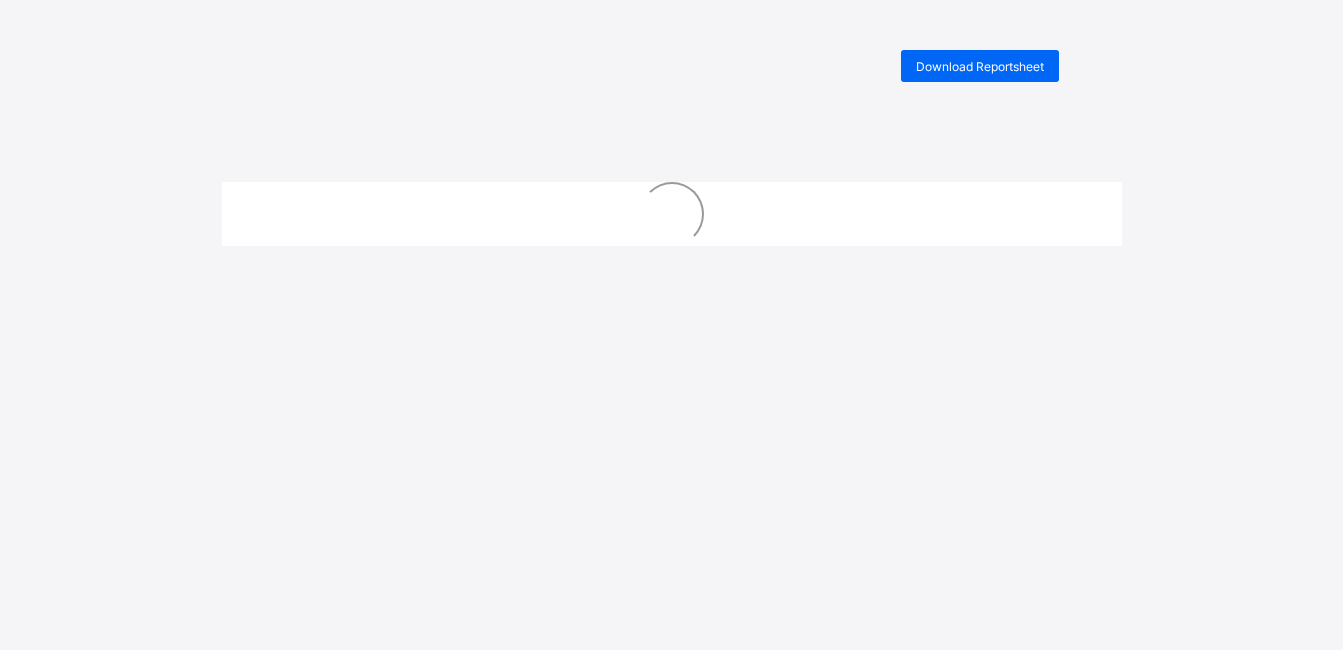 scroll, scrollTop: 0, scrollLeft: 0, axis: both 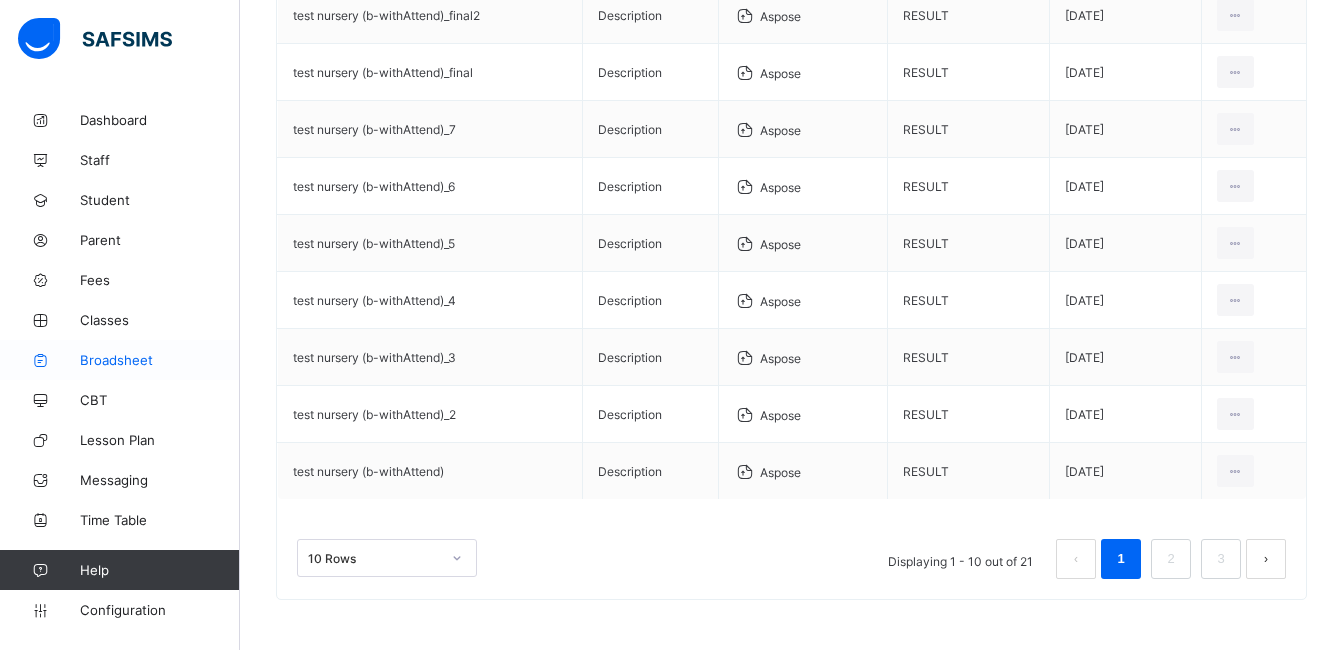 click on "Broadsheet" at bounding box center (160, 360) 